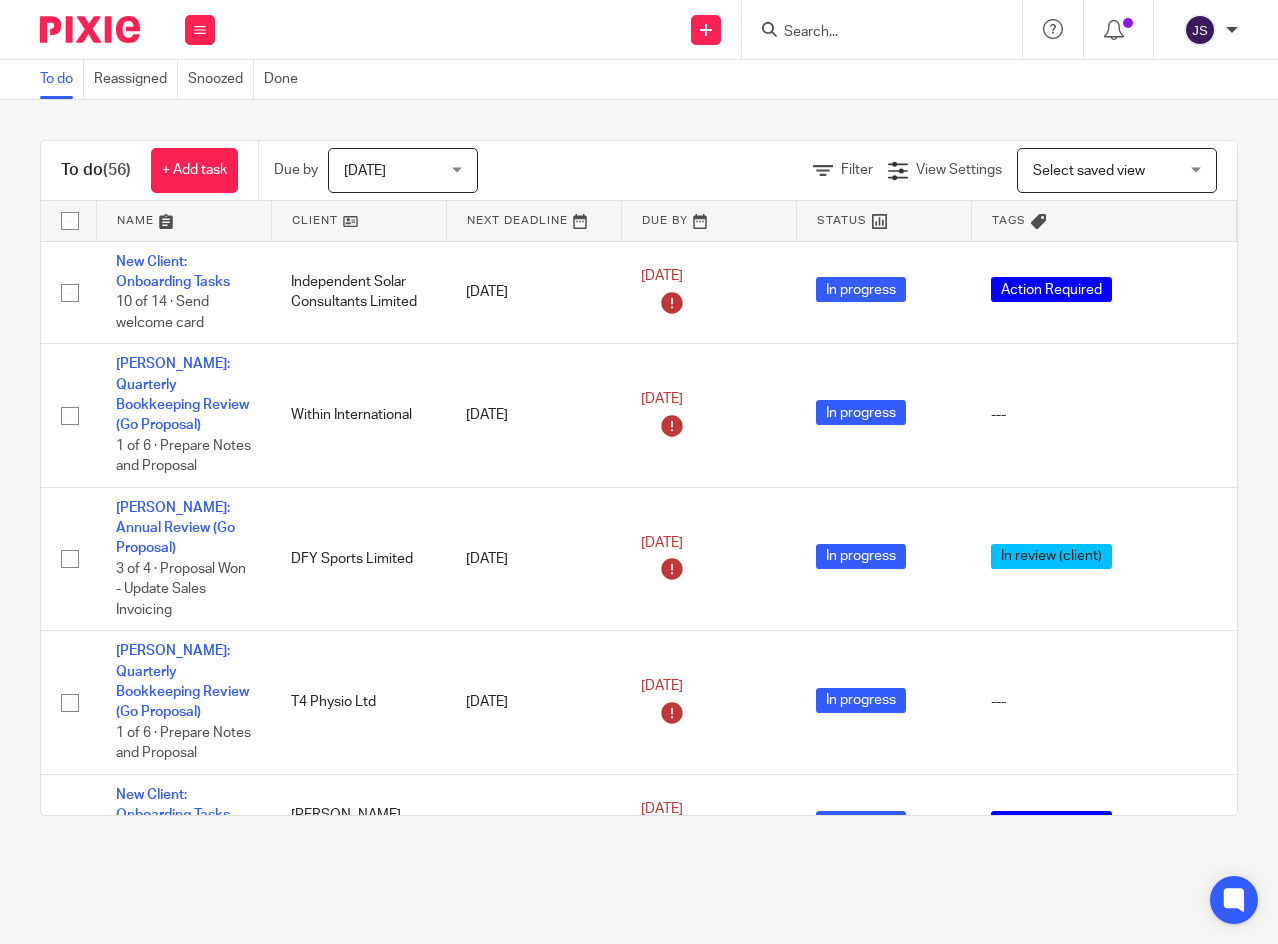 scroll, scrollTop: 0, scrollLeft: 0, axis: both 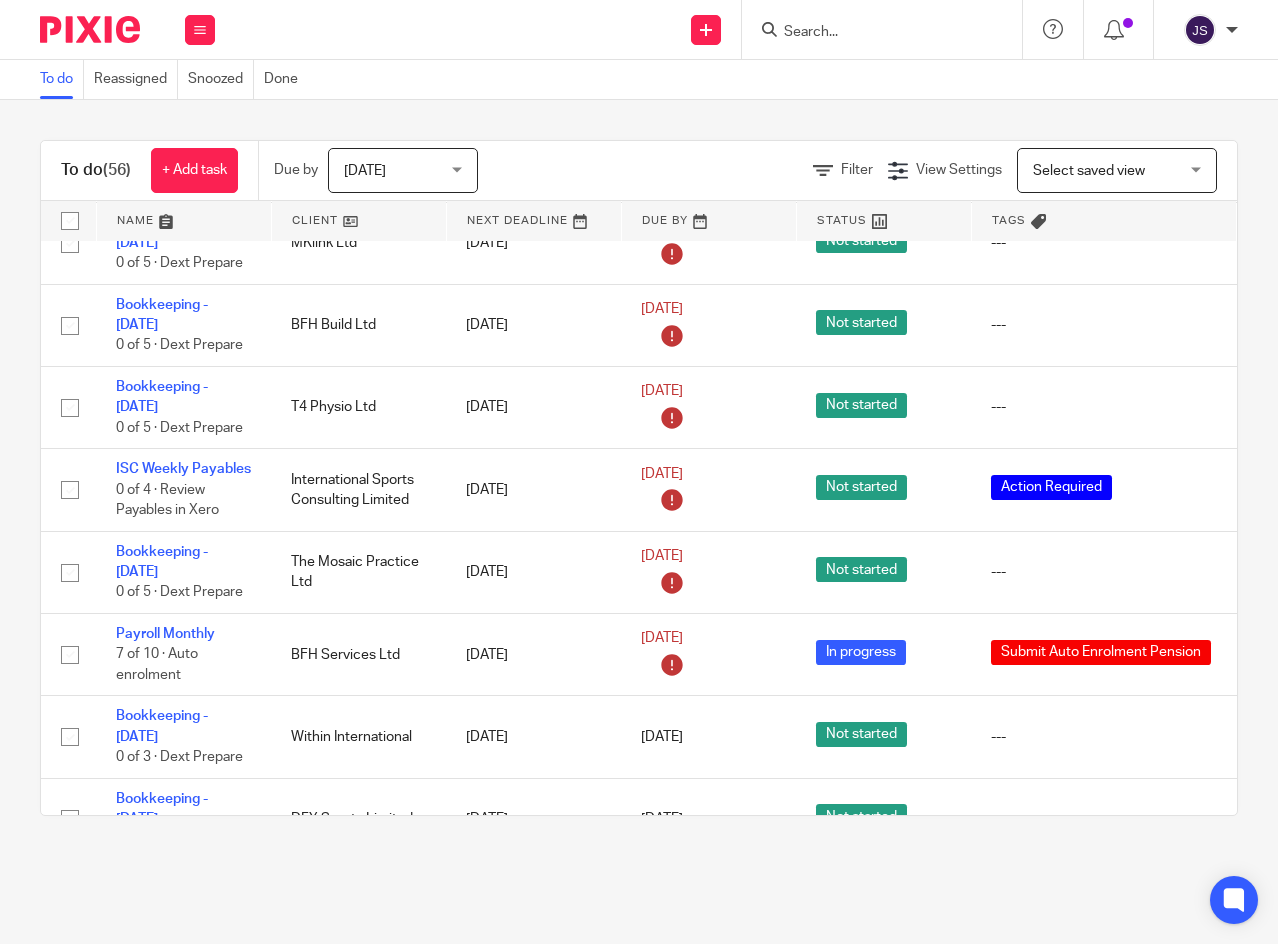 click on "---" at bounding box center (1103, 737) 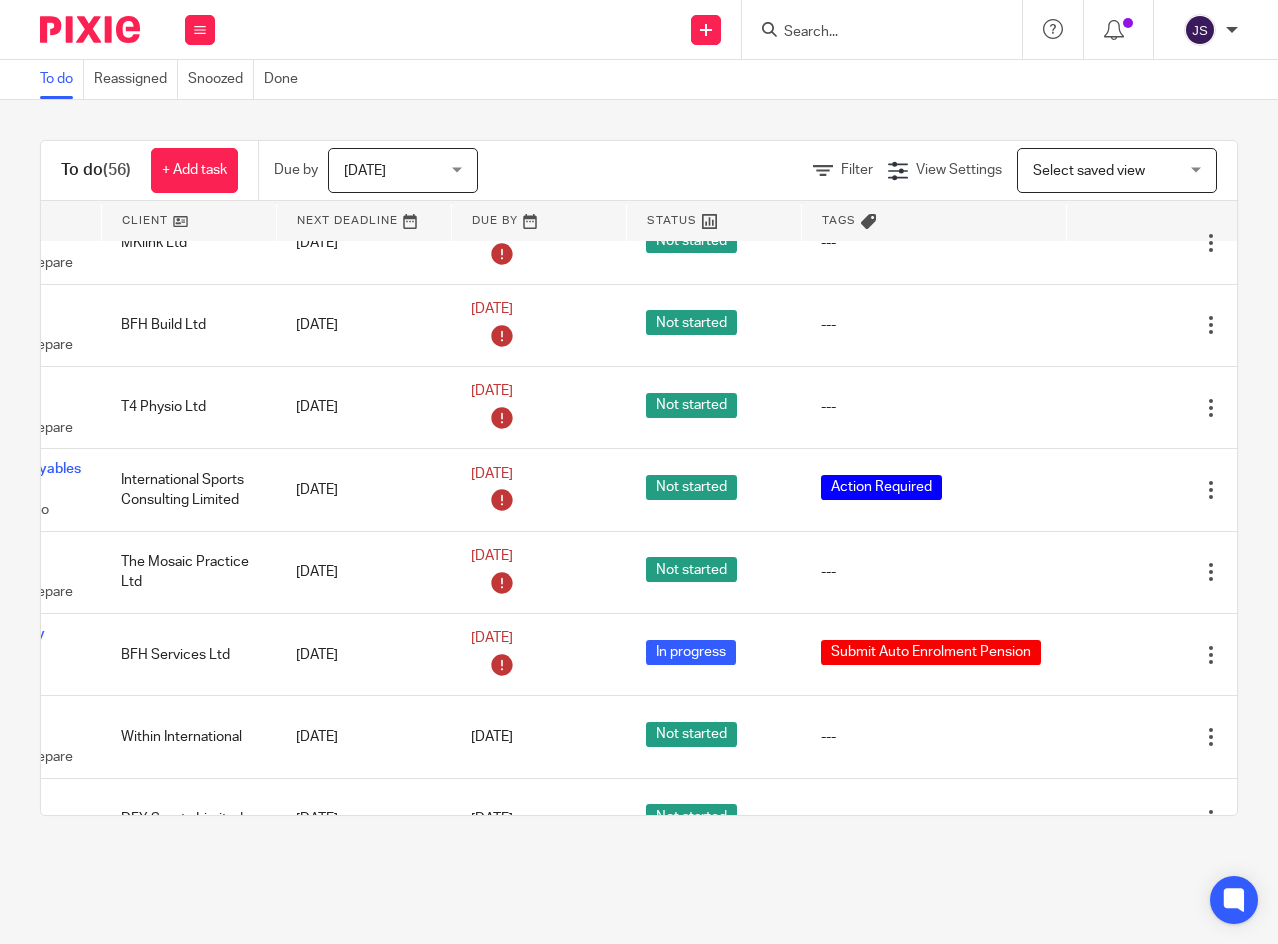scroll, scrollTop: 3900, scrollLeft: 214, axis: both 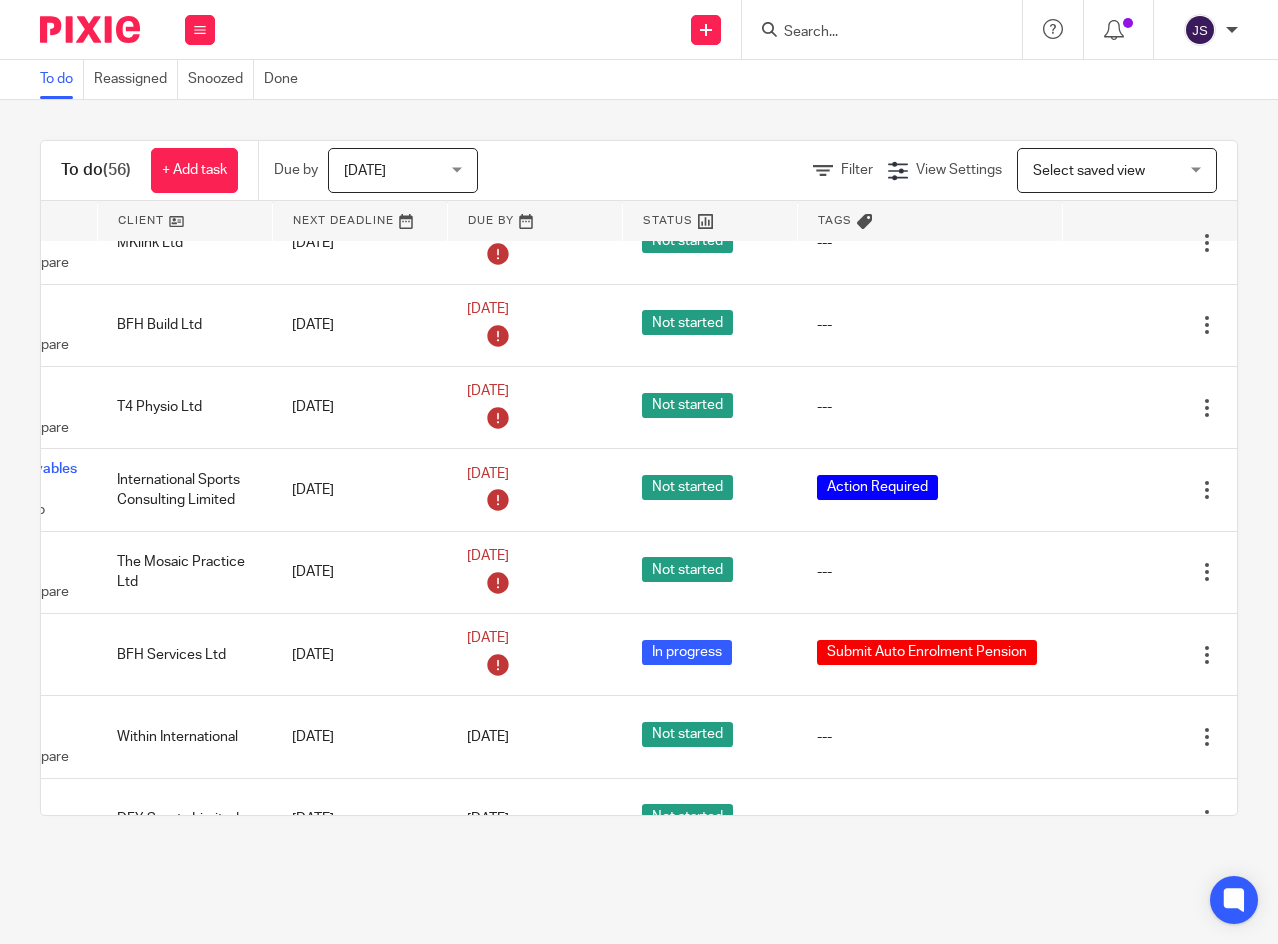 click at bounding box center (1107, 737) 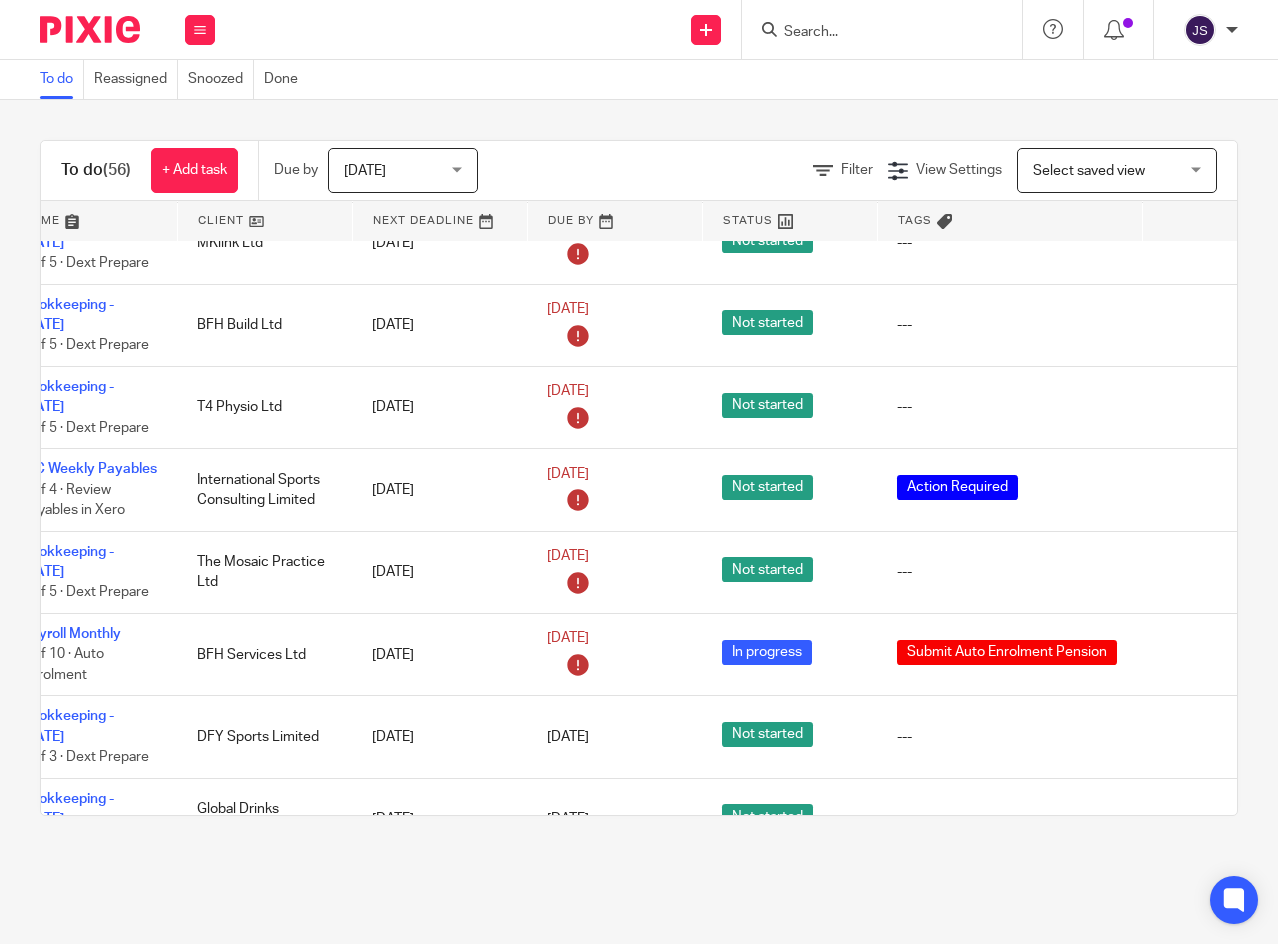 scroll, scrollTop: 3900, scrollLeft: 129, axis: both 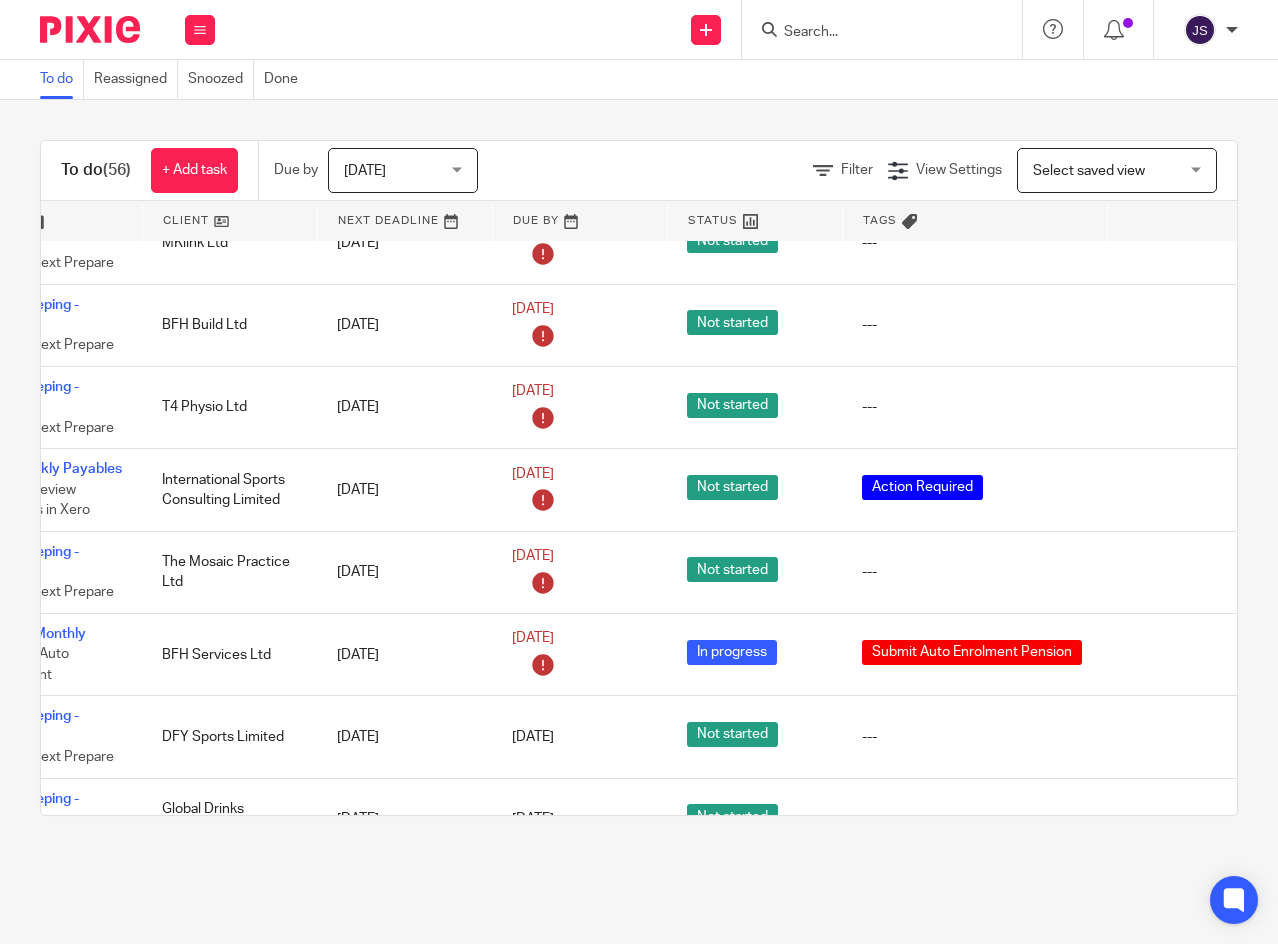 click at bounding box center [1152, 902] 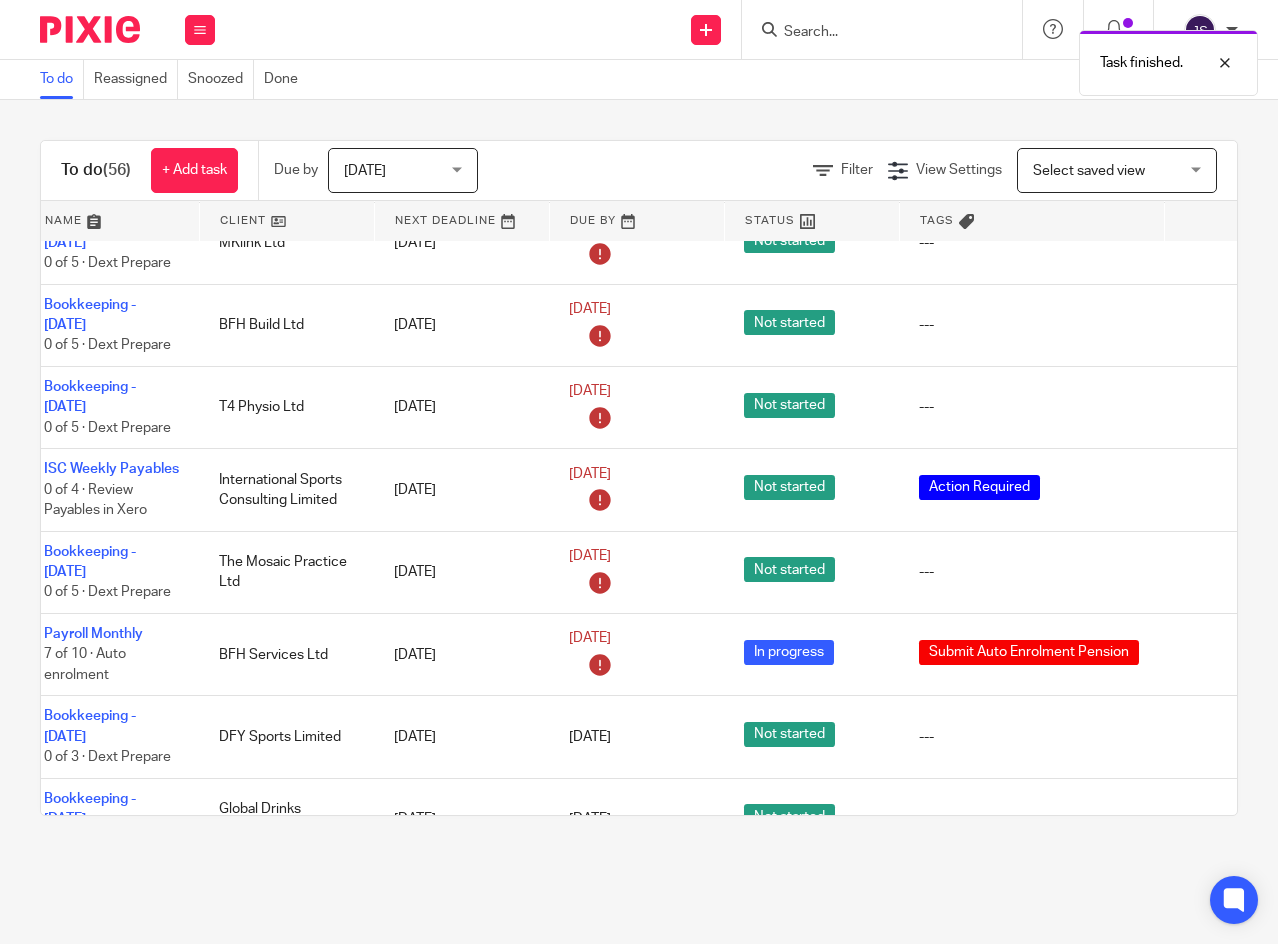 scroll, scrollTop: 3900, scrollLeft: 54, axis: both 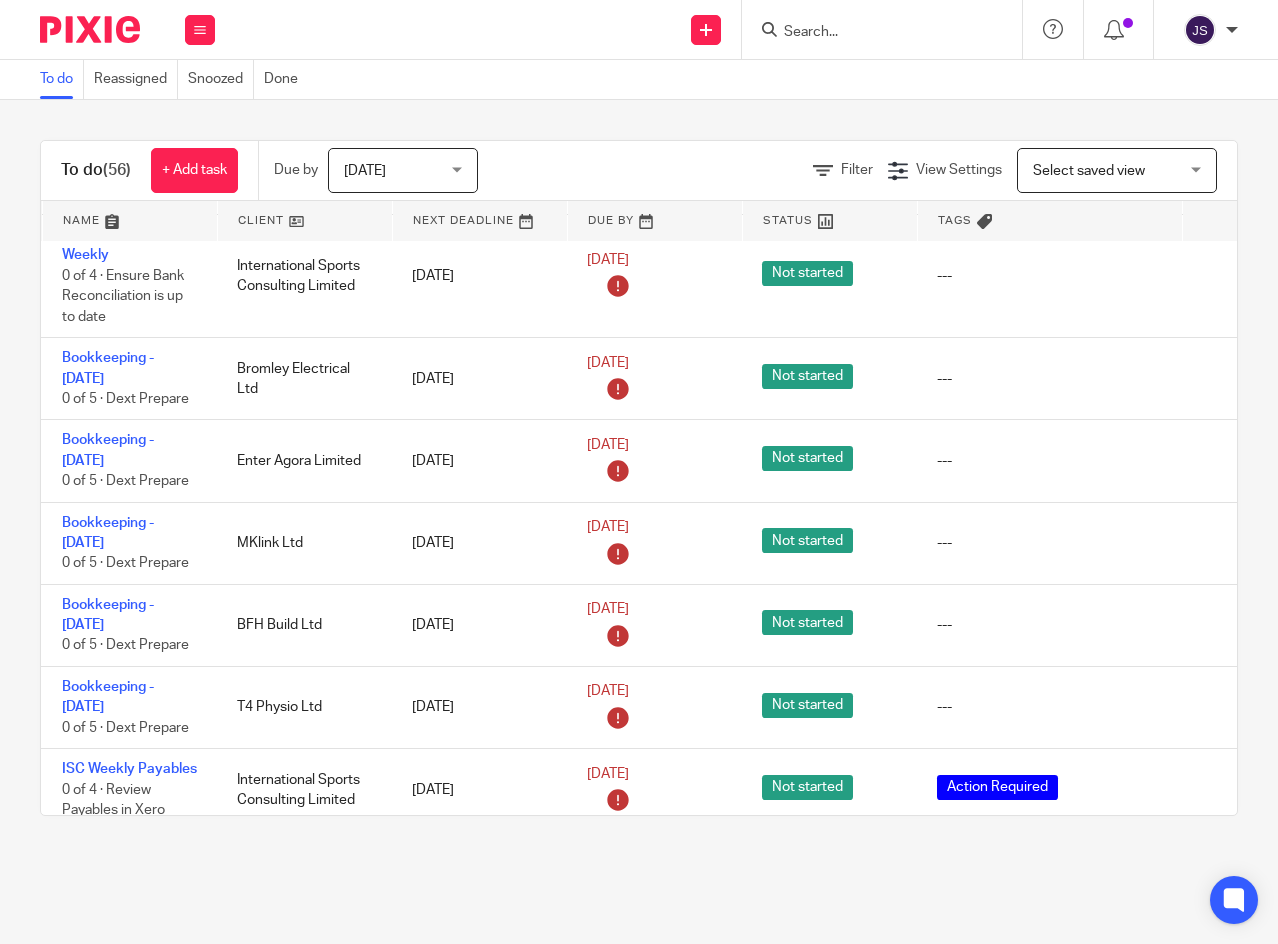 click on "---" at bounding box center (1049, 625) 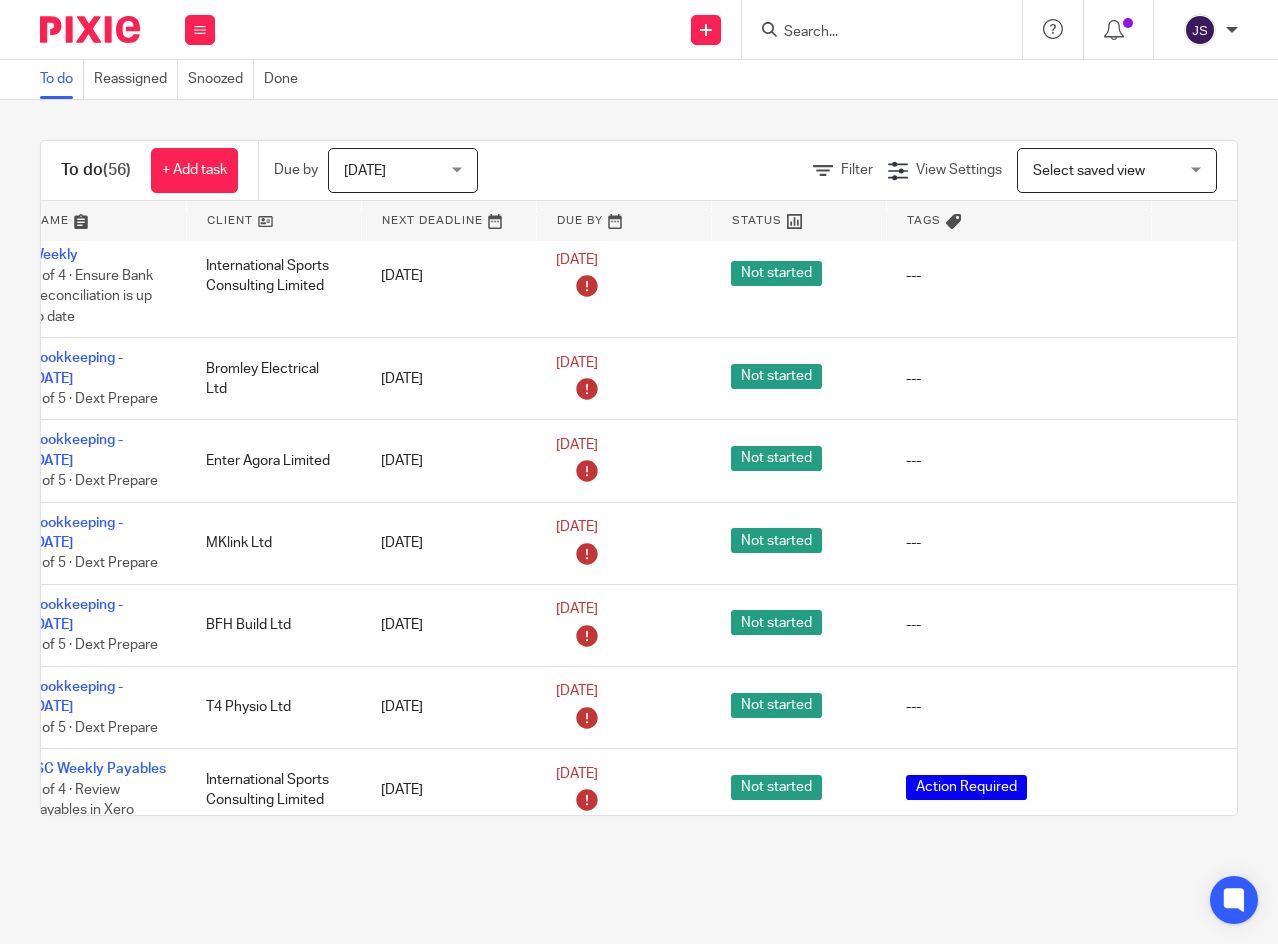 scroll, scrollTop: 3600, scrollLeft: 104, axis: both 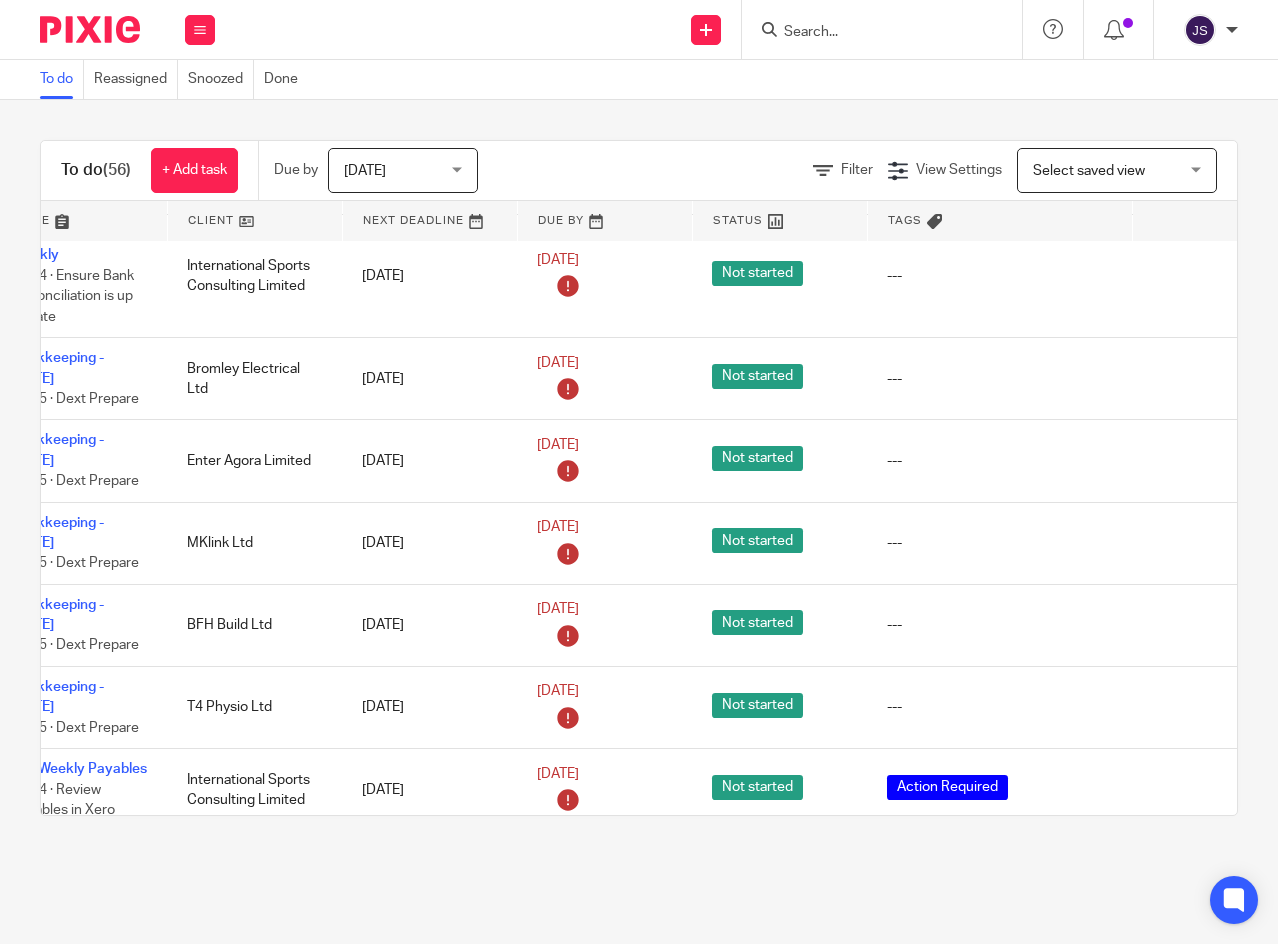 click at bounding box center (1177, 626) 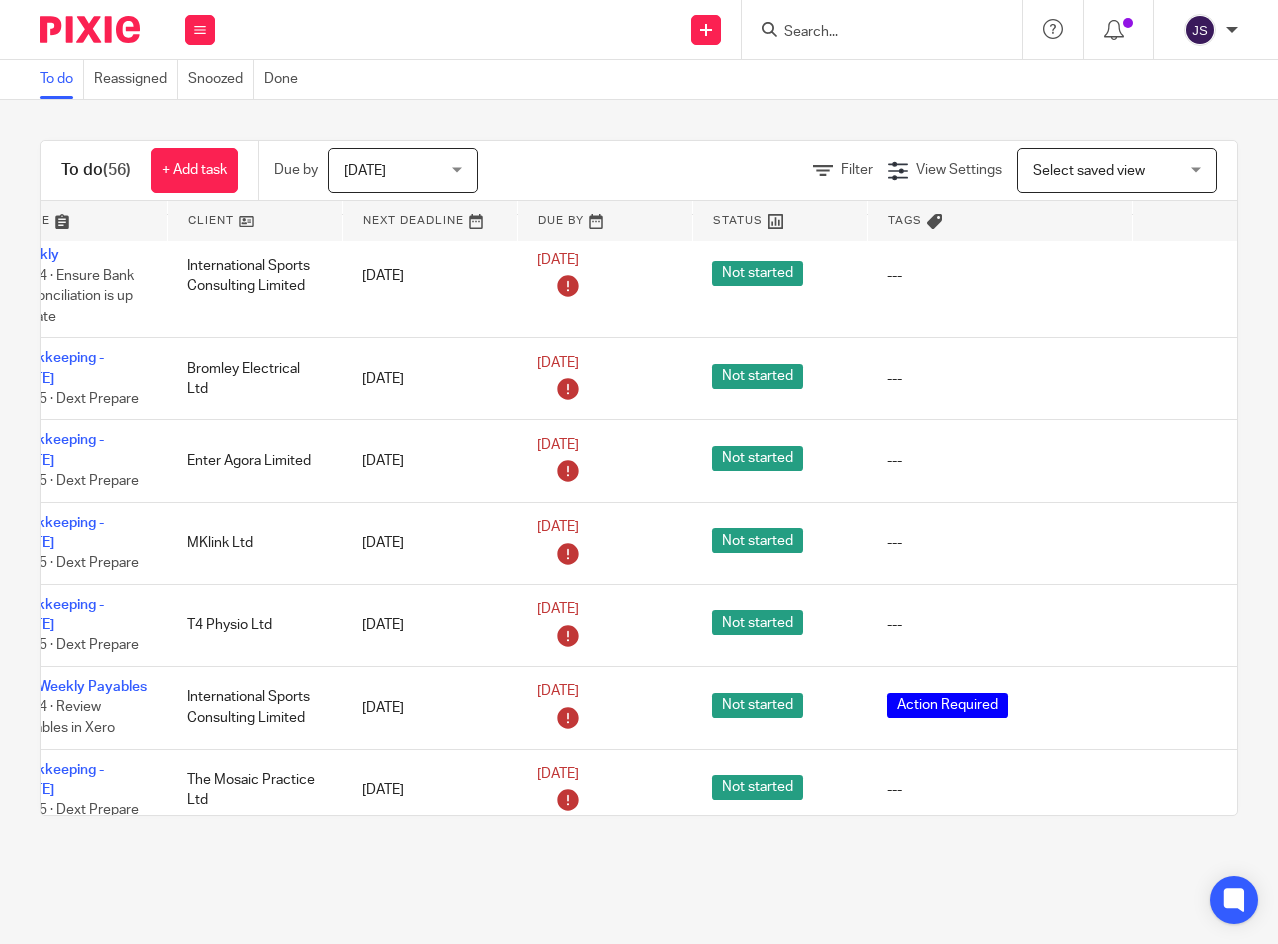 click at bounding box center (1177, 543) 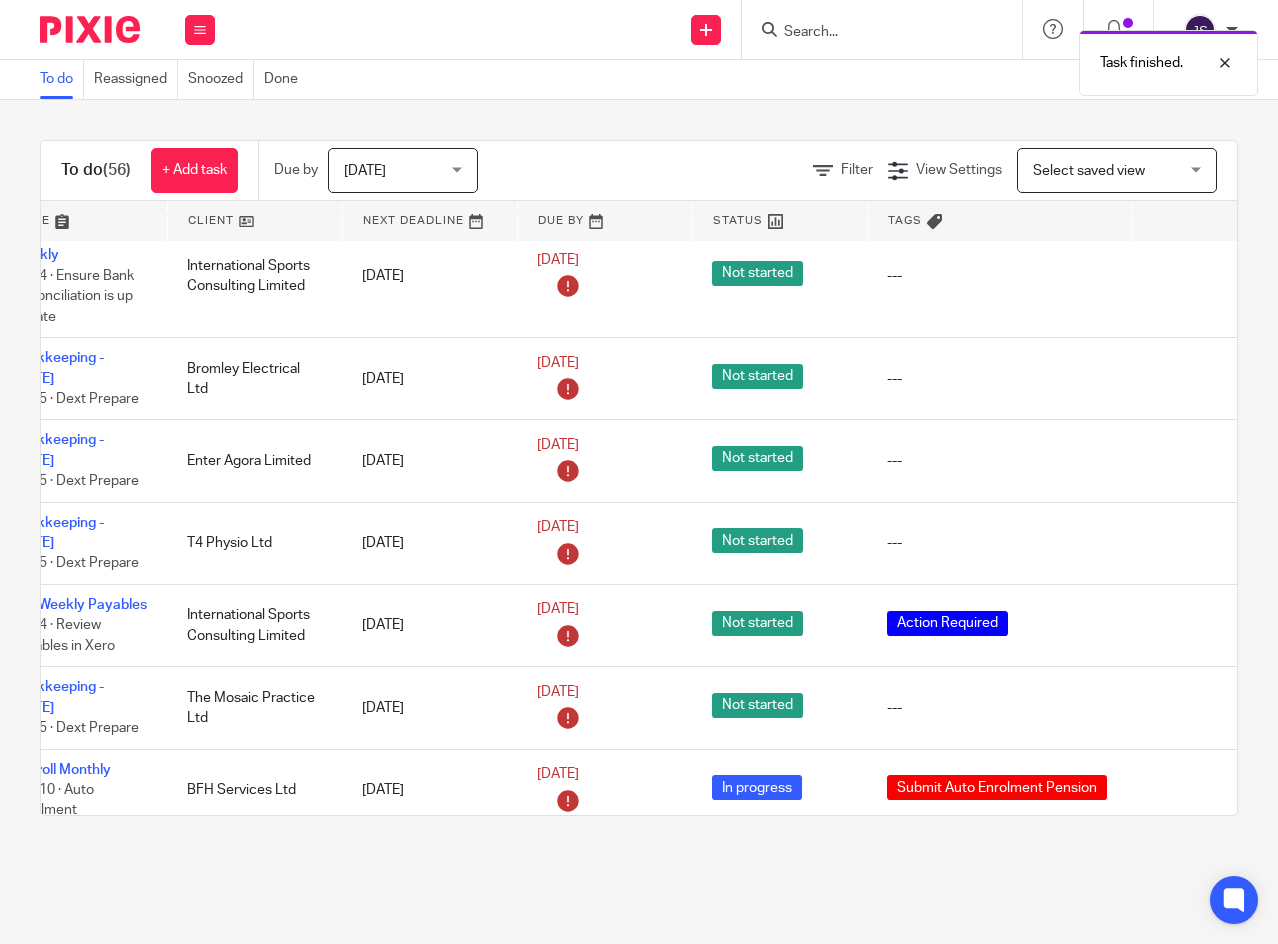 click at bounding box center [1177, 461] 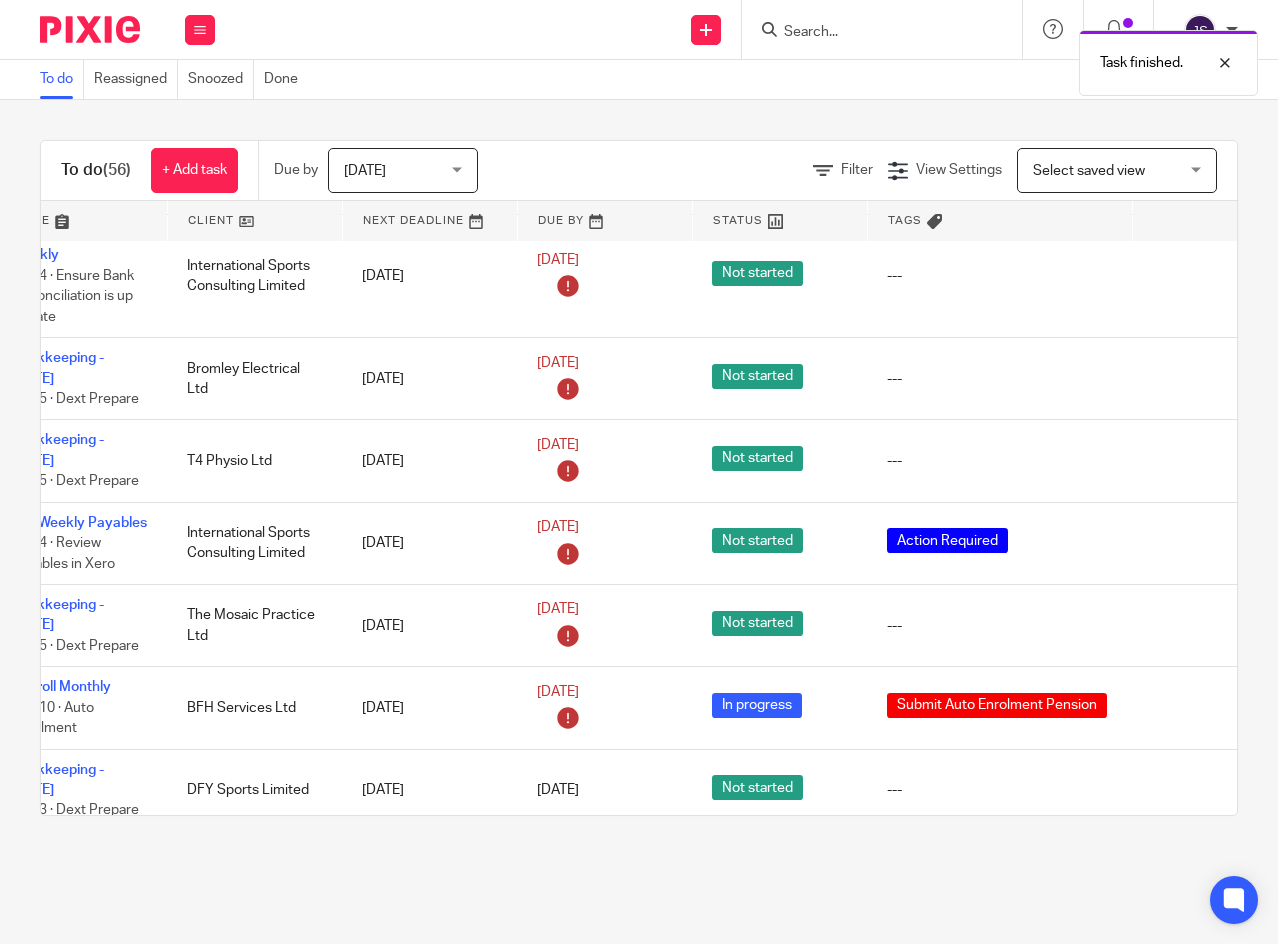 click at bounding box center [1177, 461] 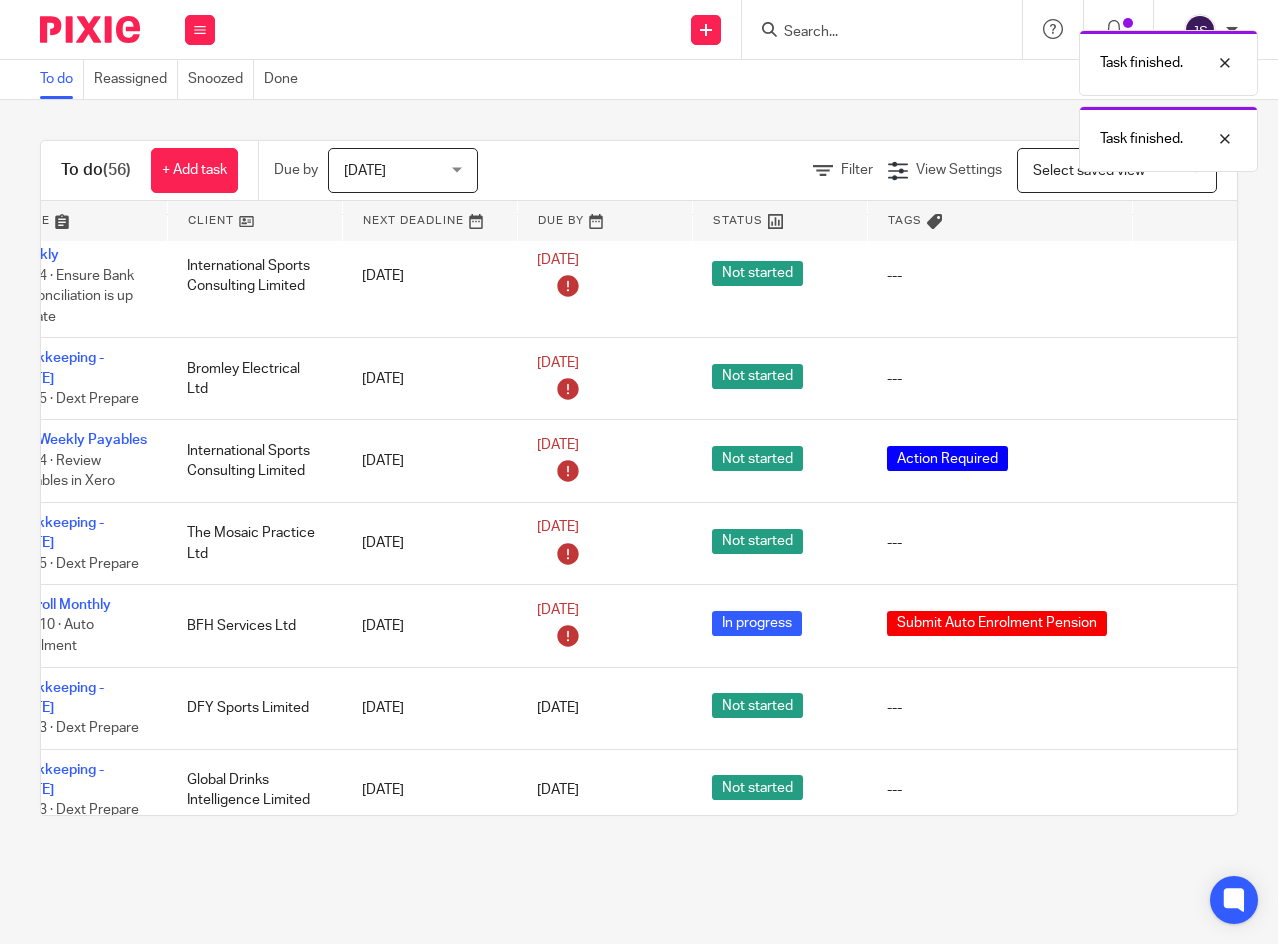 click at bounding box center [1177, 461] 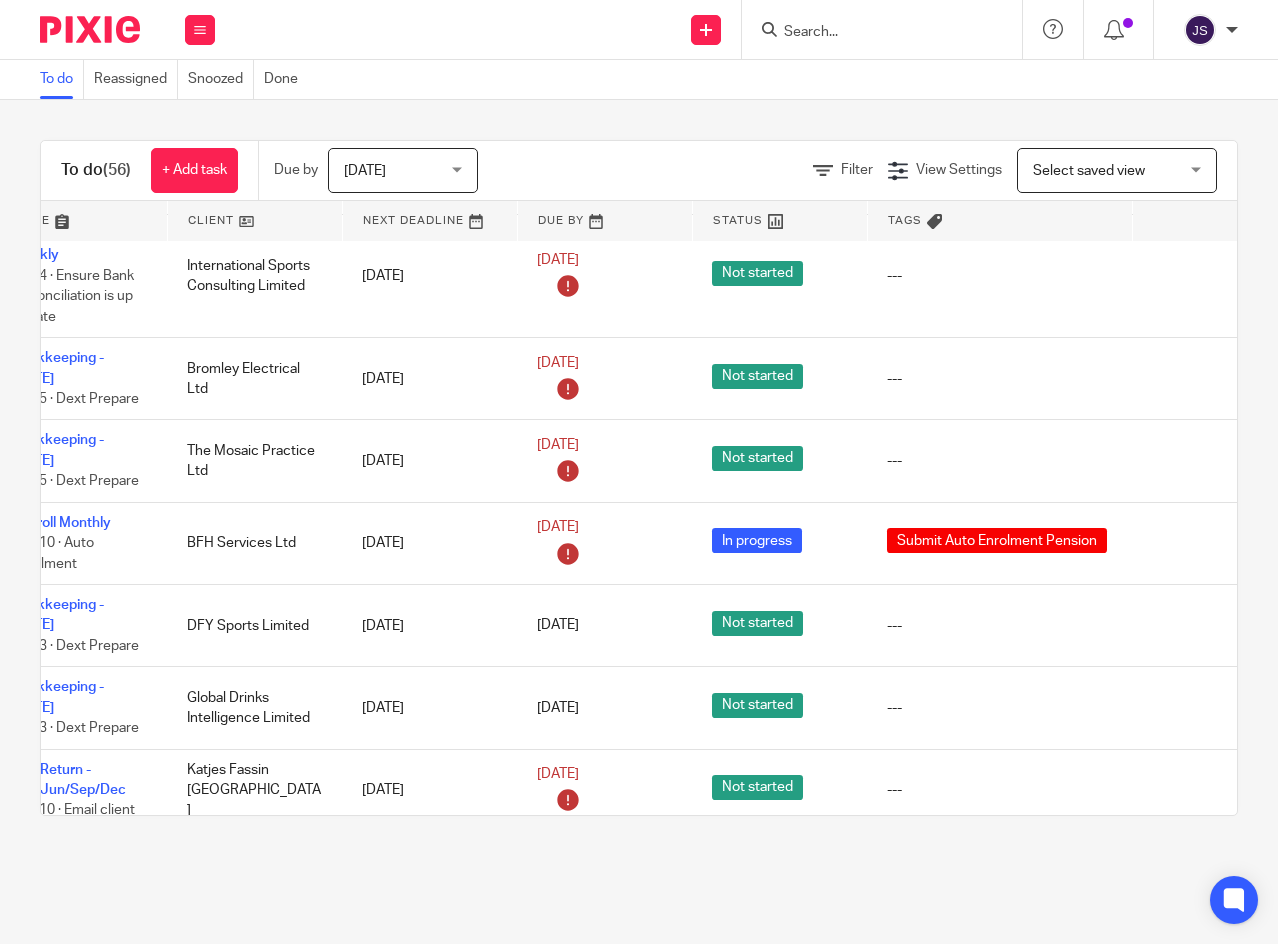 click at bounding box center (1177, 461) 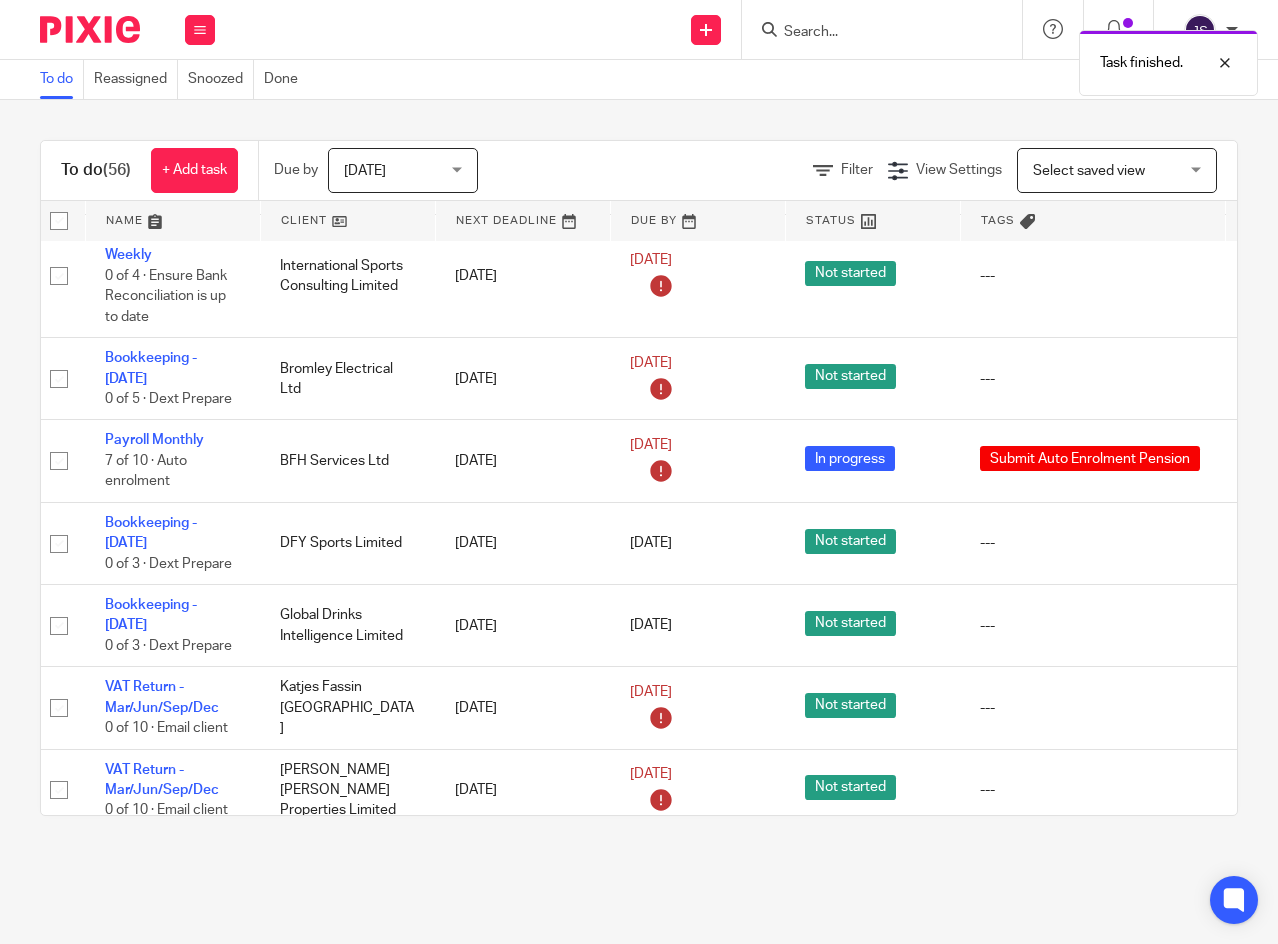 scroll, scrollTop: 3600, scrollLeft: 0, axis: vertical 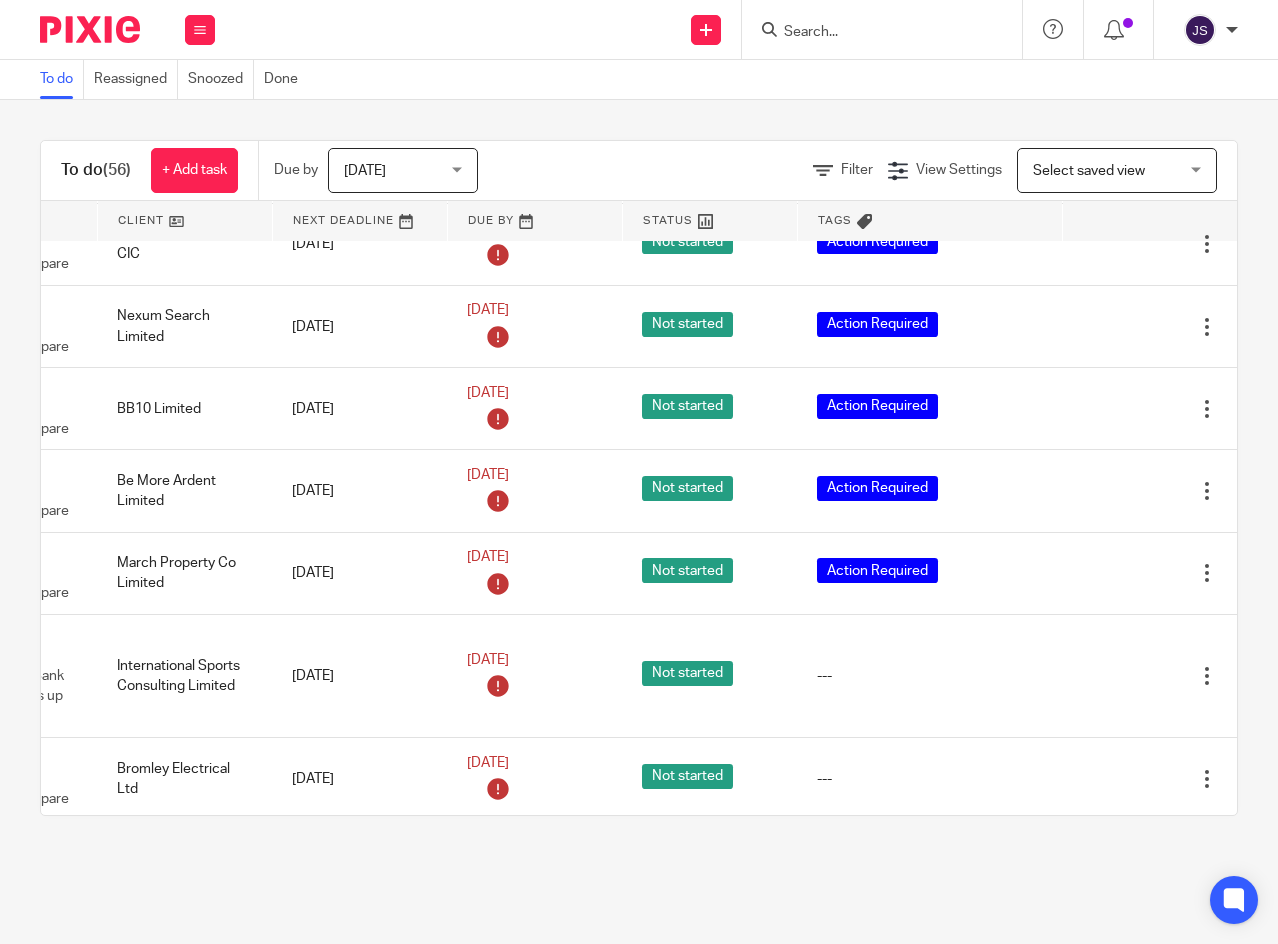 click at bounding box center [1107, 676] 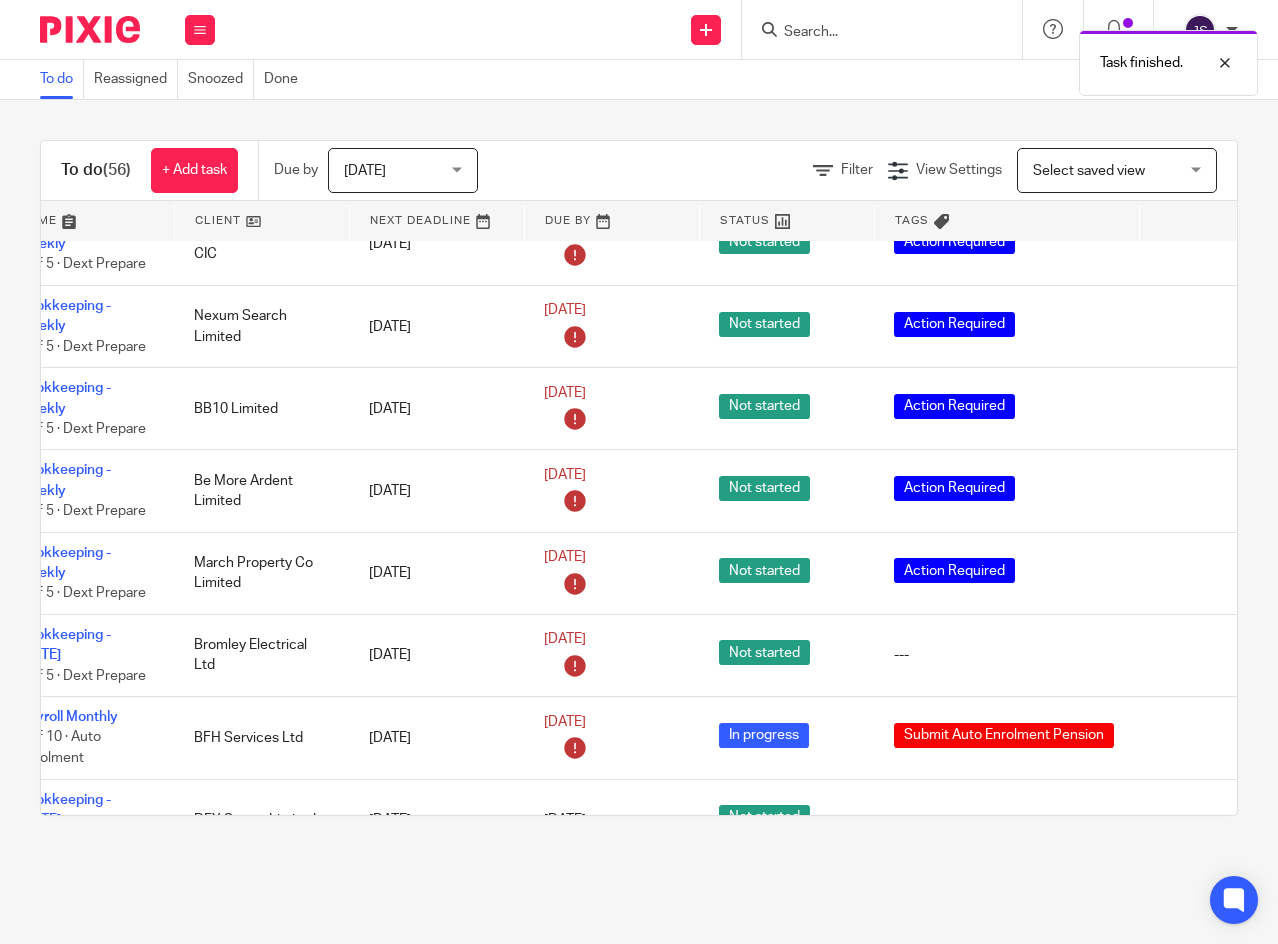 scroll, scrollTop: 3200, scrollLeft: 67, axis: both 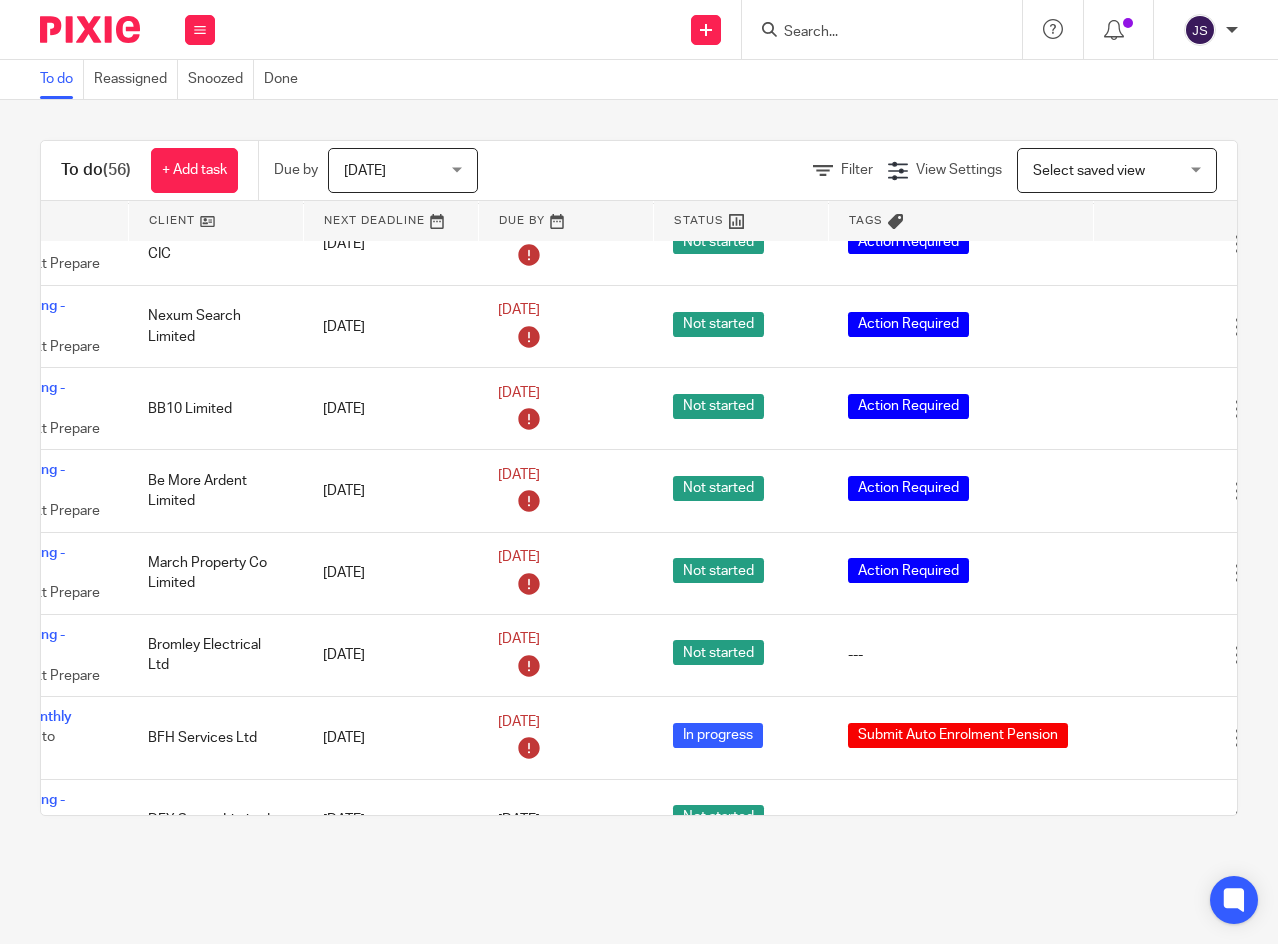click at bounding box center (1138, 573) 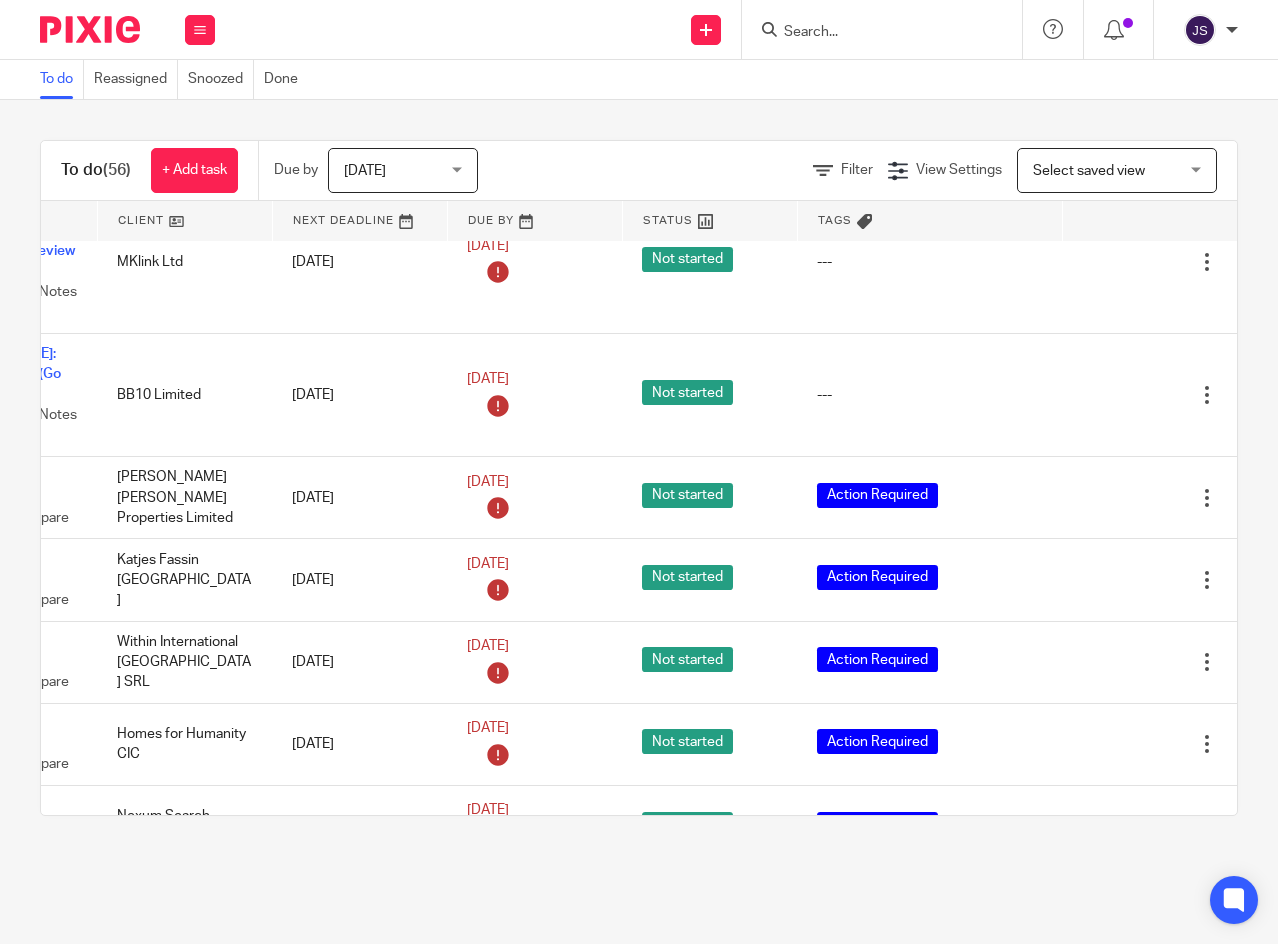 scroll, scrollTop: 2700, scrollLeft: 209, axis: both 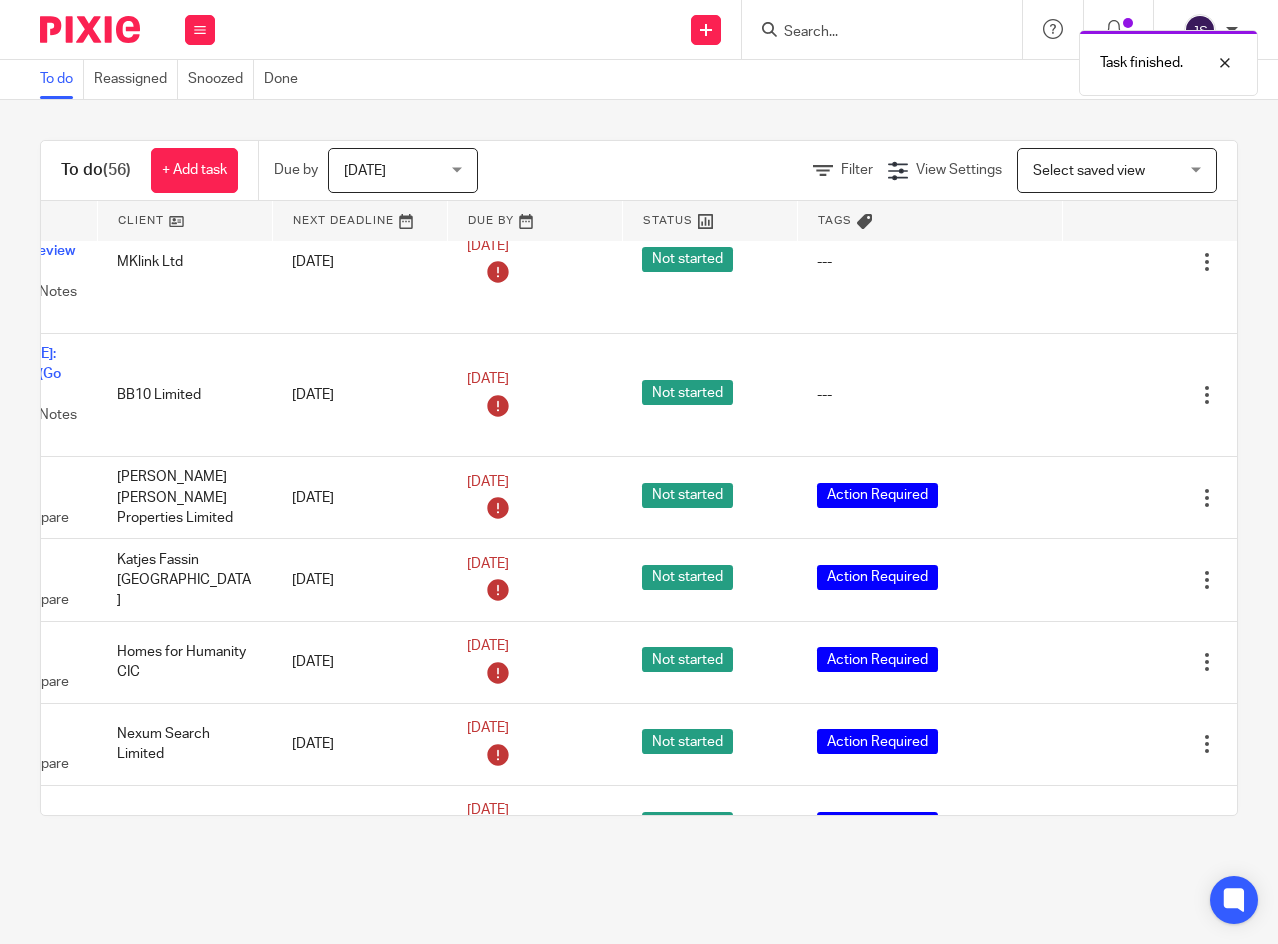 click at bounding box center (1107, 498) 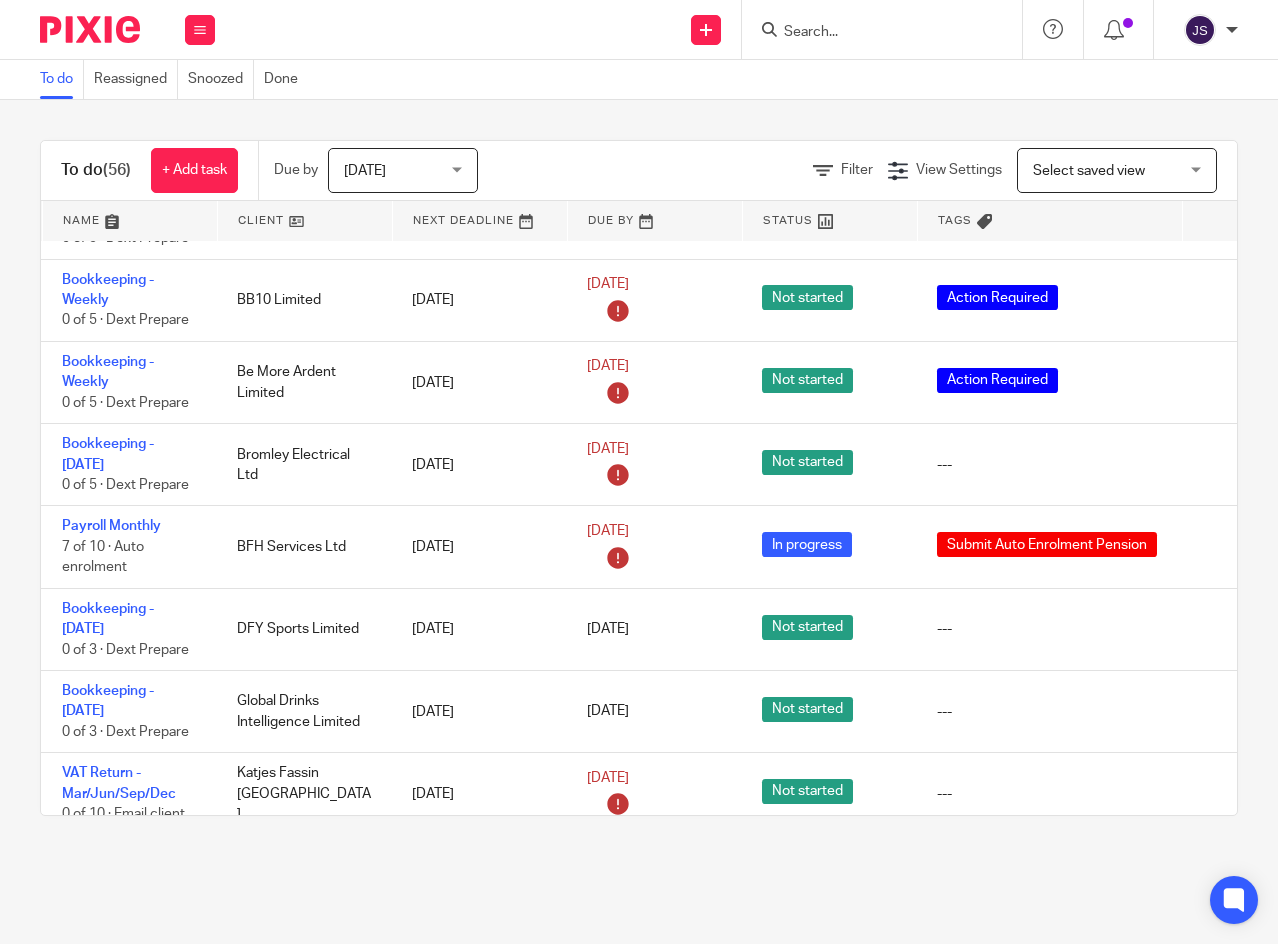 scroll, scrollTop: 3109, scrollLeft: 54, axis: both 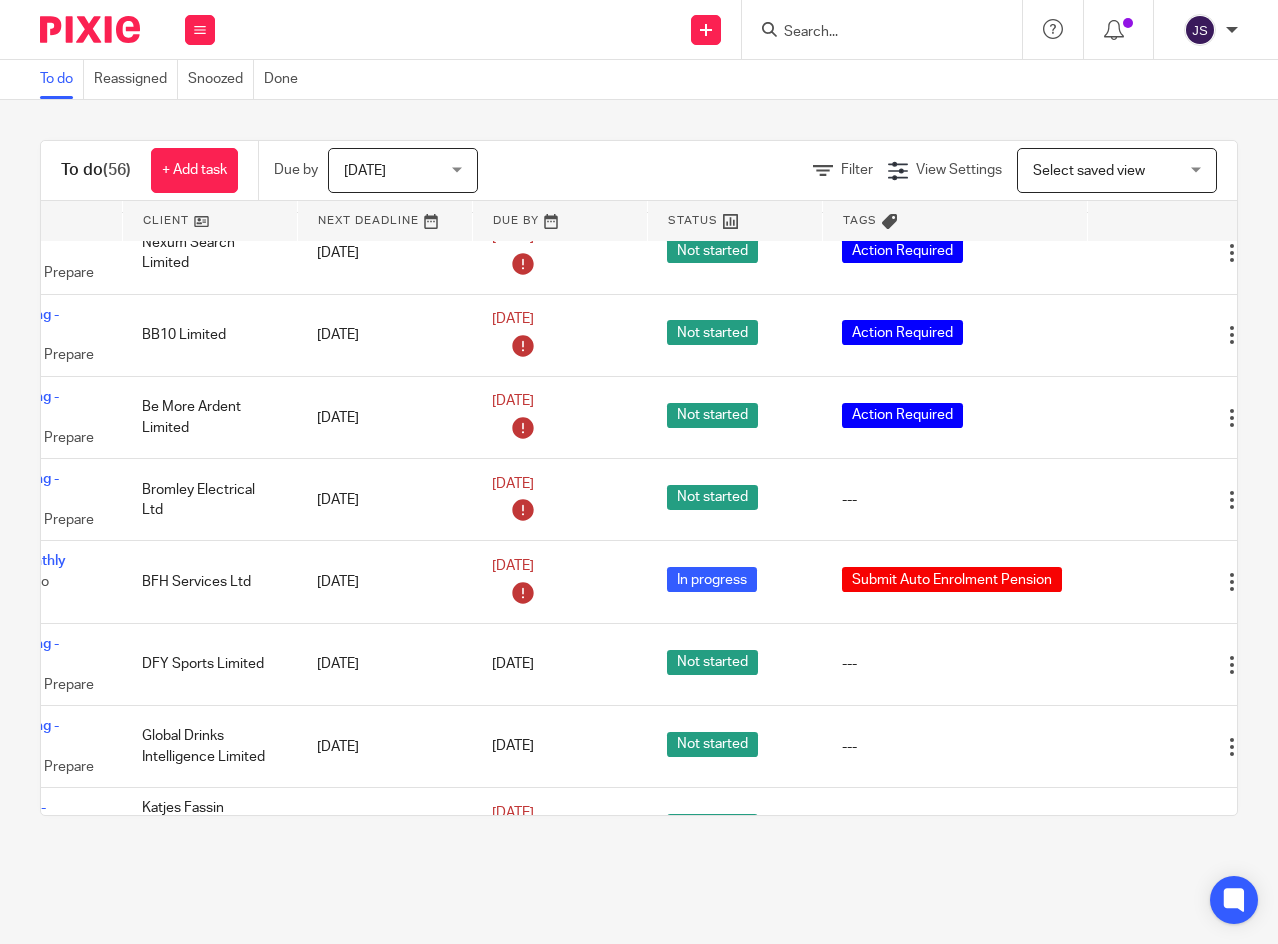 click at bounding box center (1132, 665) 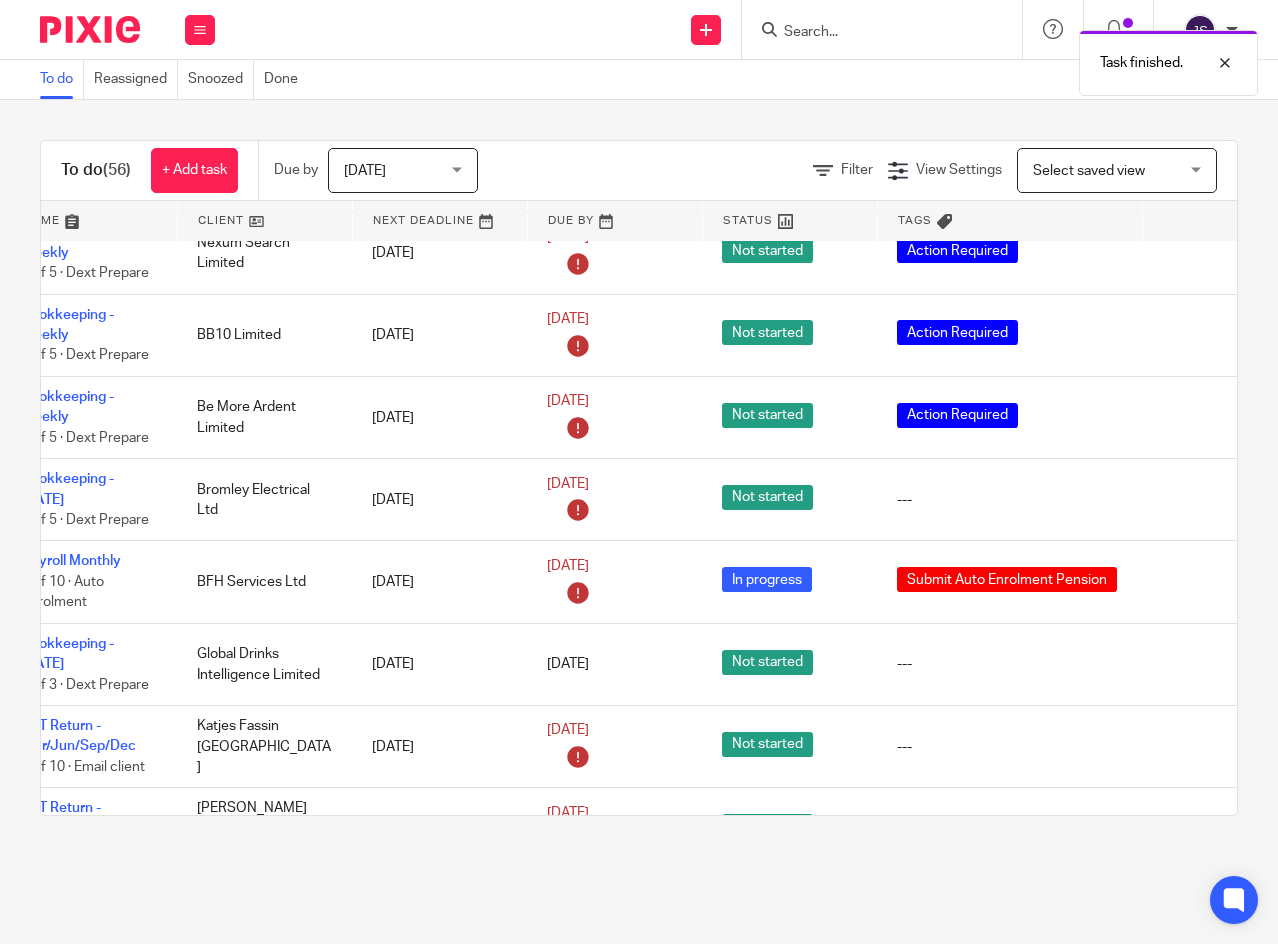 scroll, scrollTop: 3109, scrollLeft: 45, axis: both 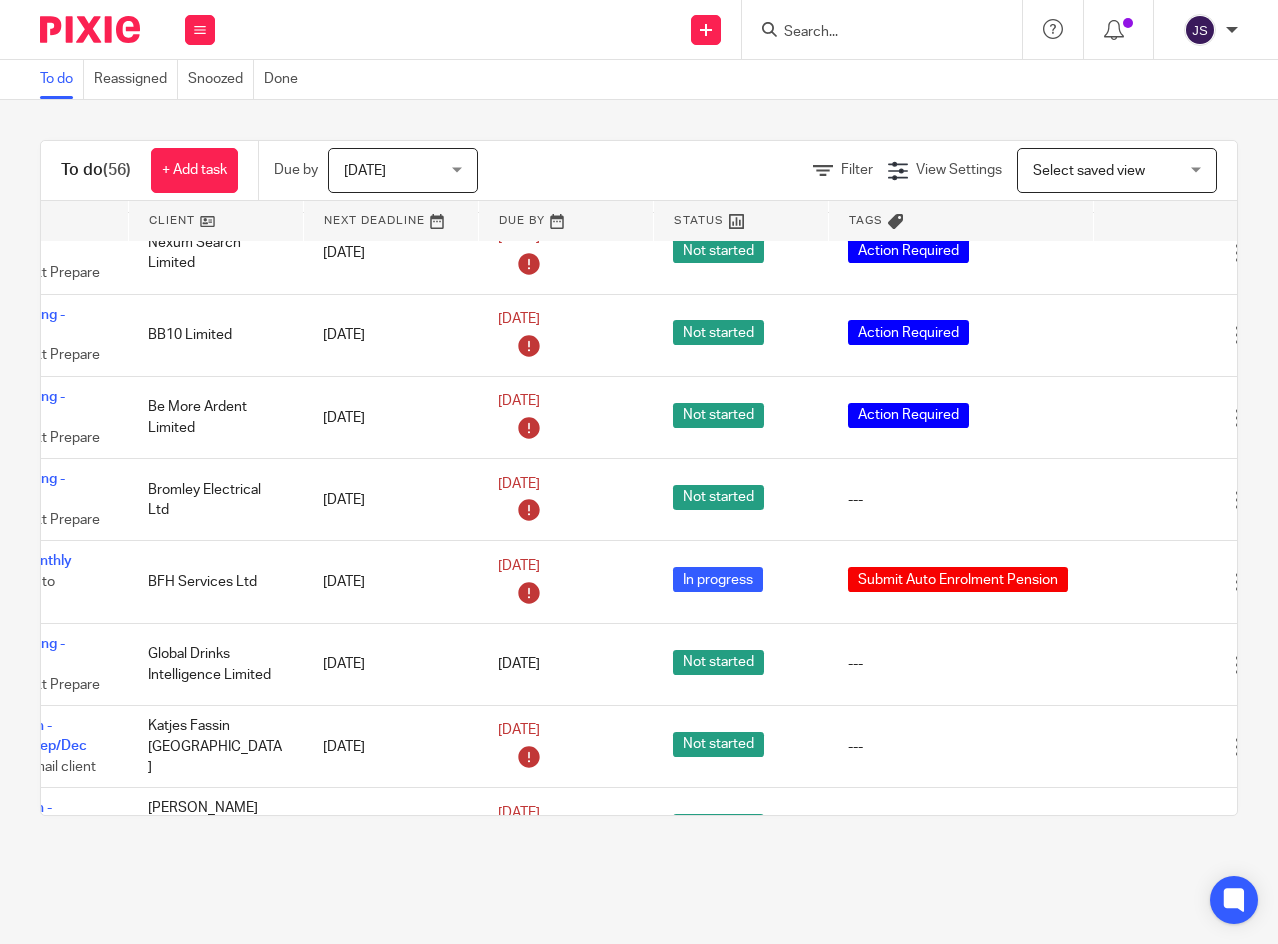click at bounding box center (1138, 665) 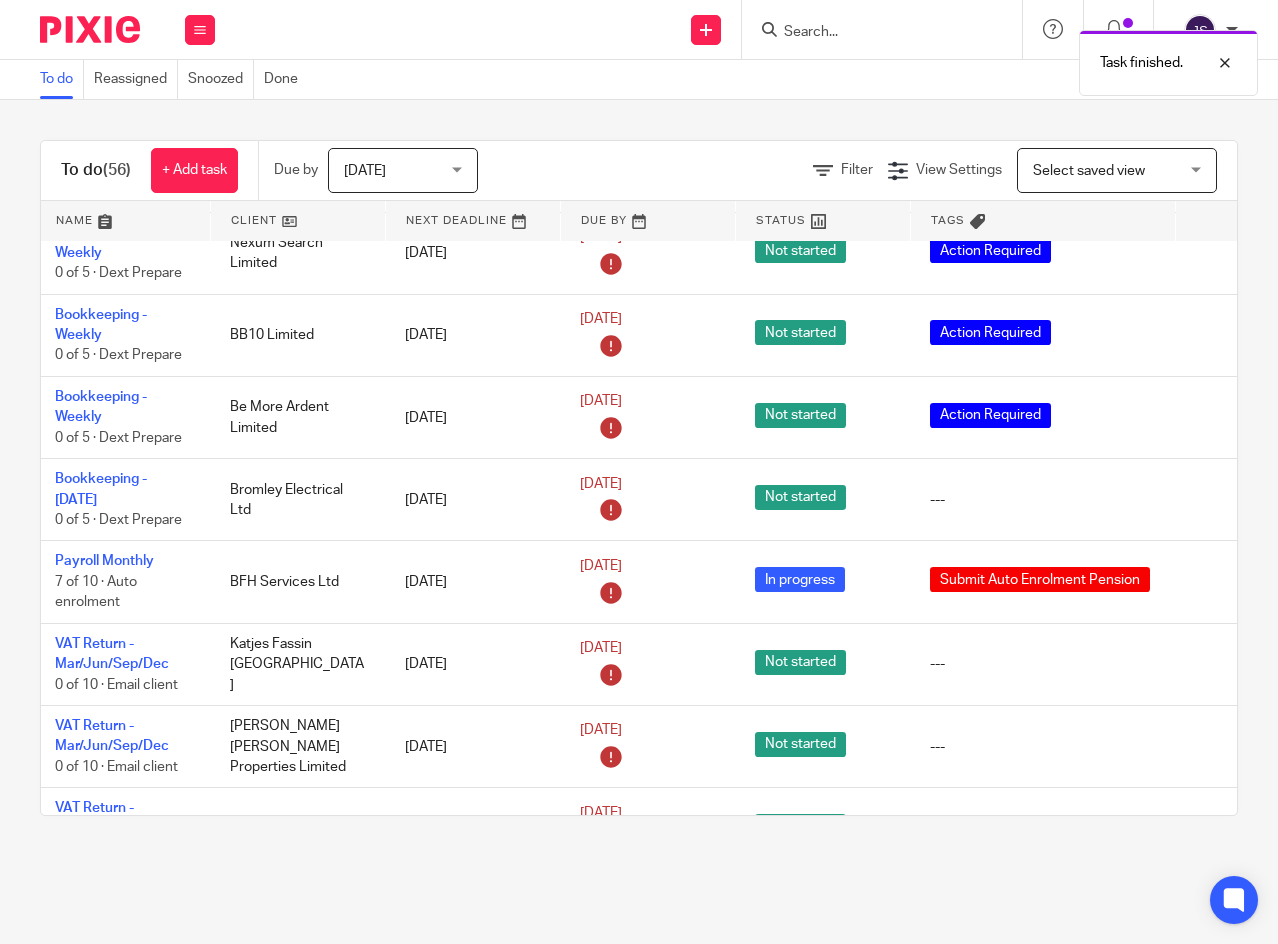 scroll, scrollTop: 3109, scrollLeft: 50, axis: both 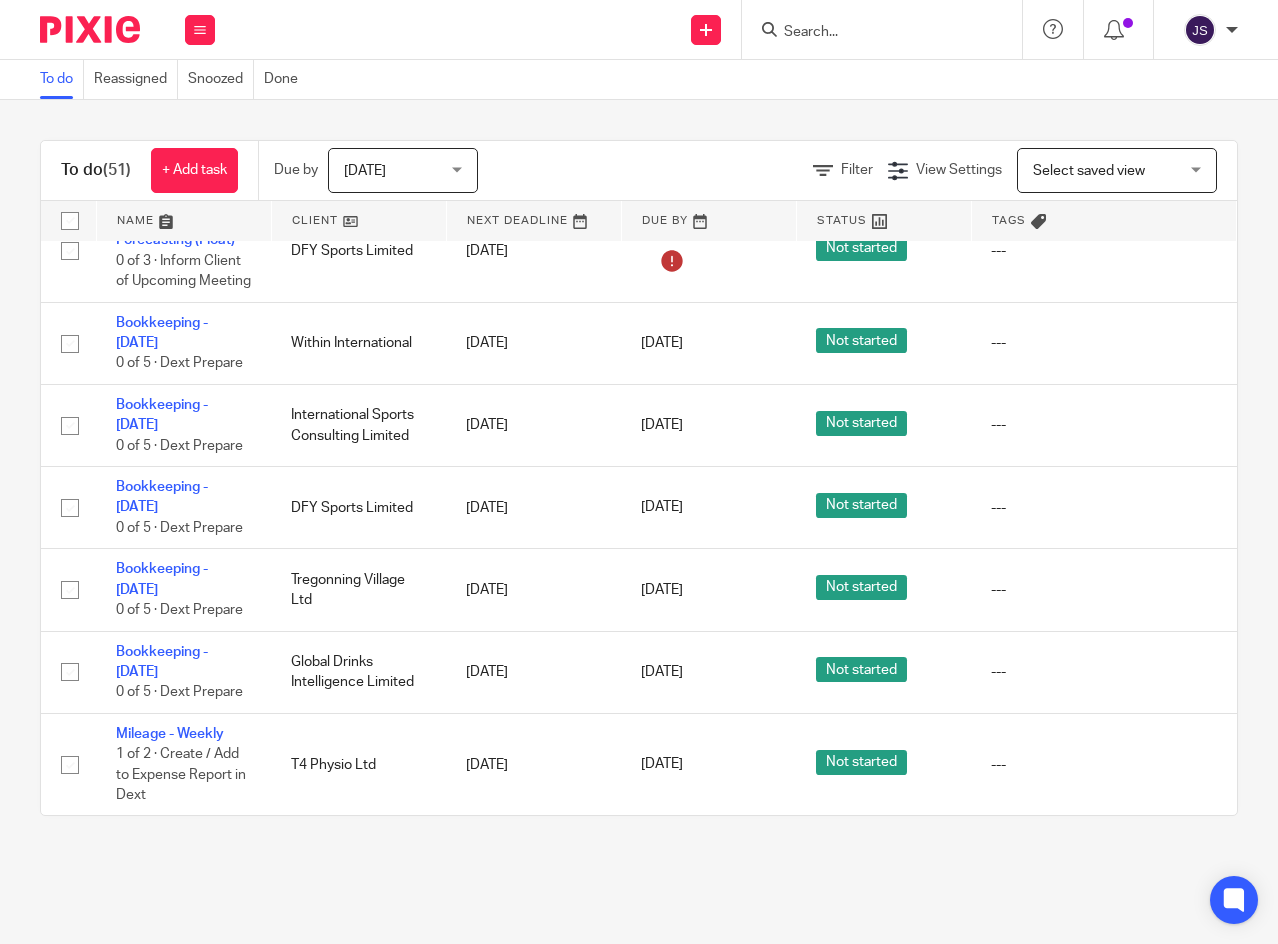 click on "---" at bounding box center [1103, 508] 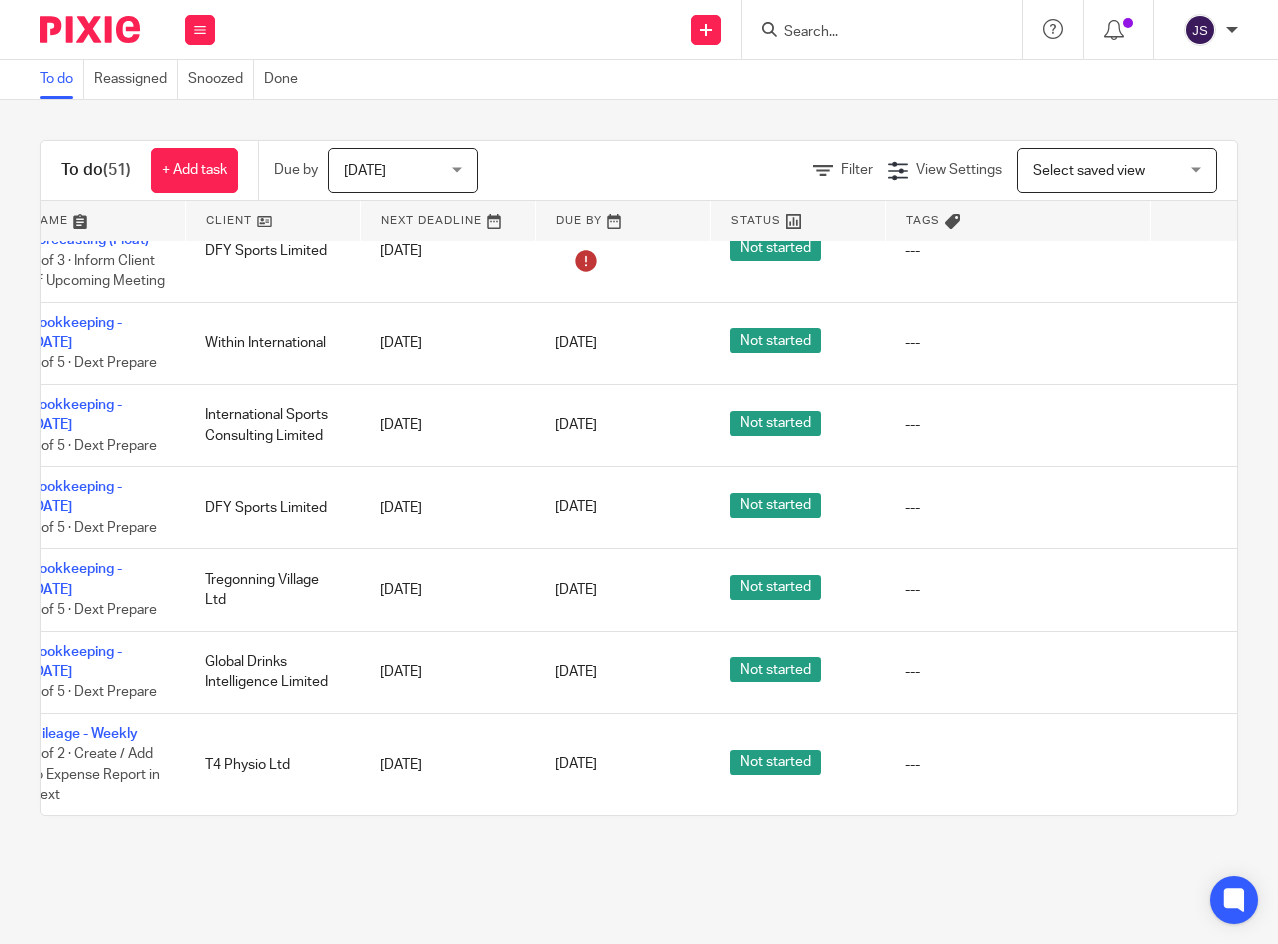 scroll, scrollTop: 3800, scrollLeft: 113, axis: both 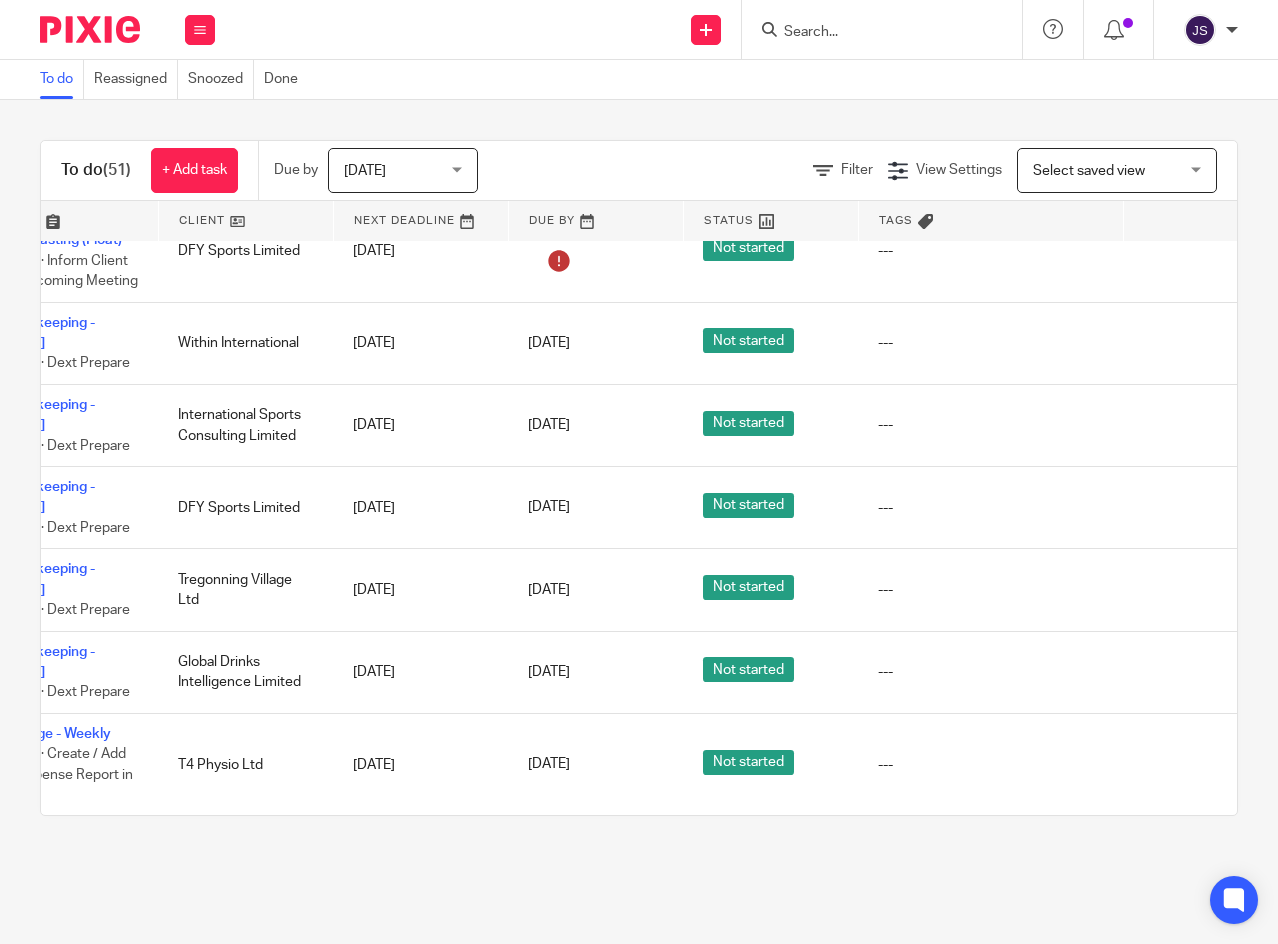 click at bounding box center [1168, 672] 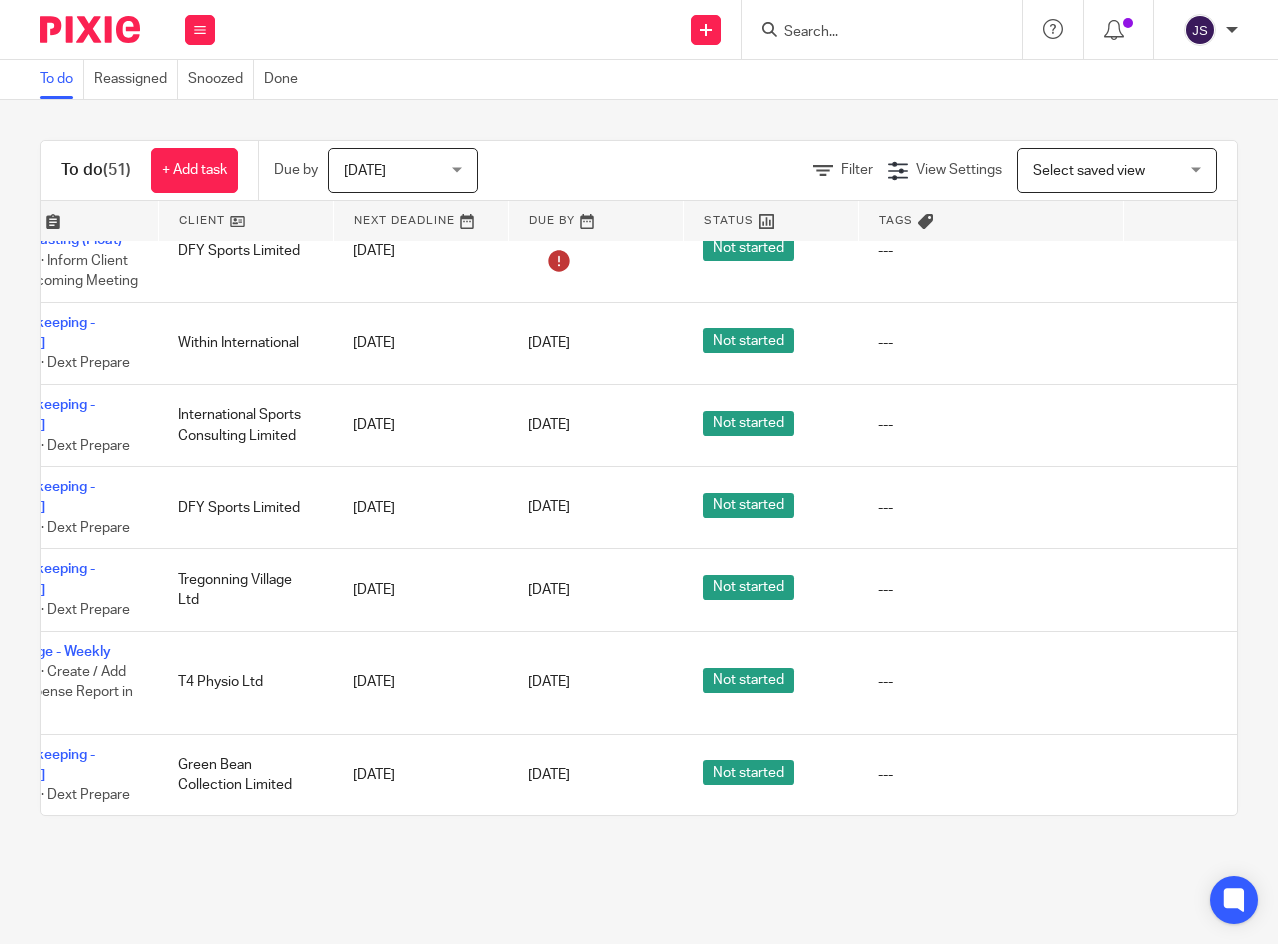 click on "Select saved view
Select saved view" at bounding box center (1117, 170) 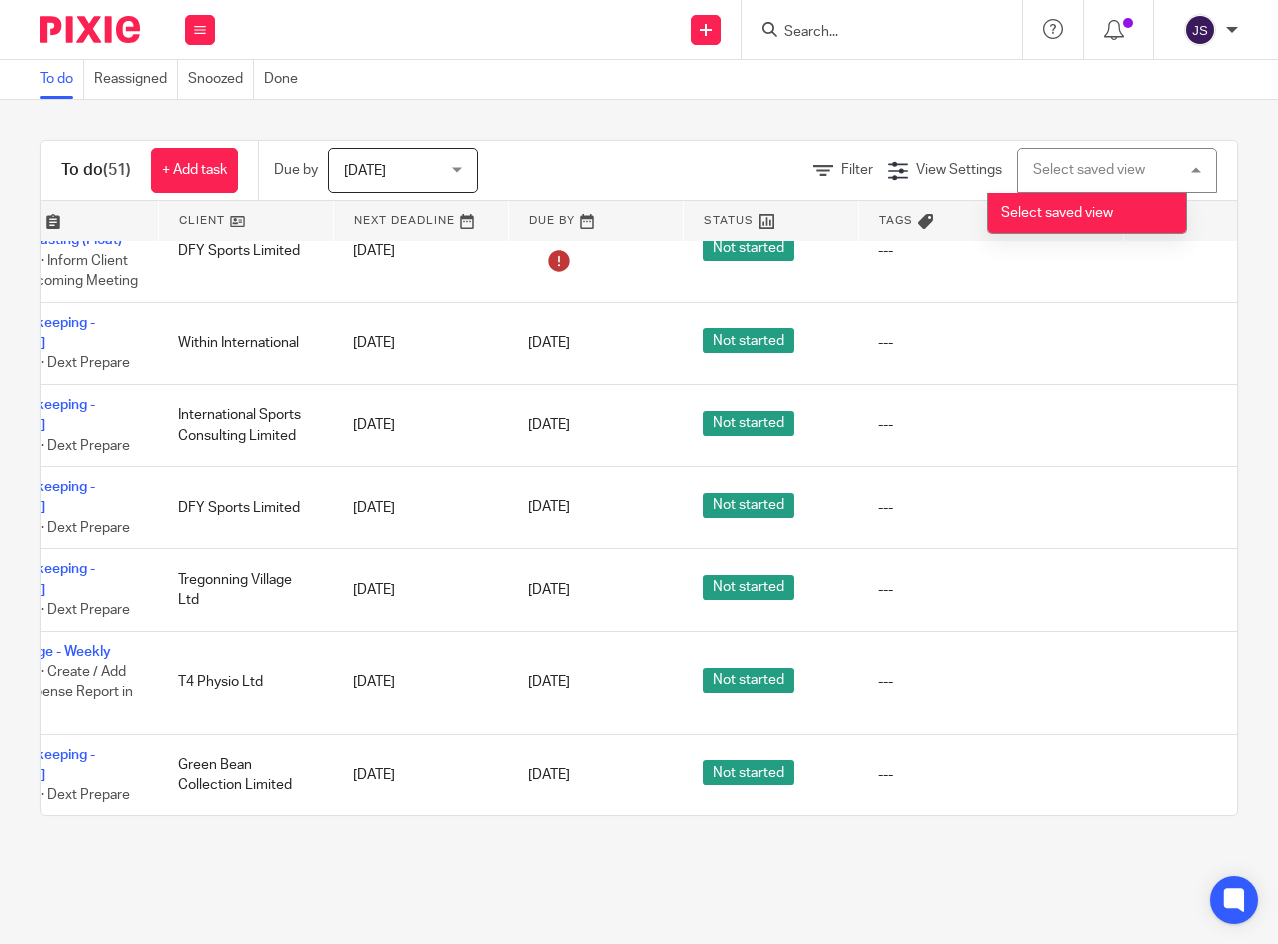 click on "Select saved view" at bounding box center [1057, 213] 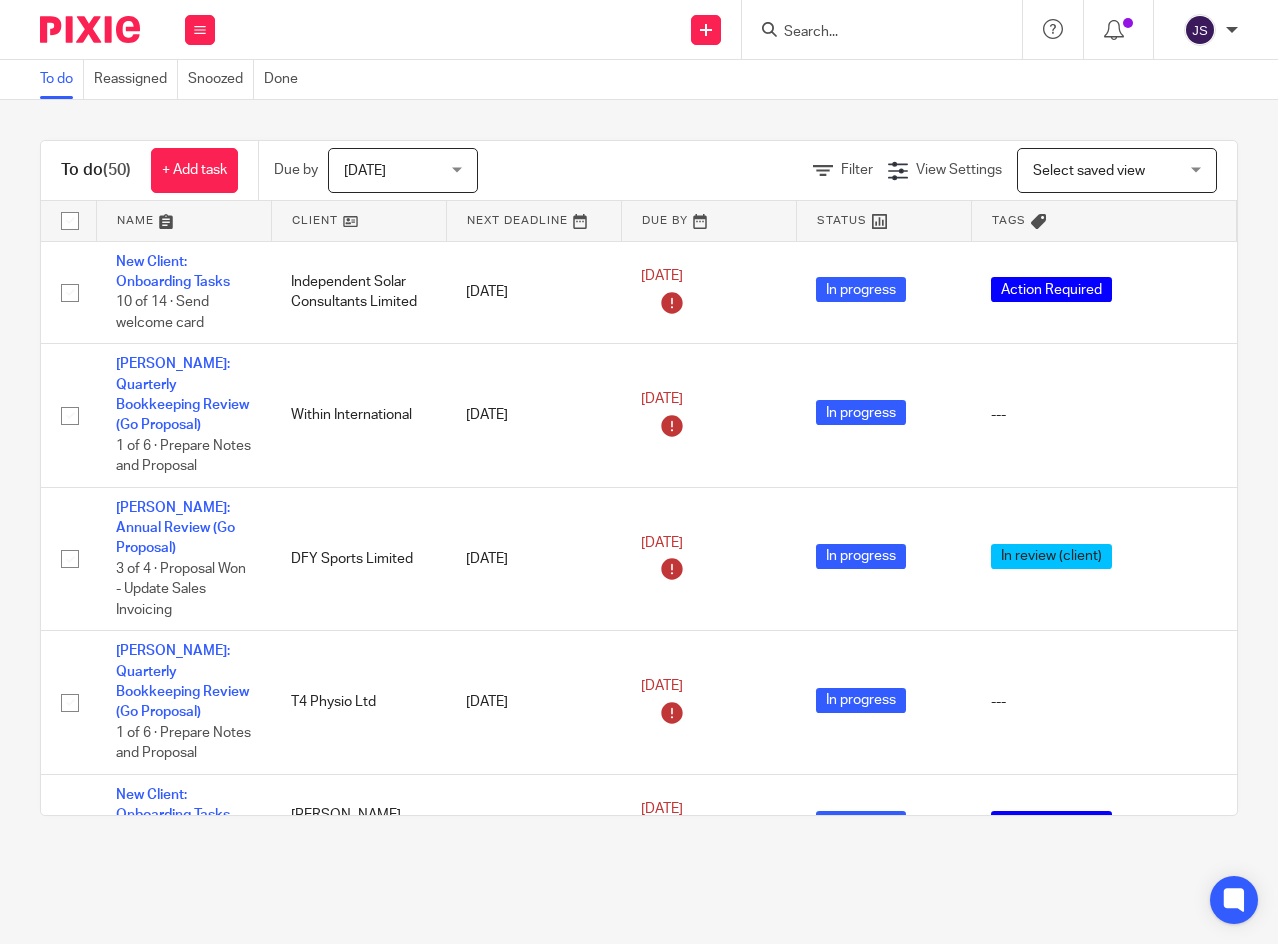 scroll, scrollTop: 0, scrollLeft: 0, axis: both 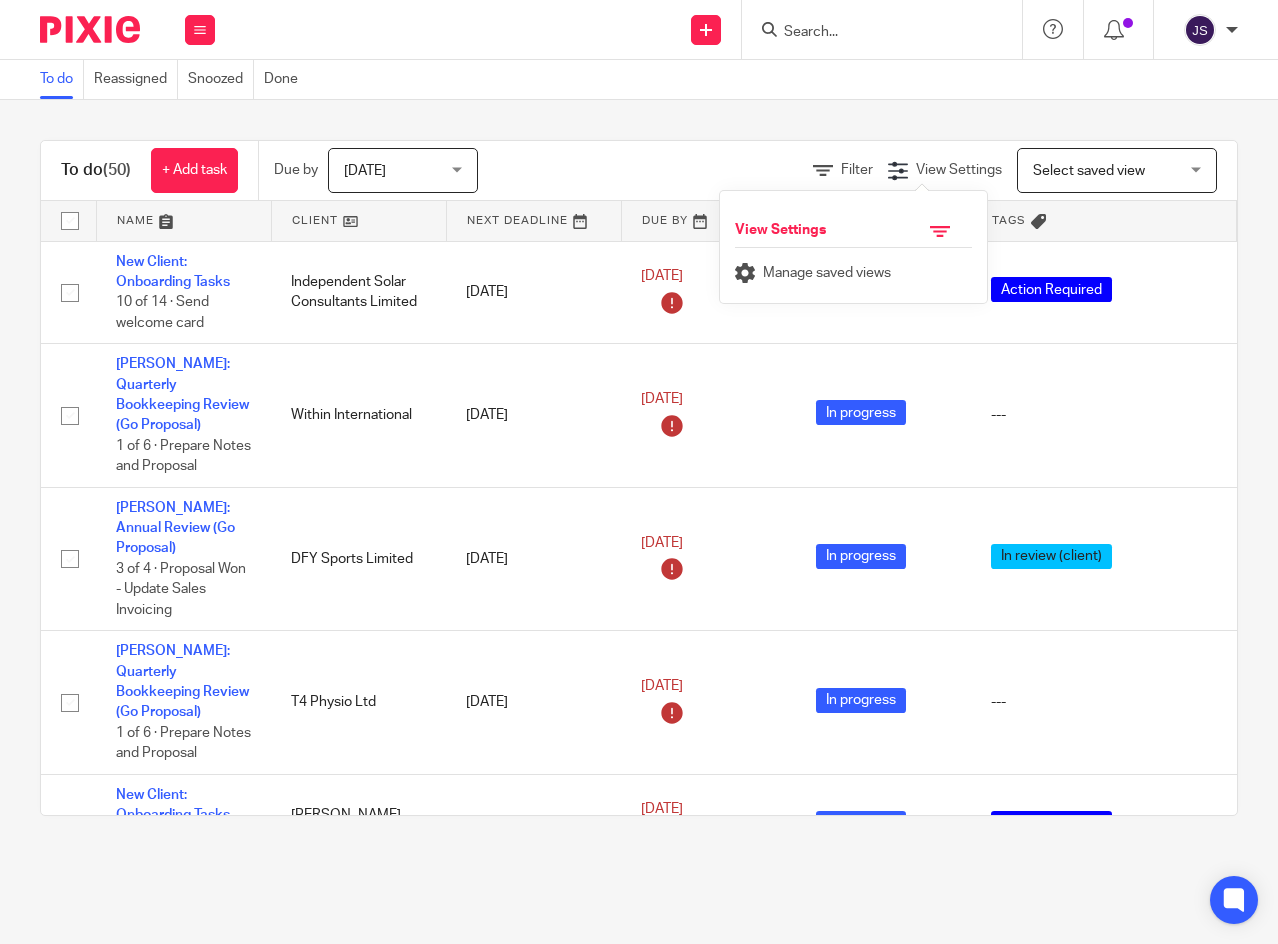 click at bounding box center (940, 231) 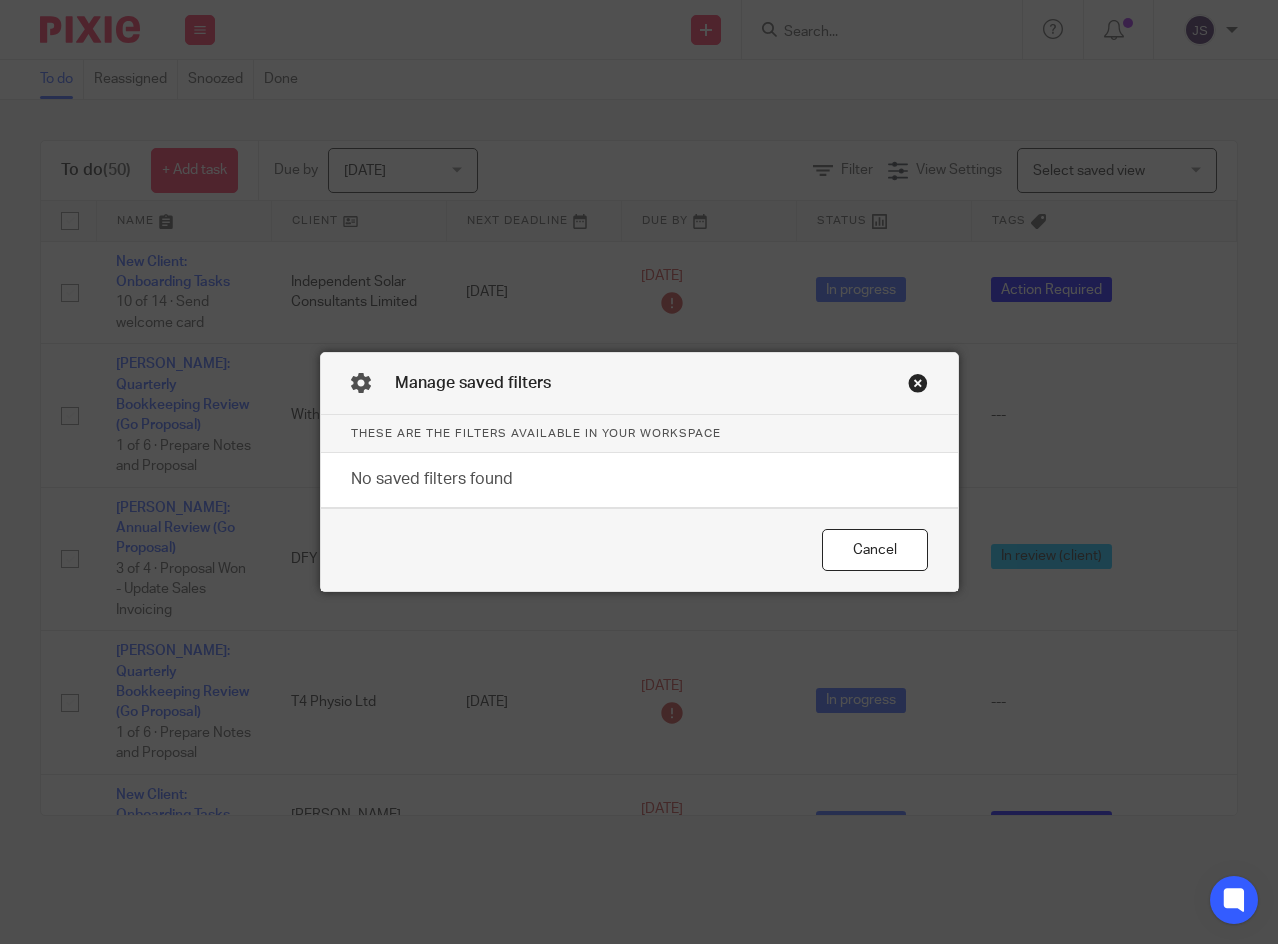 click on "Cancel" at bounding box center [875, 550] 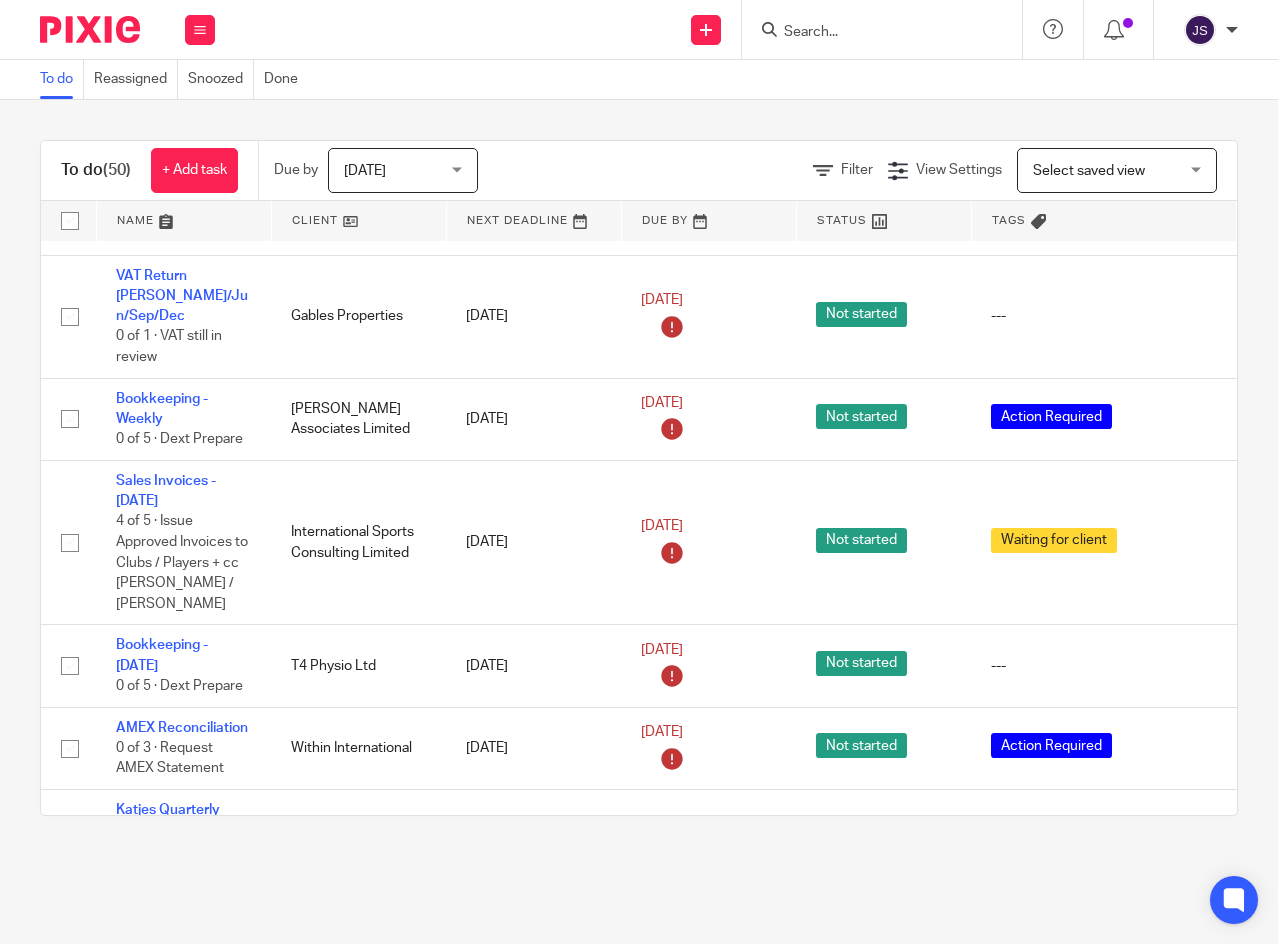 scroll, scrollTop: 1800, scrollLeft: 0, axis: vertical 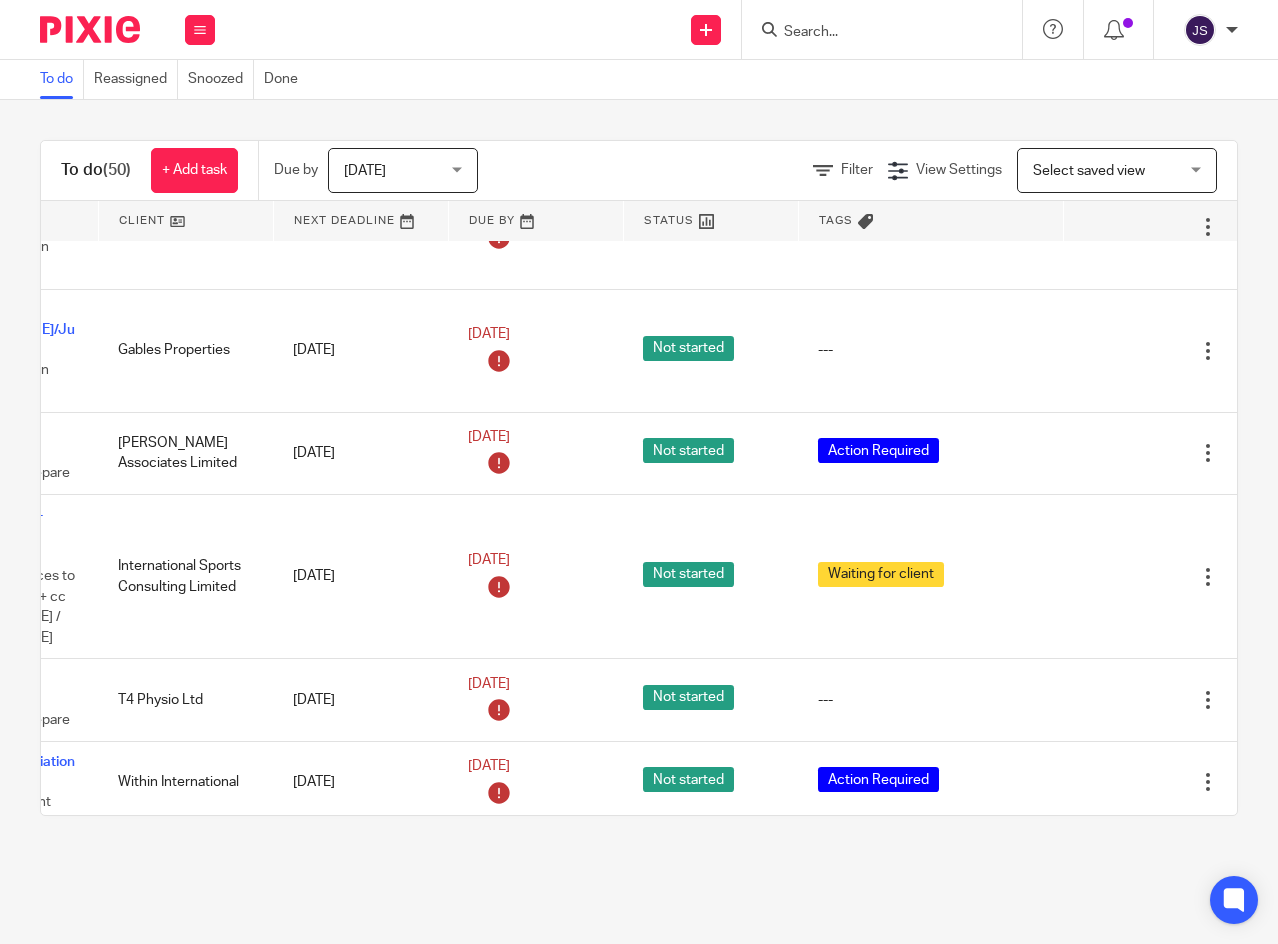 click at bounding box center (1108, 700) 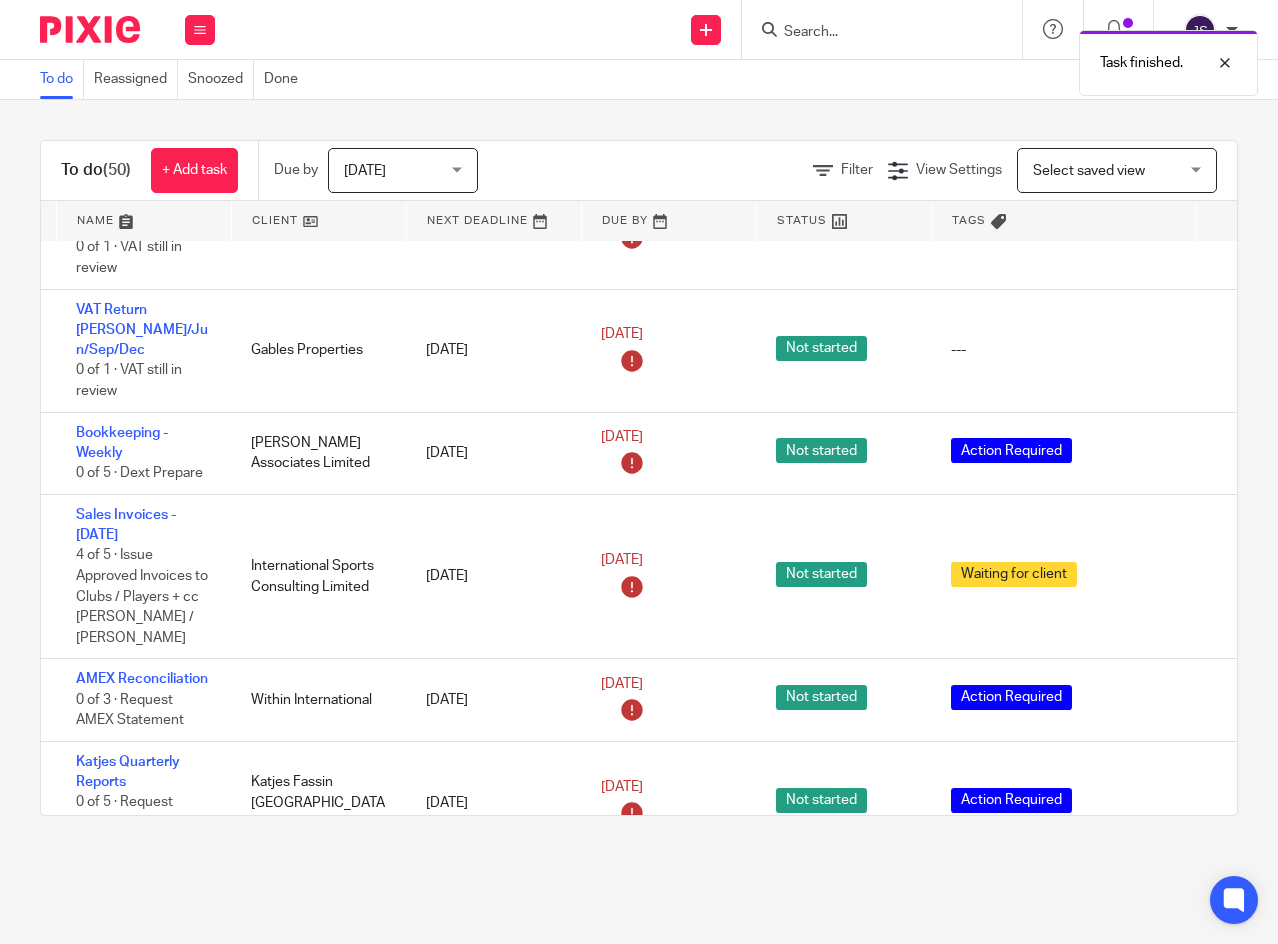 scroll, scrollTop: 1800, scrollLeft: 0, axis: vertical 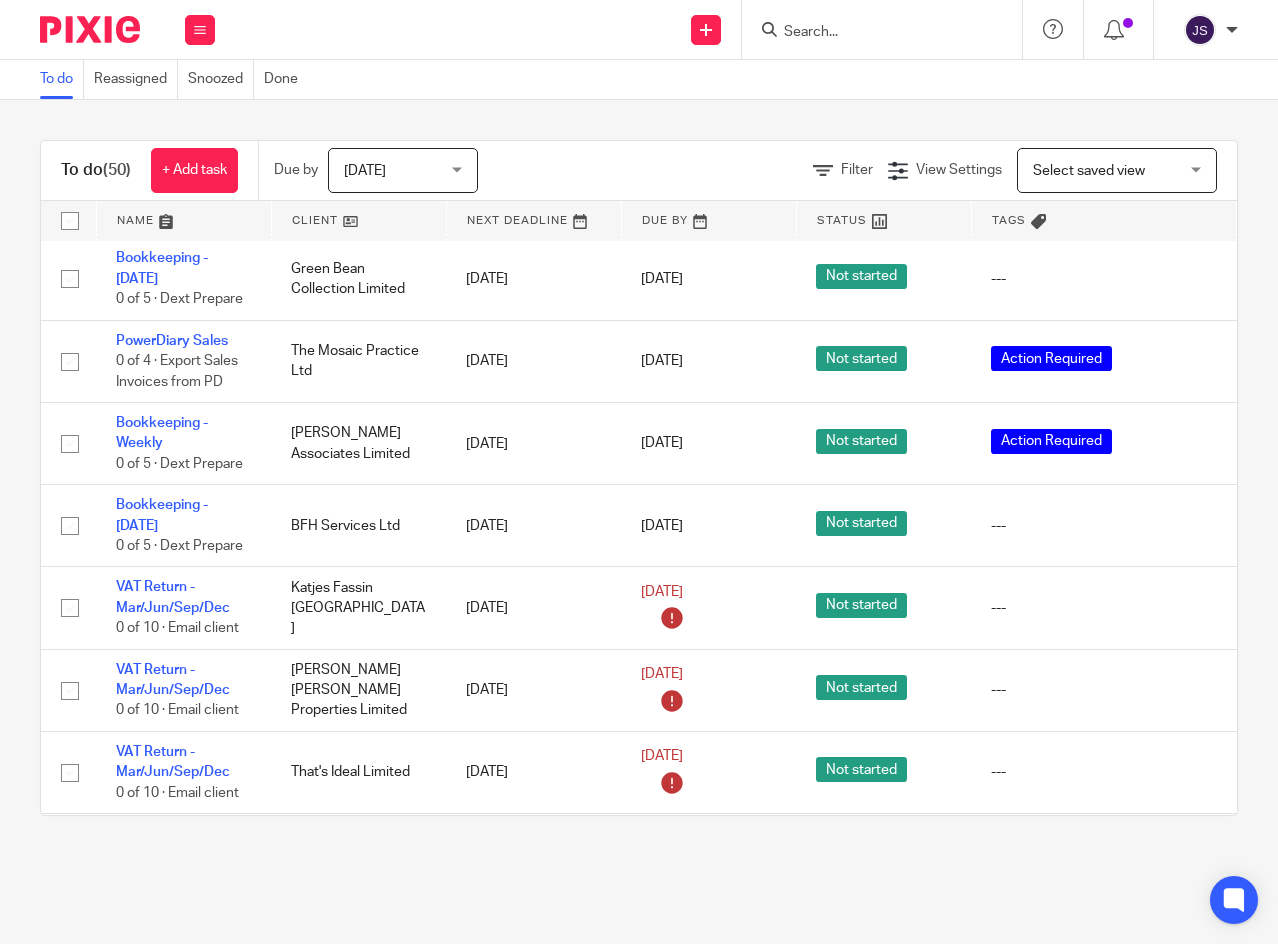 click on "VAT Return - Mar/Jun/Sep/Dec" at bounding box center (173, 597) 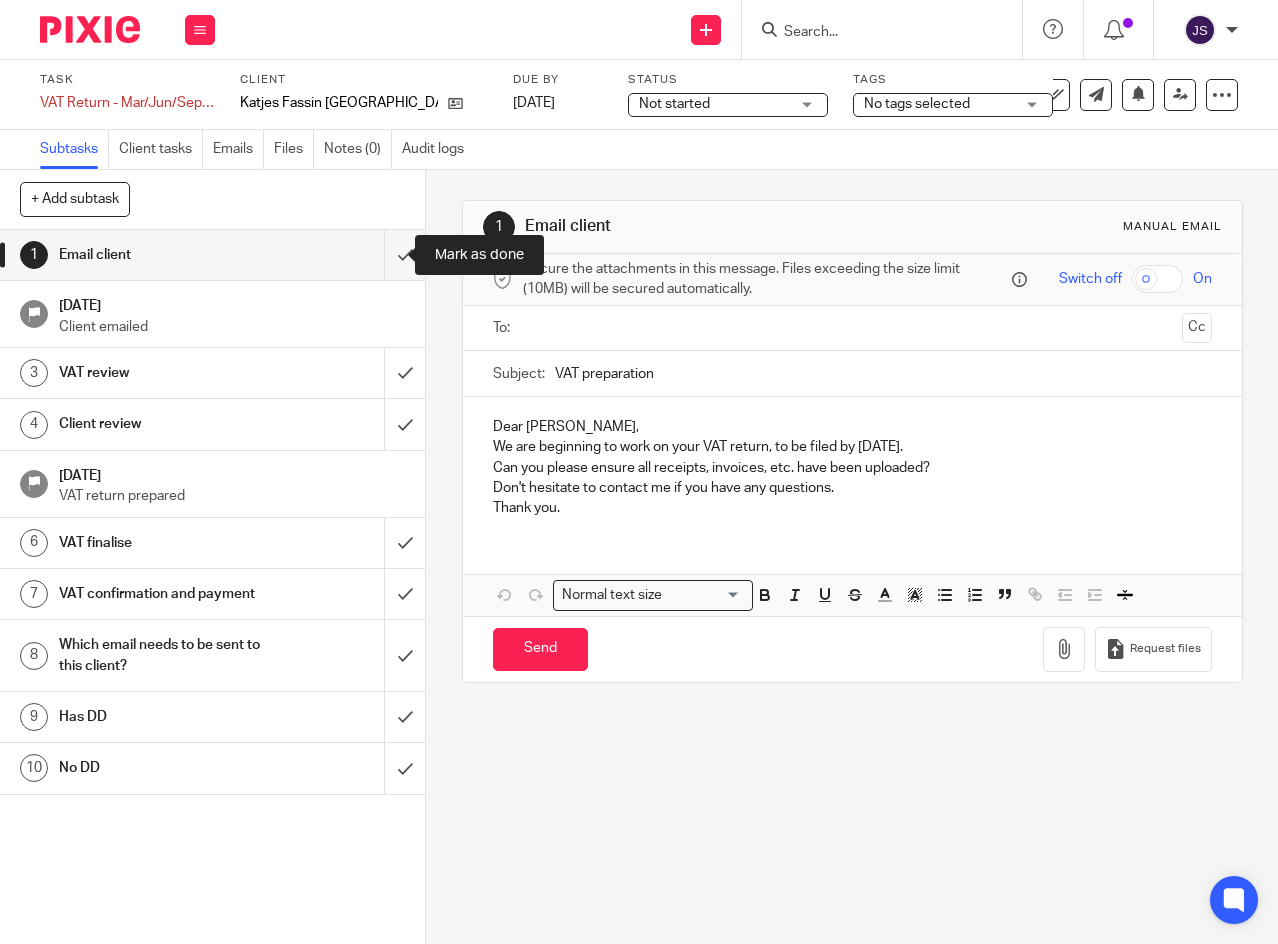 scroll, scrollTop: 0, scrollLeft: 0, axis: both 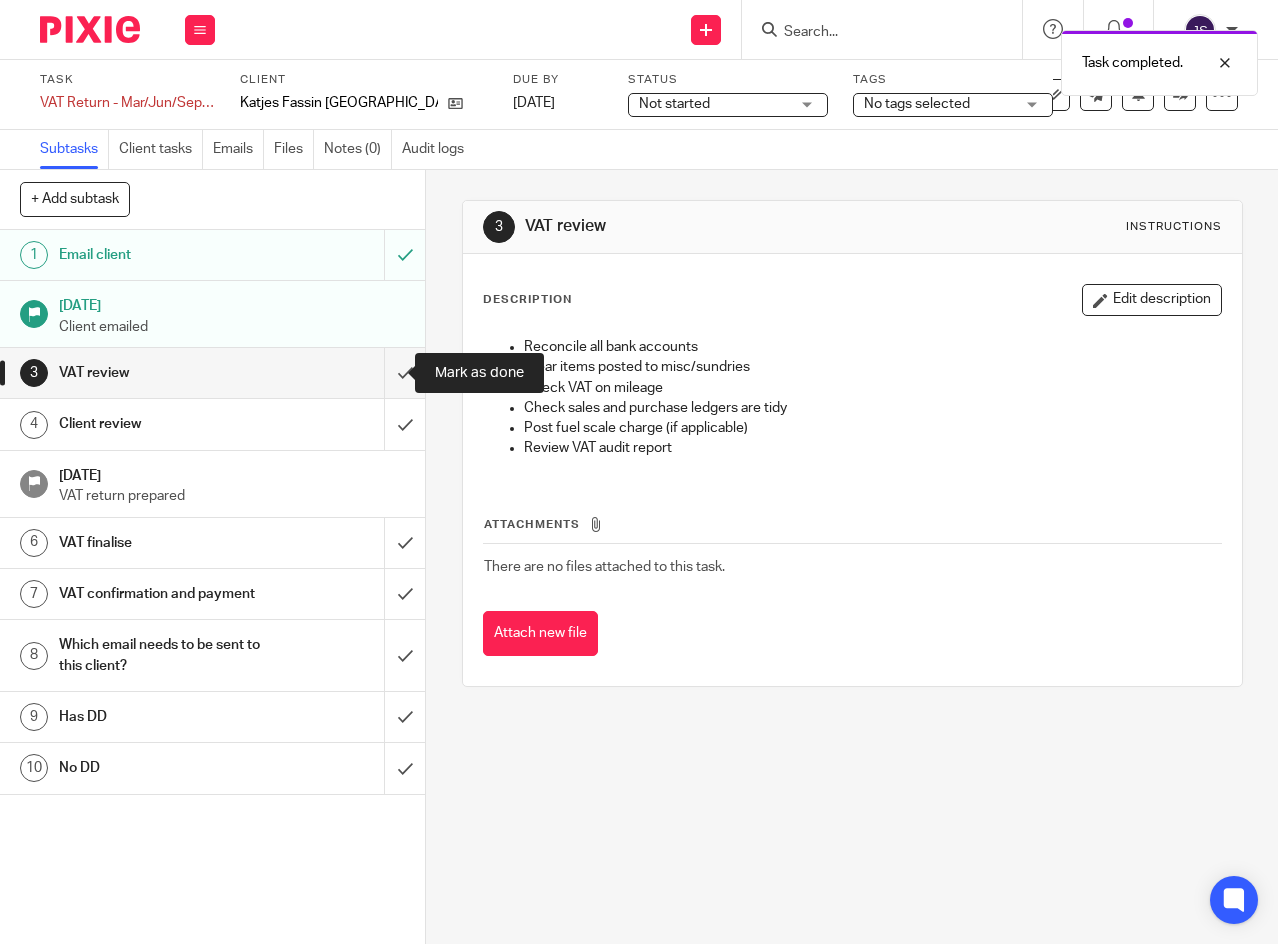 click at bounding box center [212, 373] 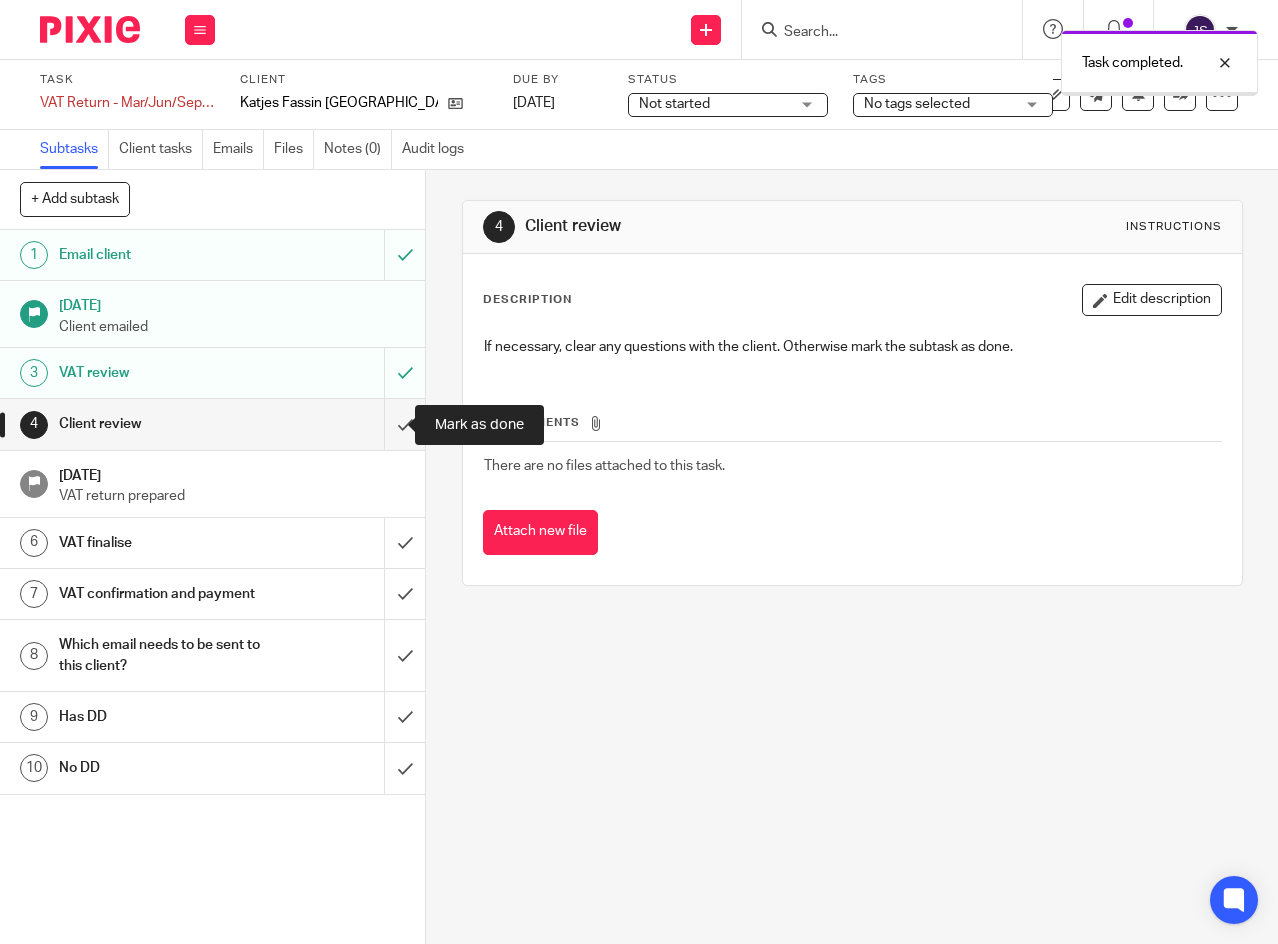 scroll, scrollTop: 0, scrollLeft: 0, axis: both 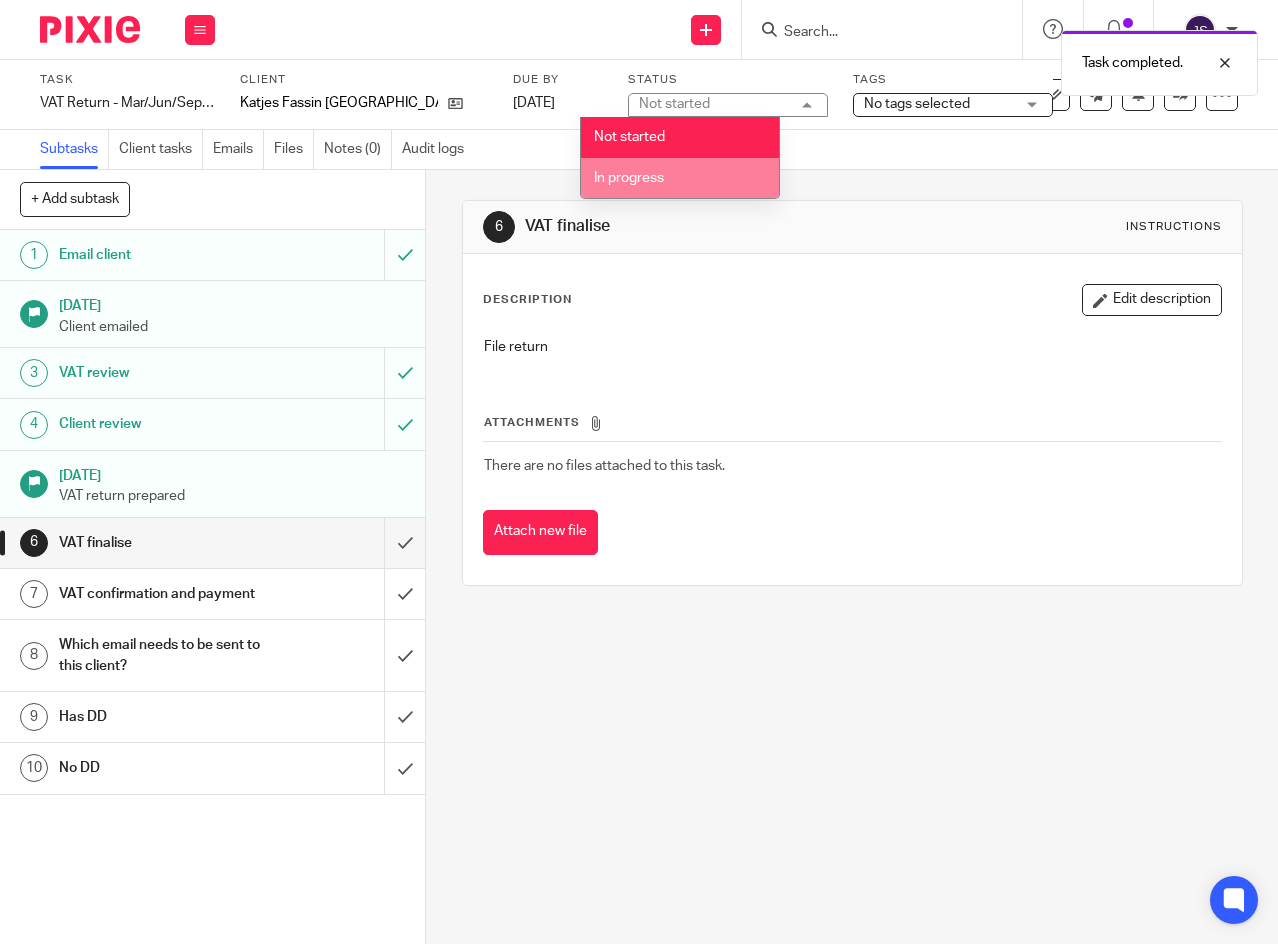 click on "In progress" at bounding box center (680, 178) 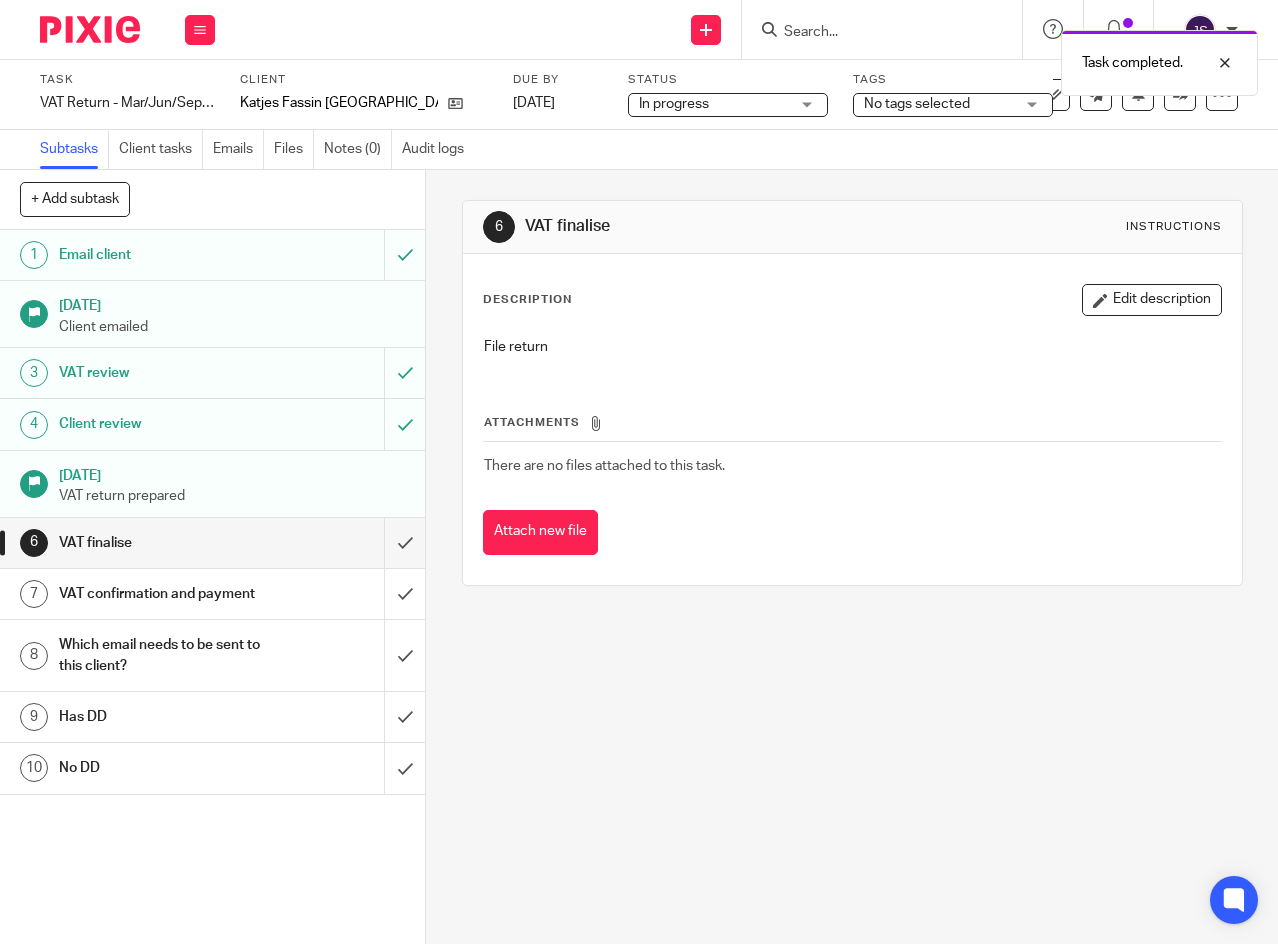click on "No tags selected" at bounding box center (953, 105) 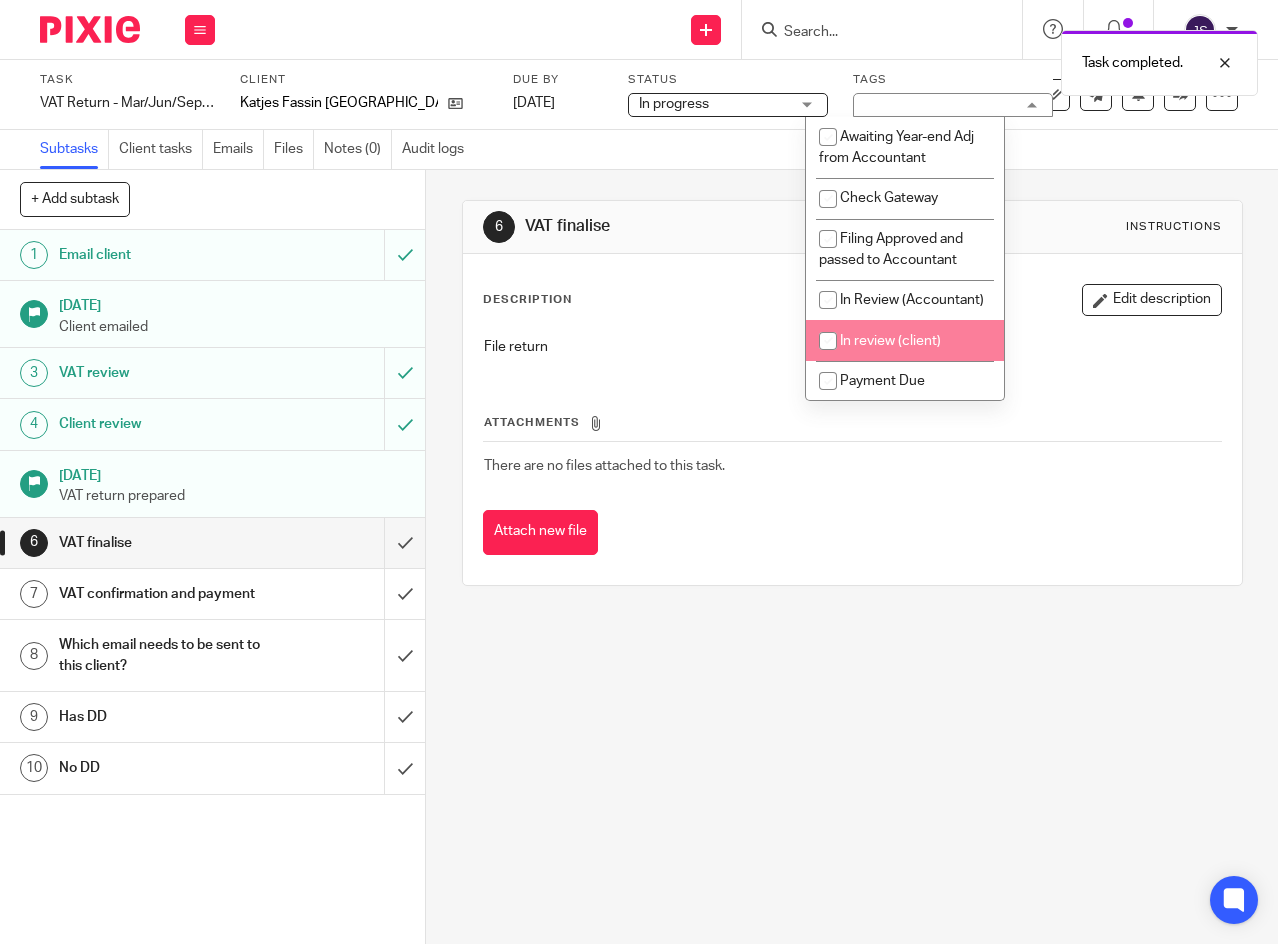 click at bounding box center [828, 341] 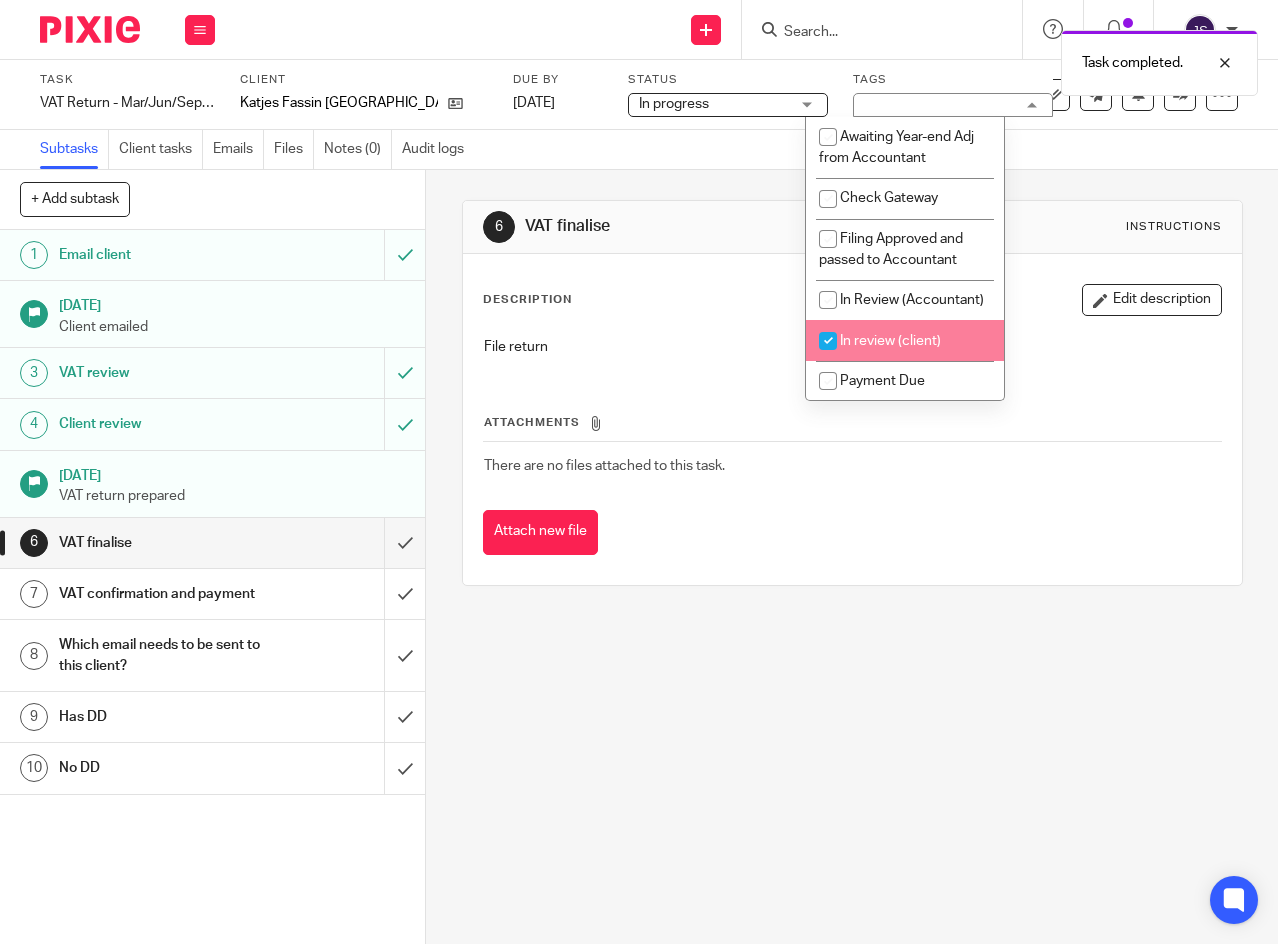 checkbox on "true" 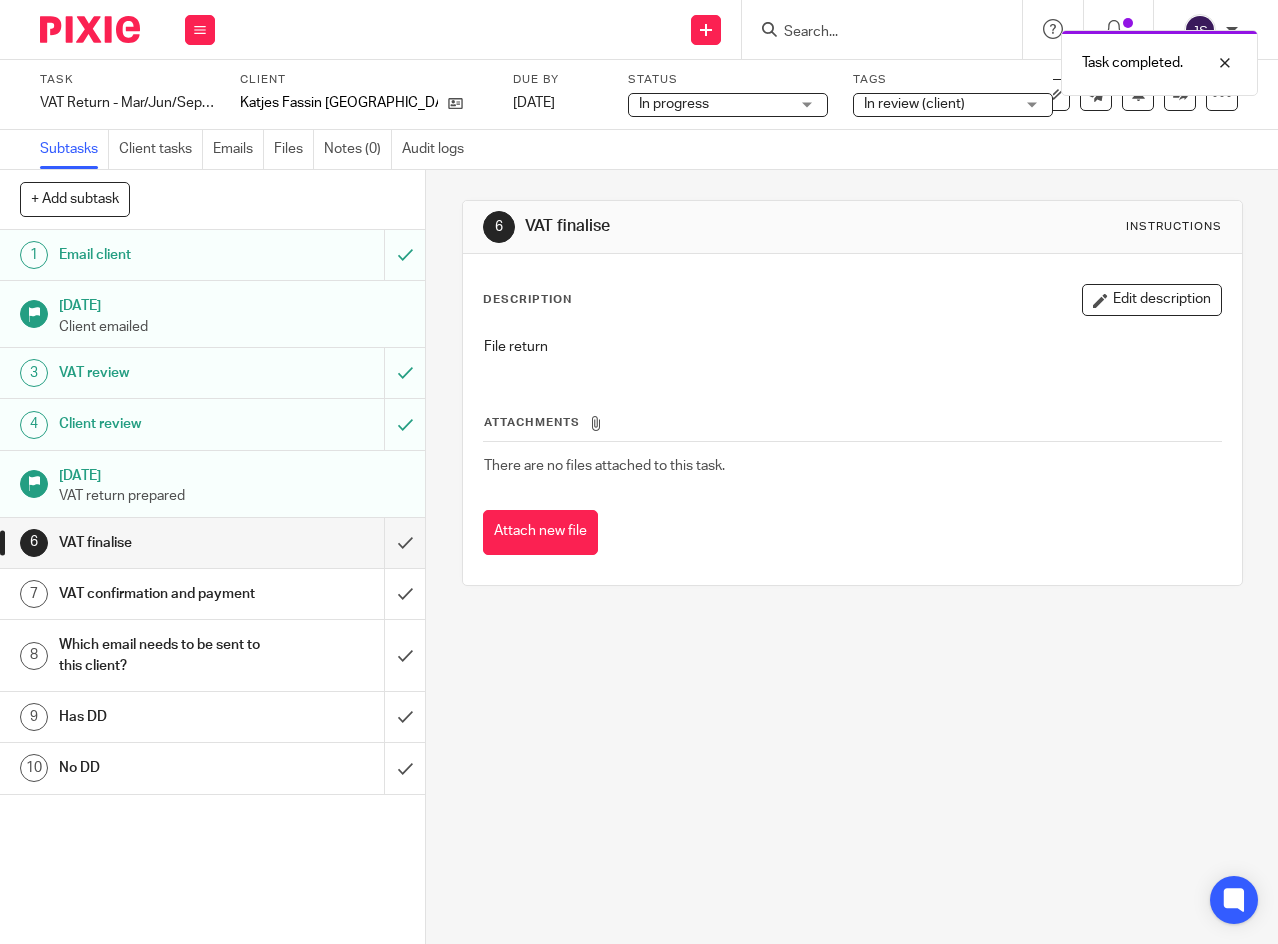click on "[DATE]" at bounding box center (558, 103) 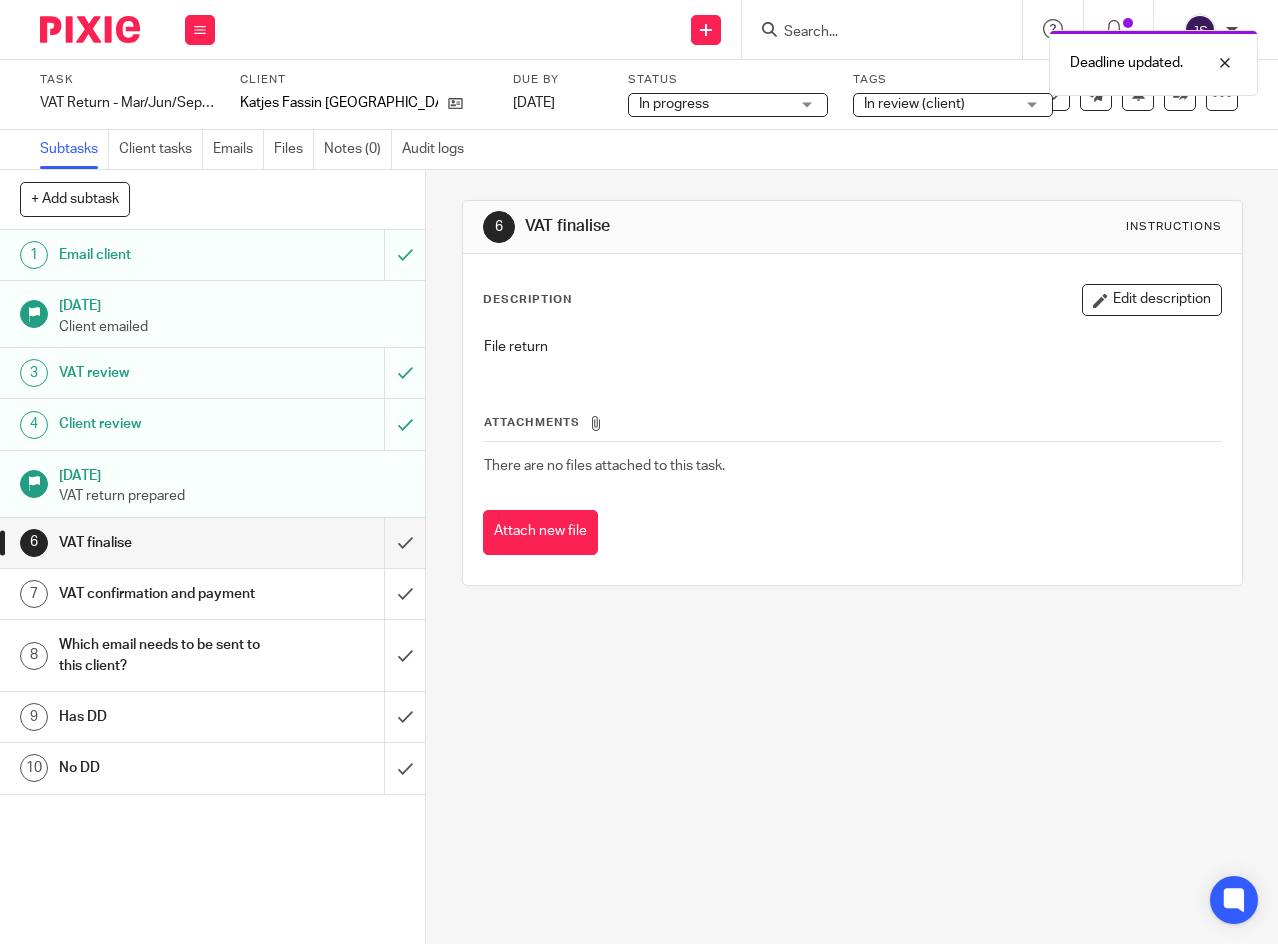 click at bounding box center (200, 30) 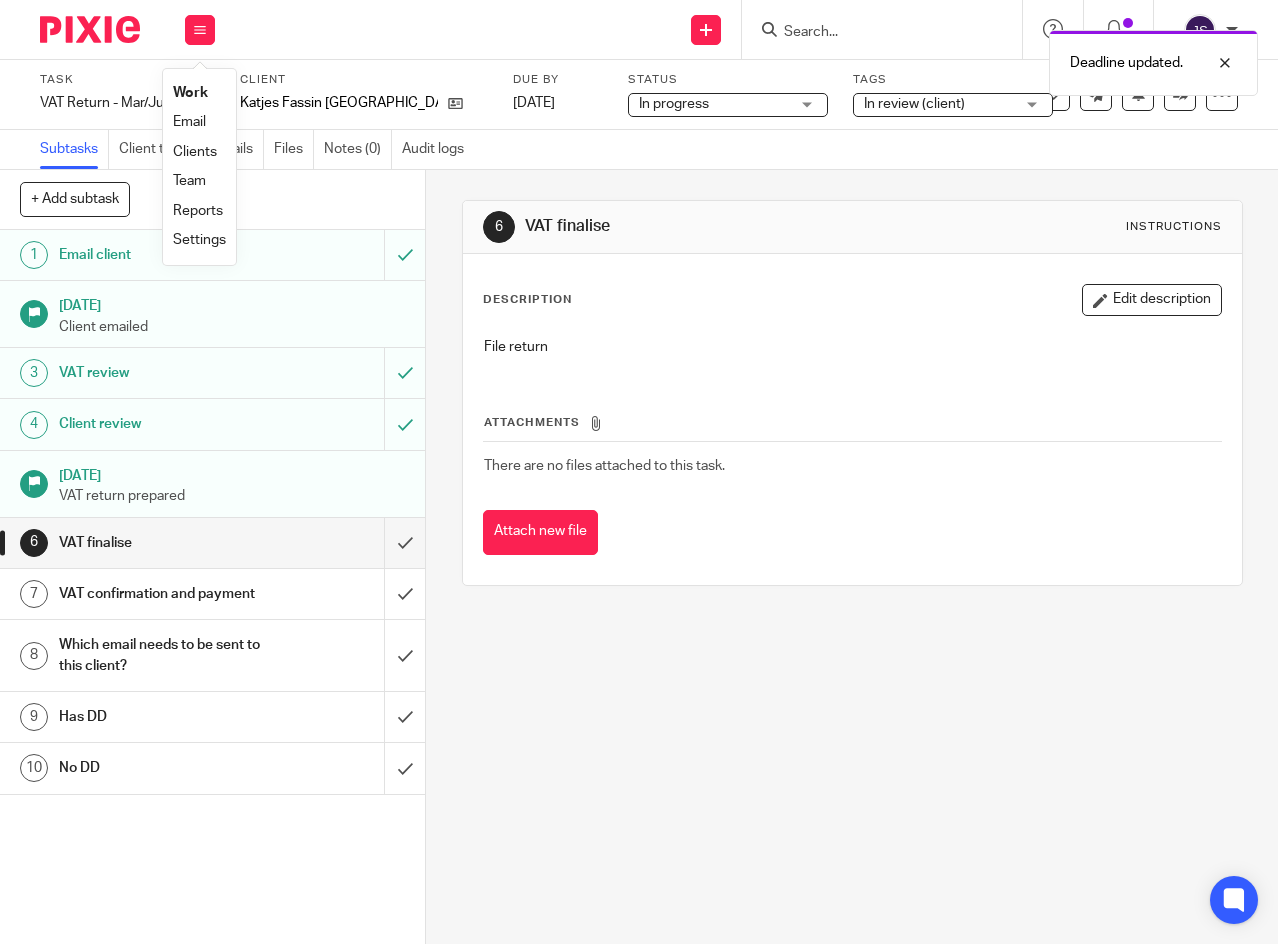click on "Work" at bounding box center (190, 93) 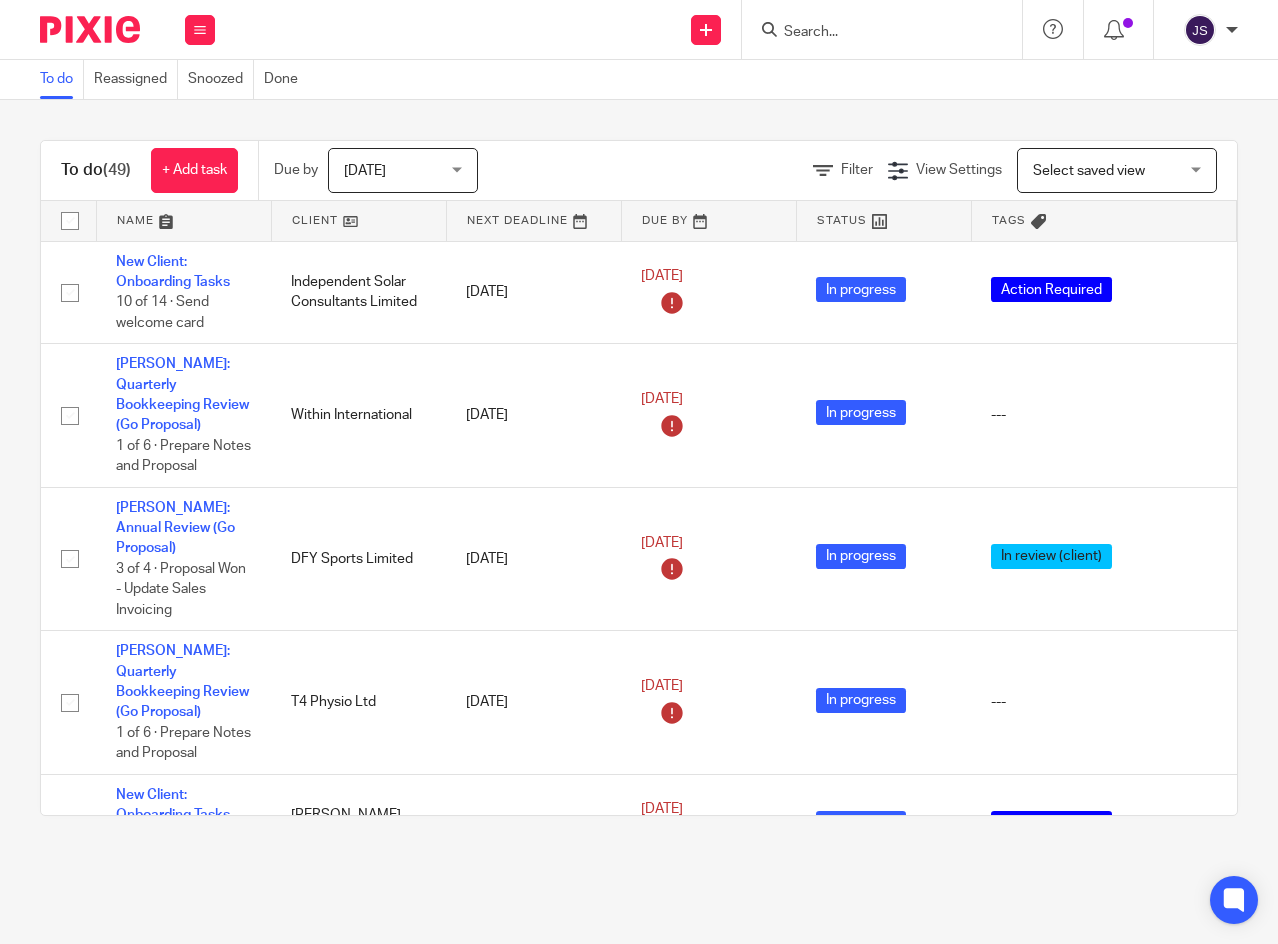 scroll, scrollTop: 0, scrollLeft: 0, axis: both 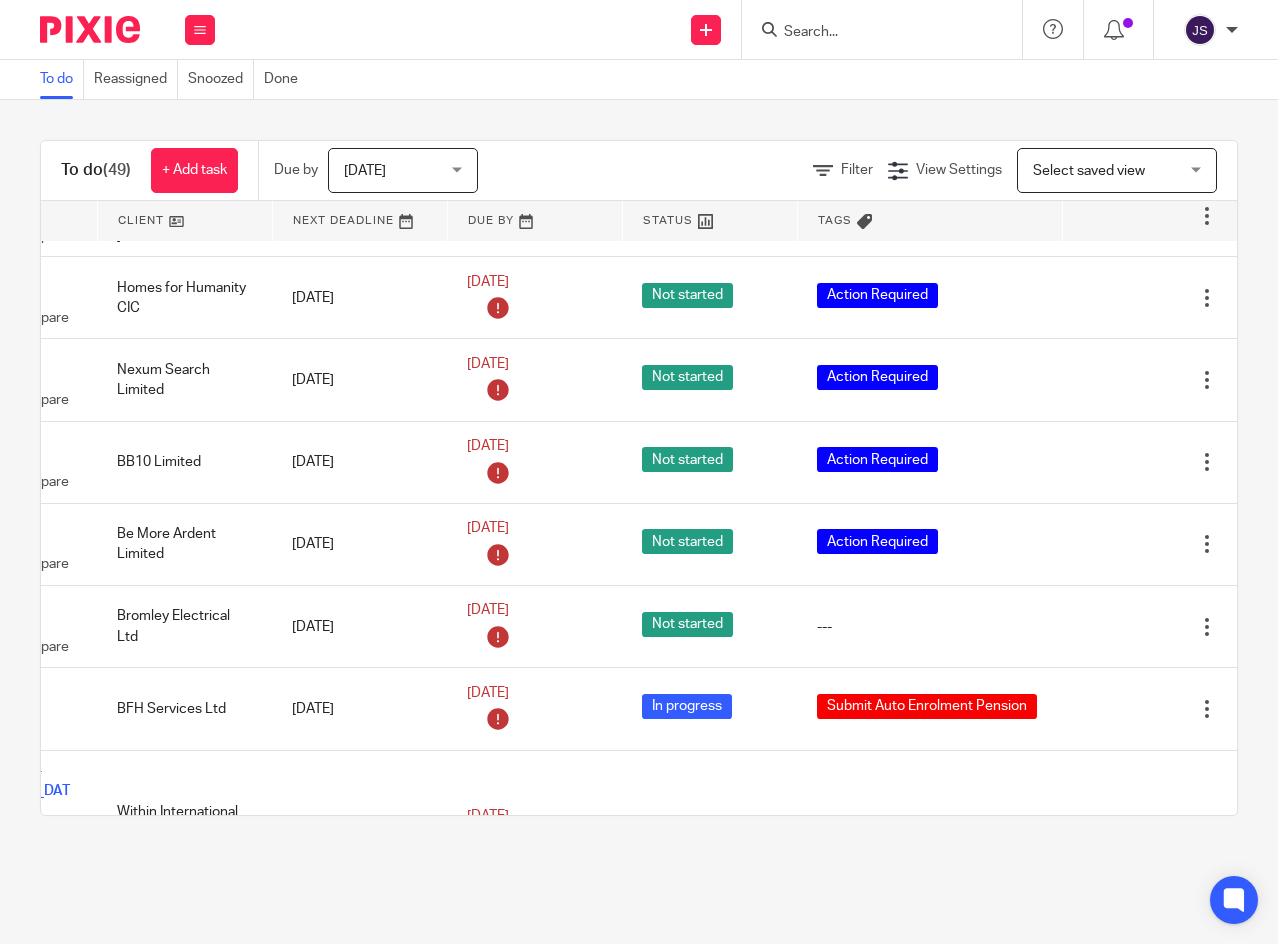 click at bounding box center (1107, 627) 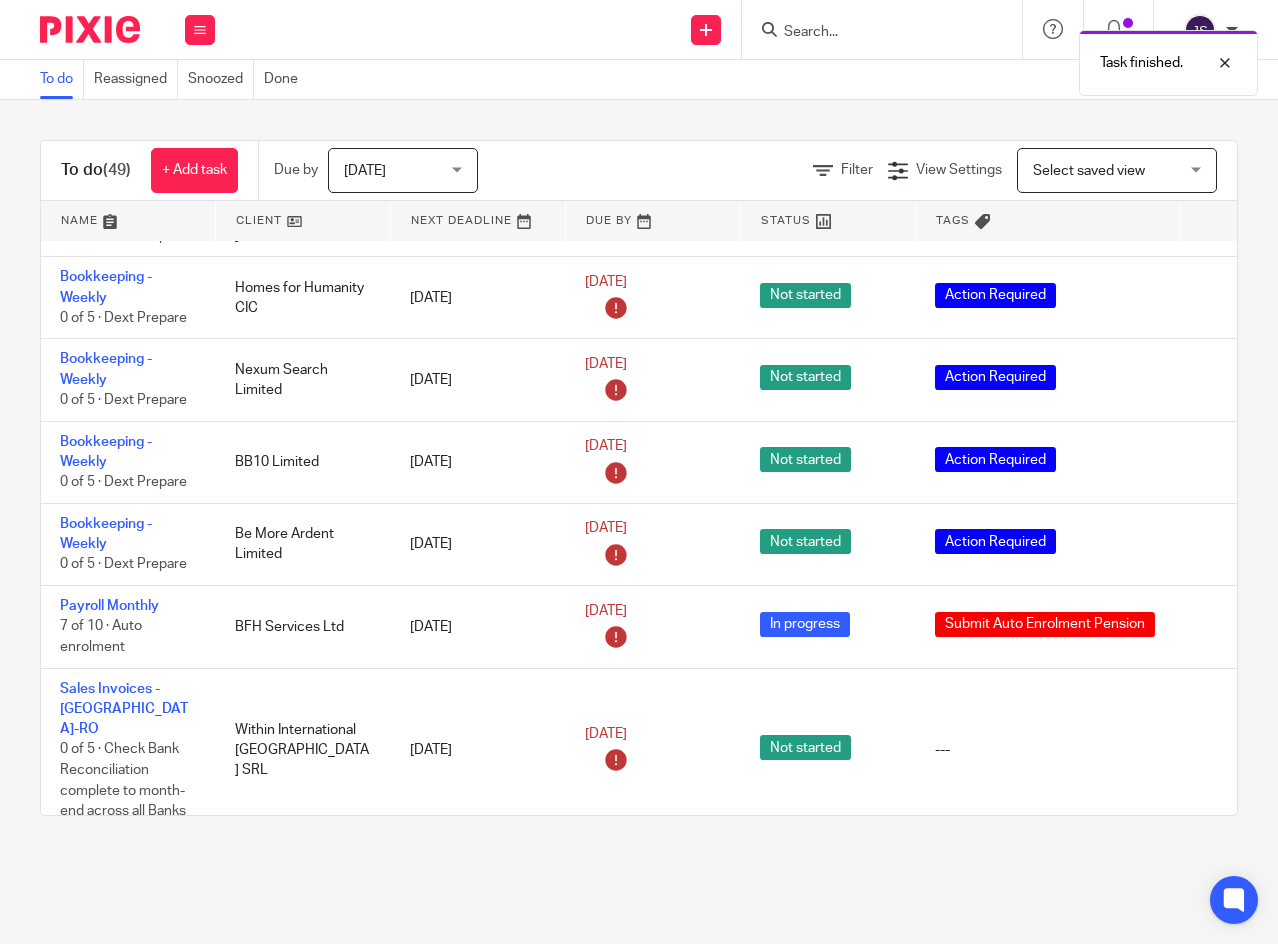 scroll, scrollTop: 2900, scrollLeft: 58, axis: both 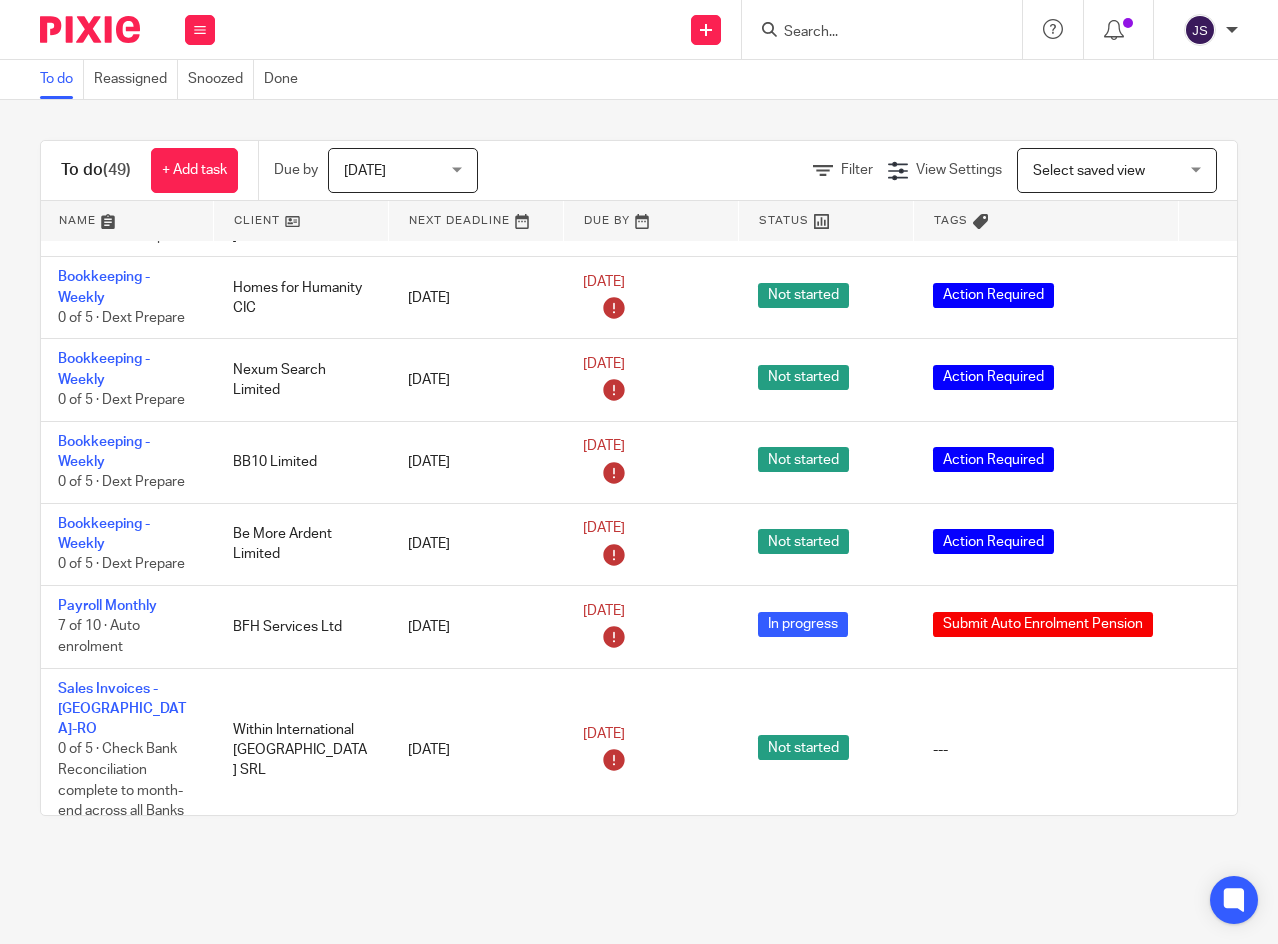 click on "Payroll Monthly" at bounding box center [107, 606] 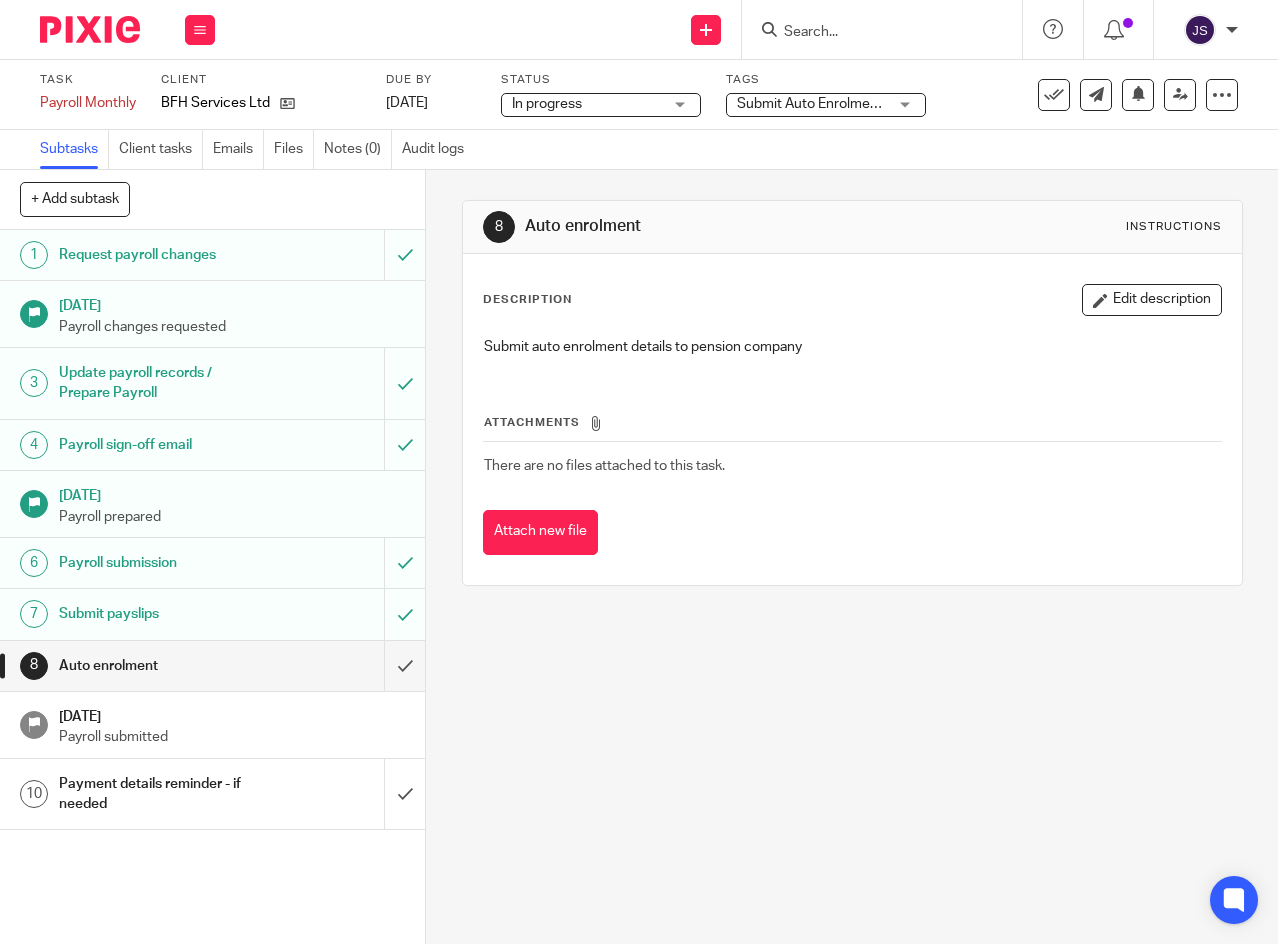 scroll, scrollTop: 0, scrollLeft: 0, axis: both 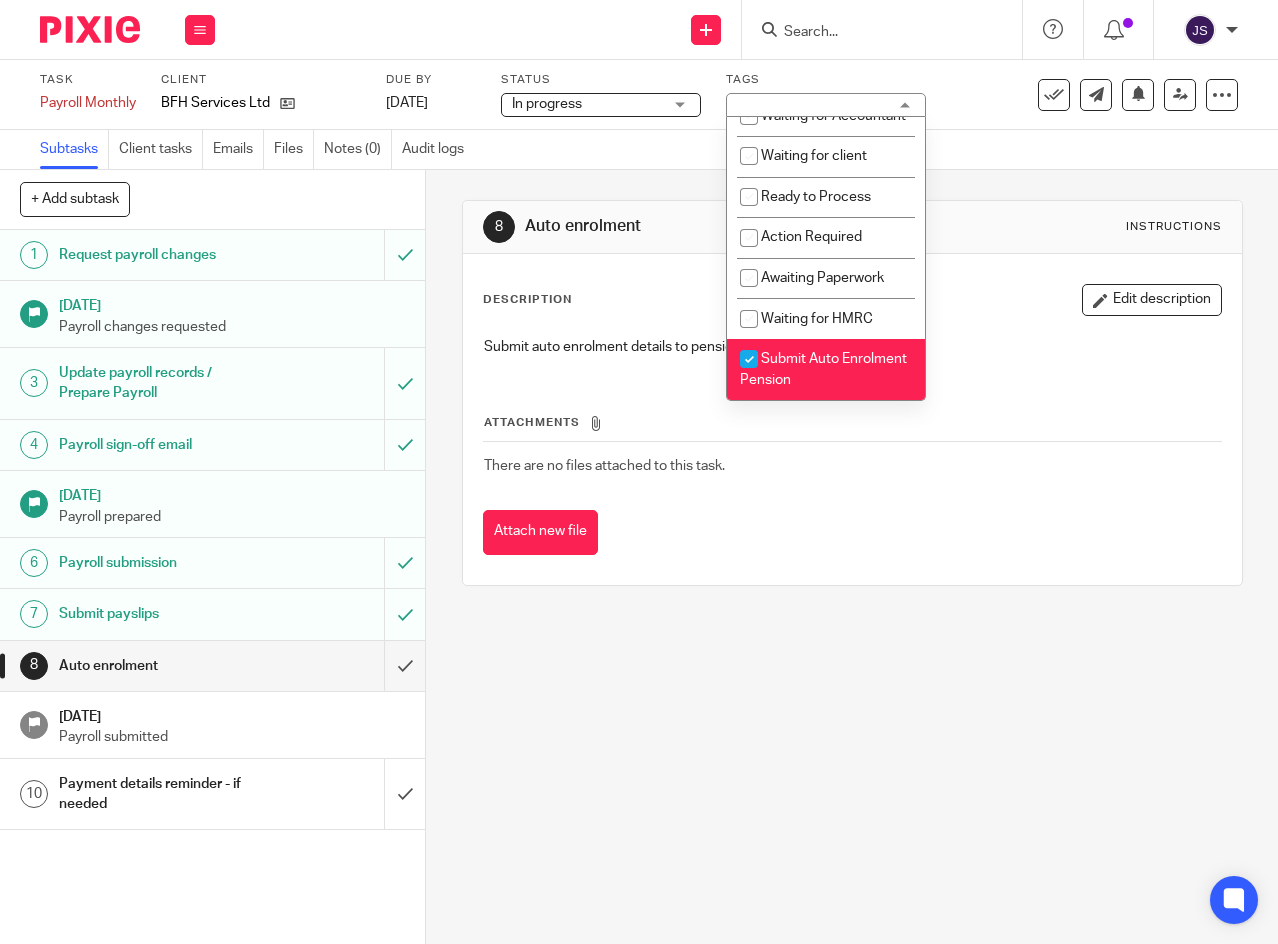 click at bounding box center (749, 359) 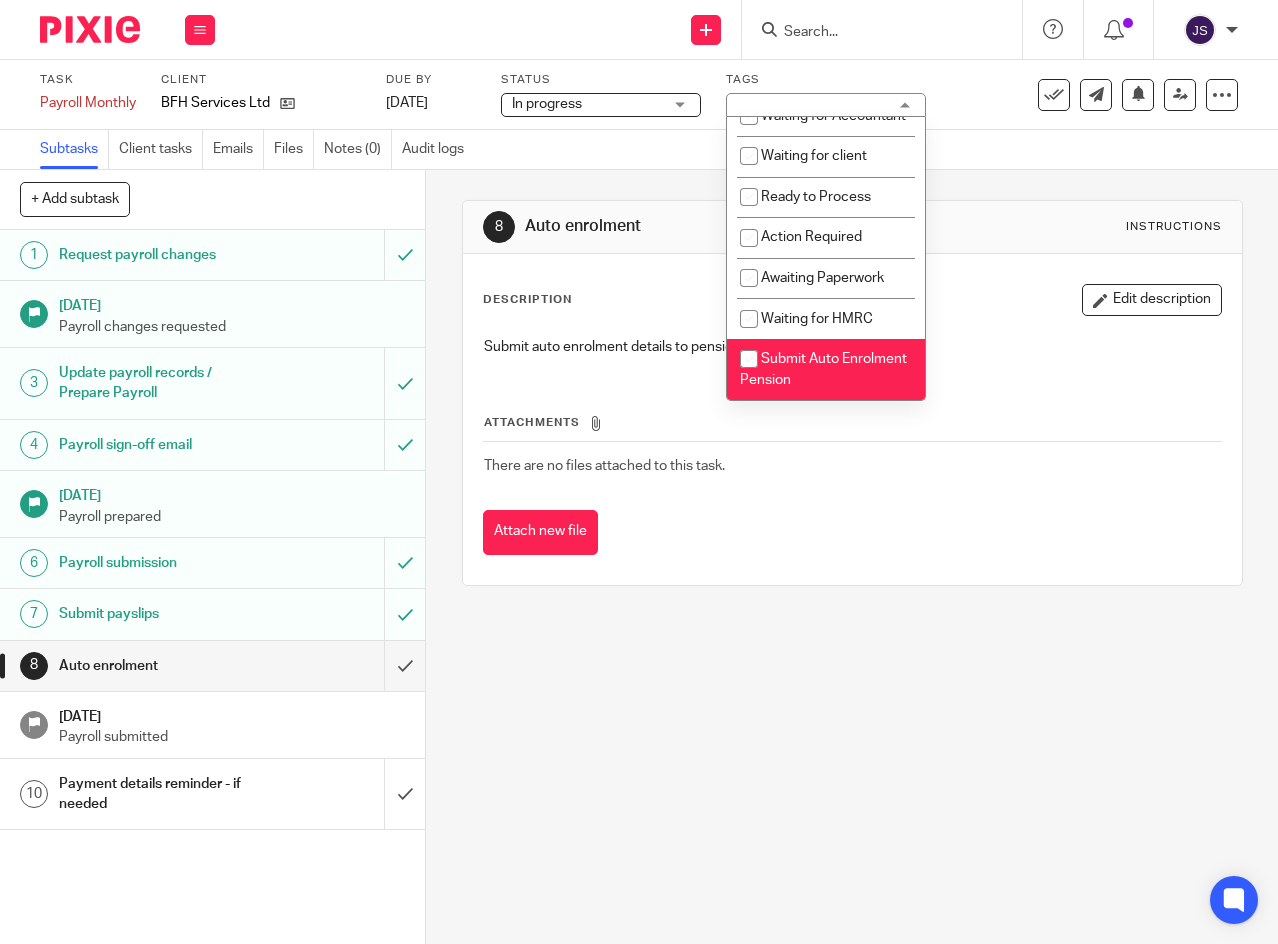 checkbox on "false" 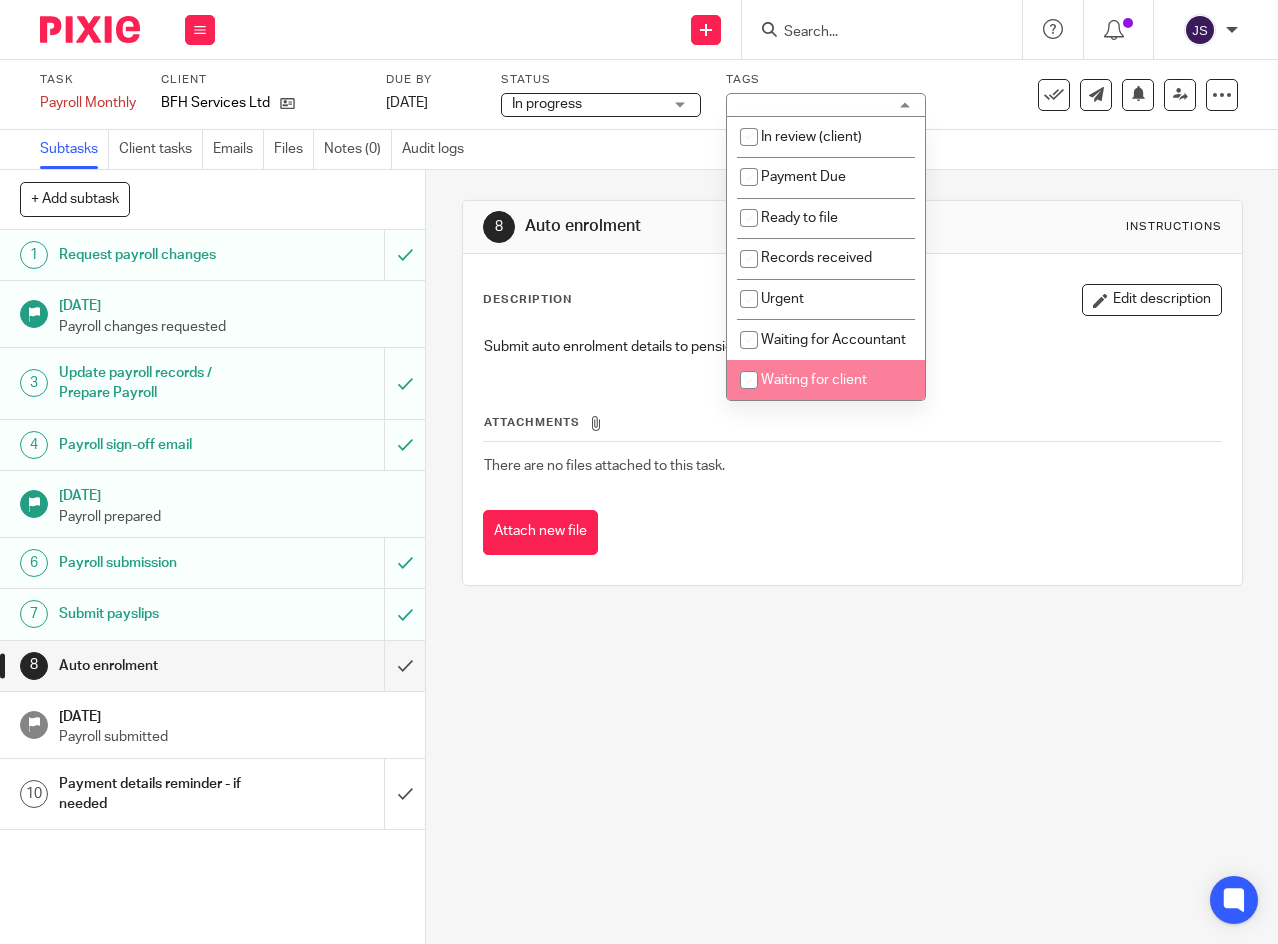 scroll, scrollTop: 169, scrollLeft: 0, axis: vertical 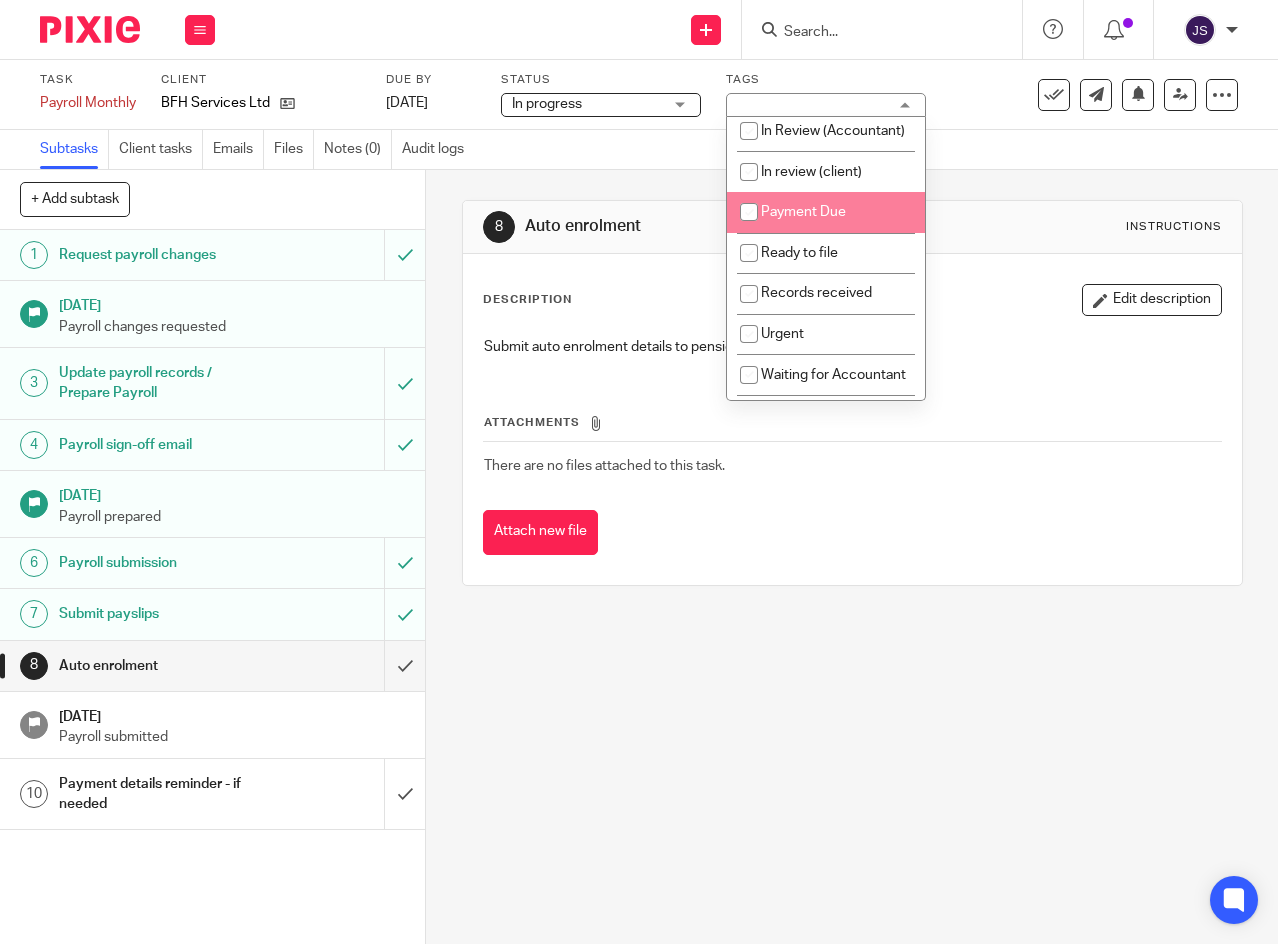 click at bounding box center [749, 212] 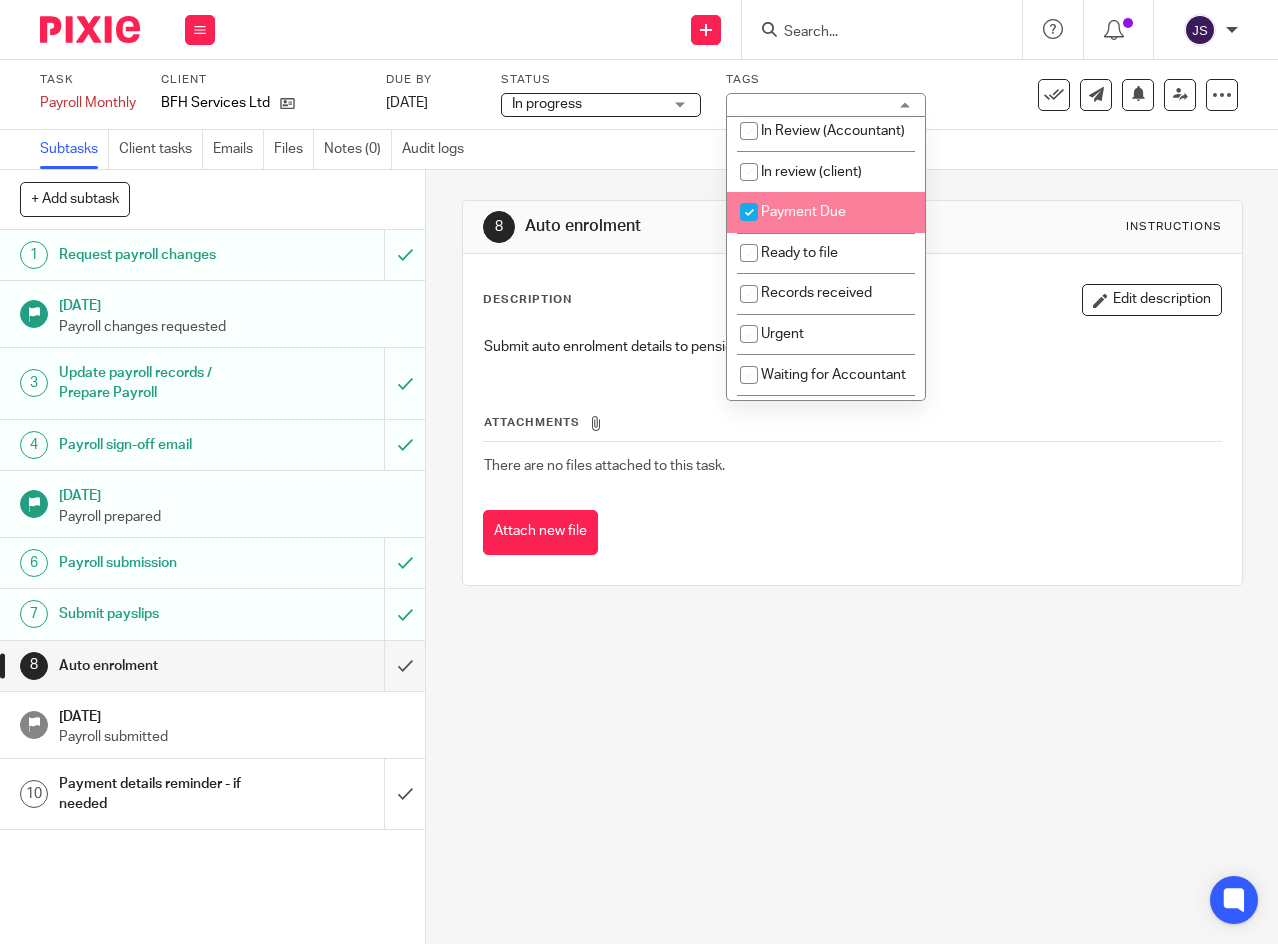 checkbox on "true" 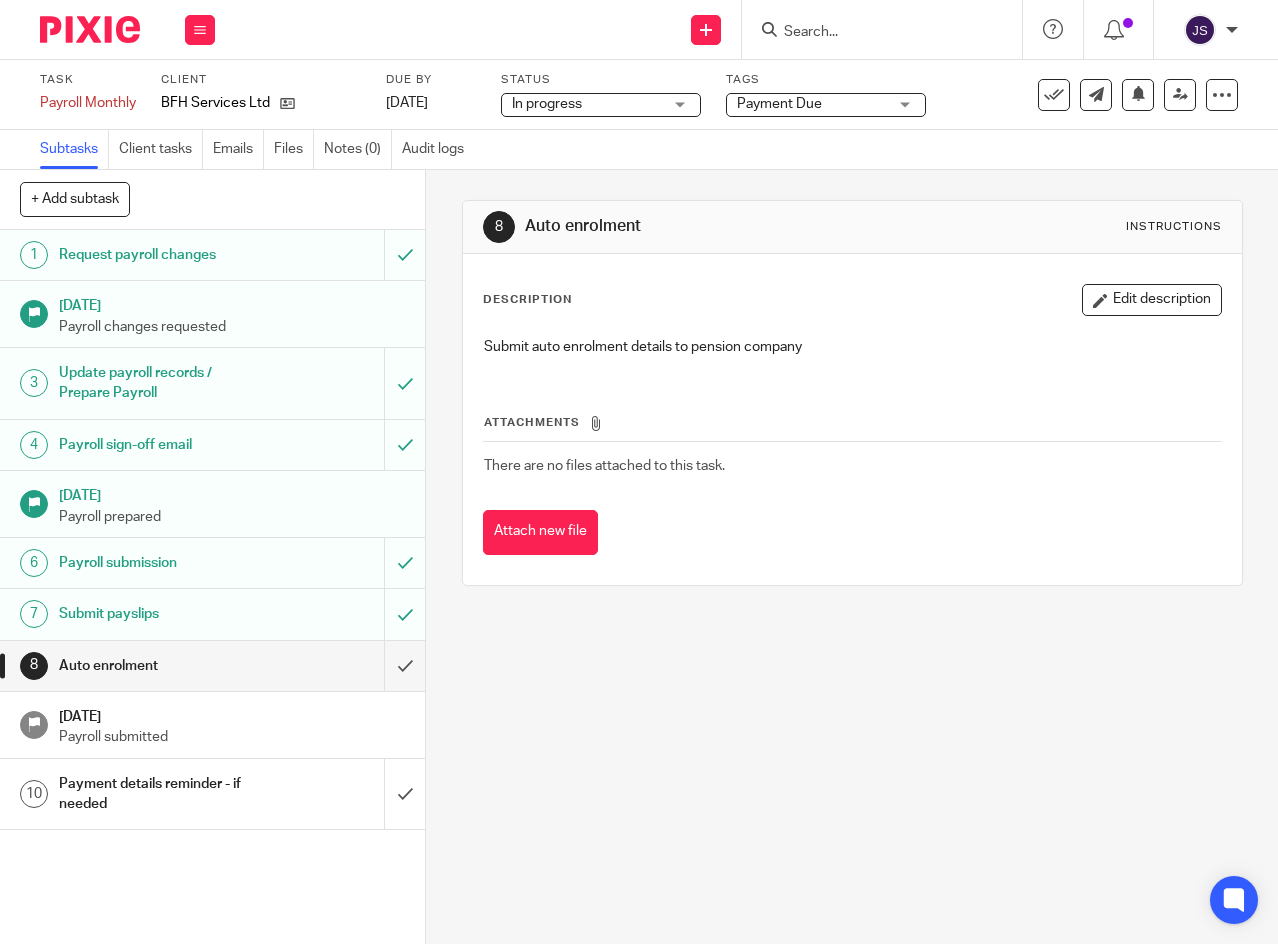 click on "11 Jul 2025" at bounding box center [431, 103] 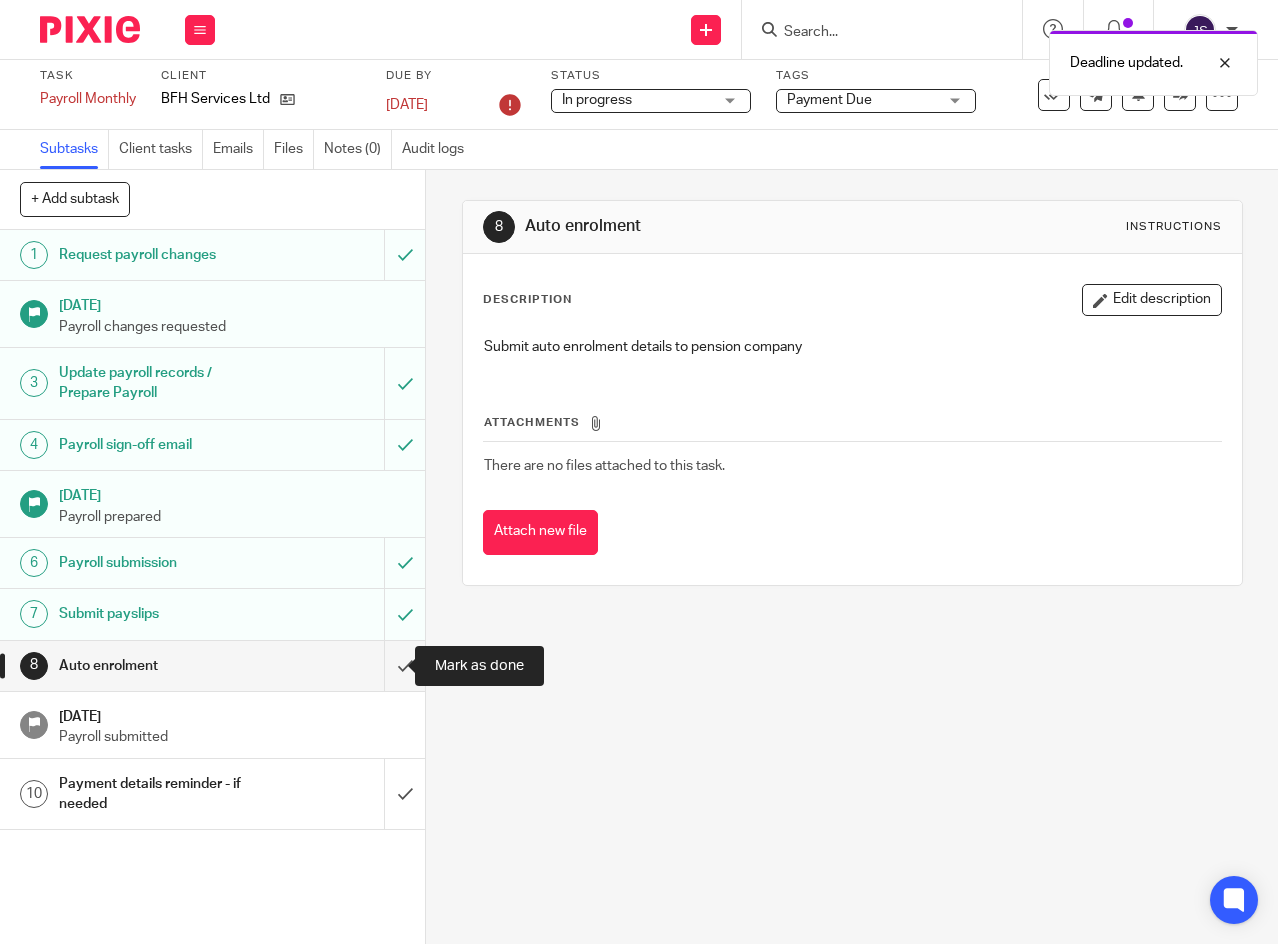 click at bounding box center (212, 666) 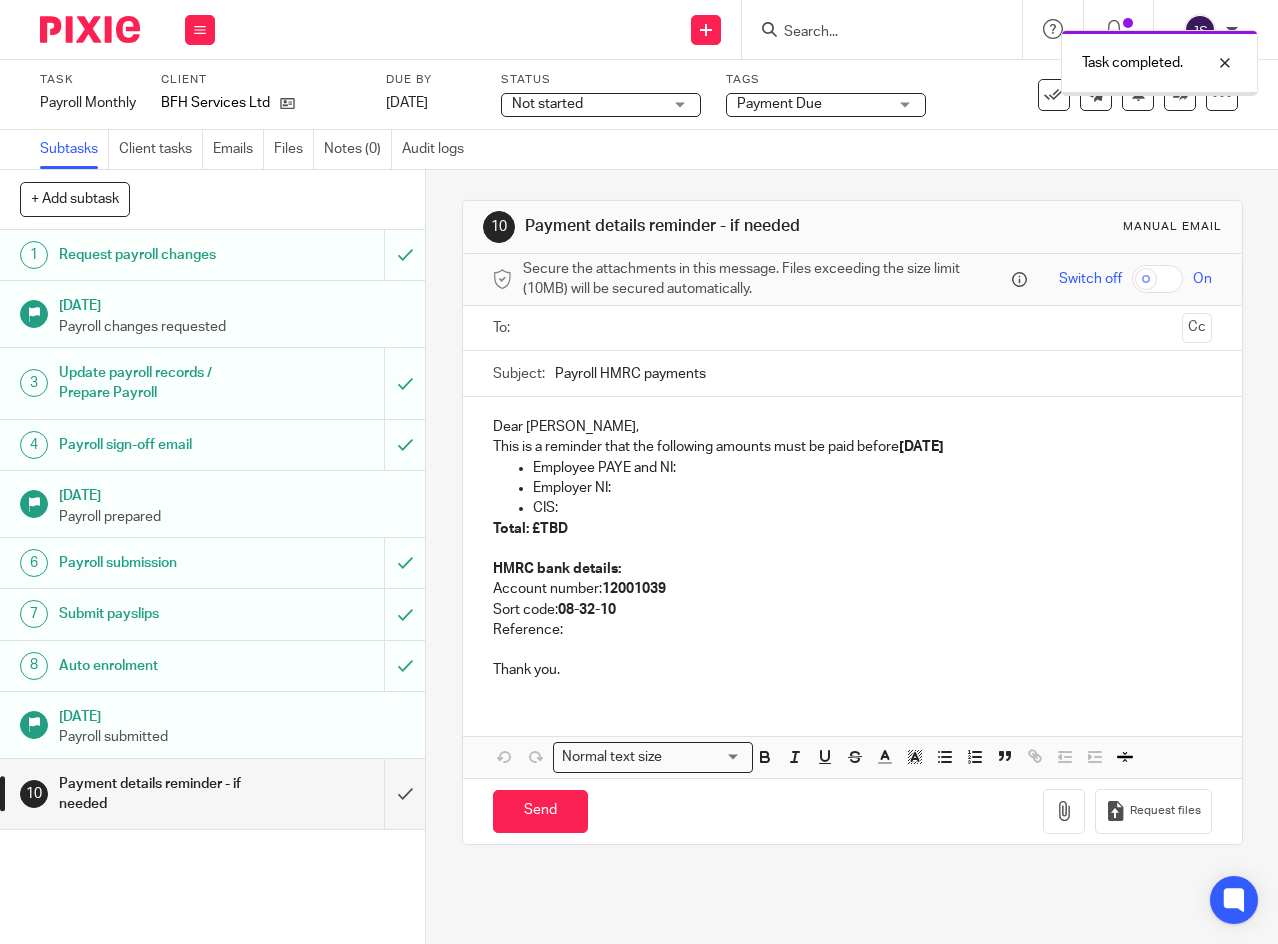 scroll, scrollTop: 0, scrollLeft: 0, axis: both 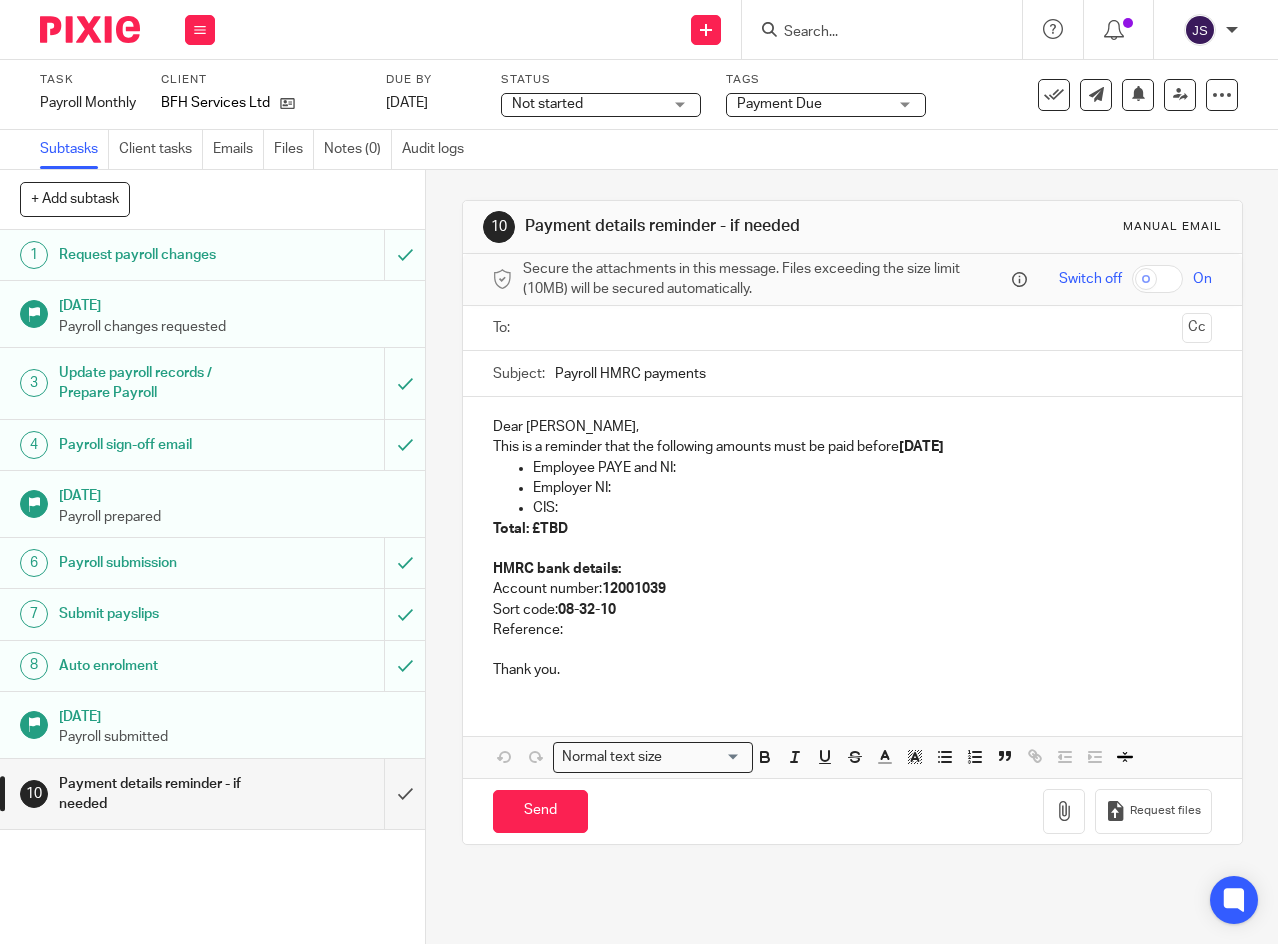 click at bounding box center [200, 30] 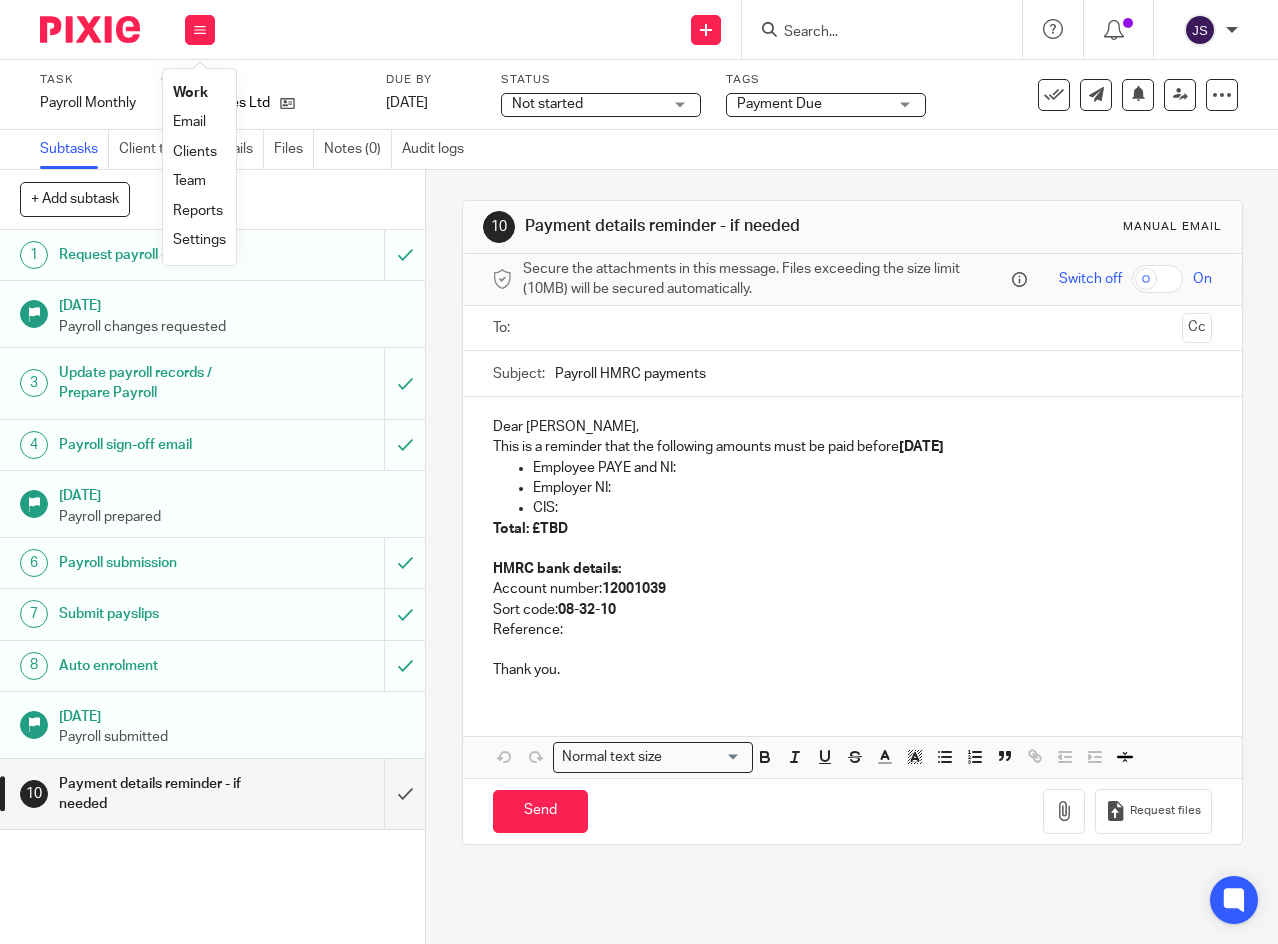 click on "Work" at bounding box center [190, 93] 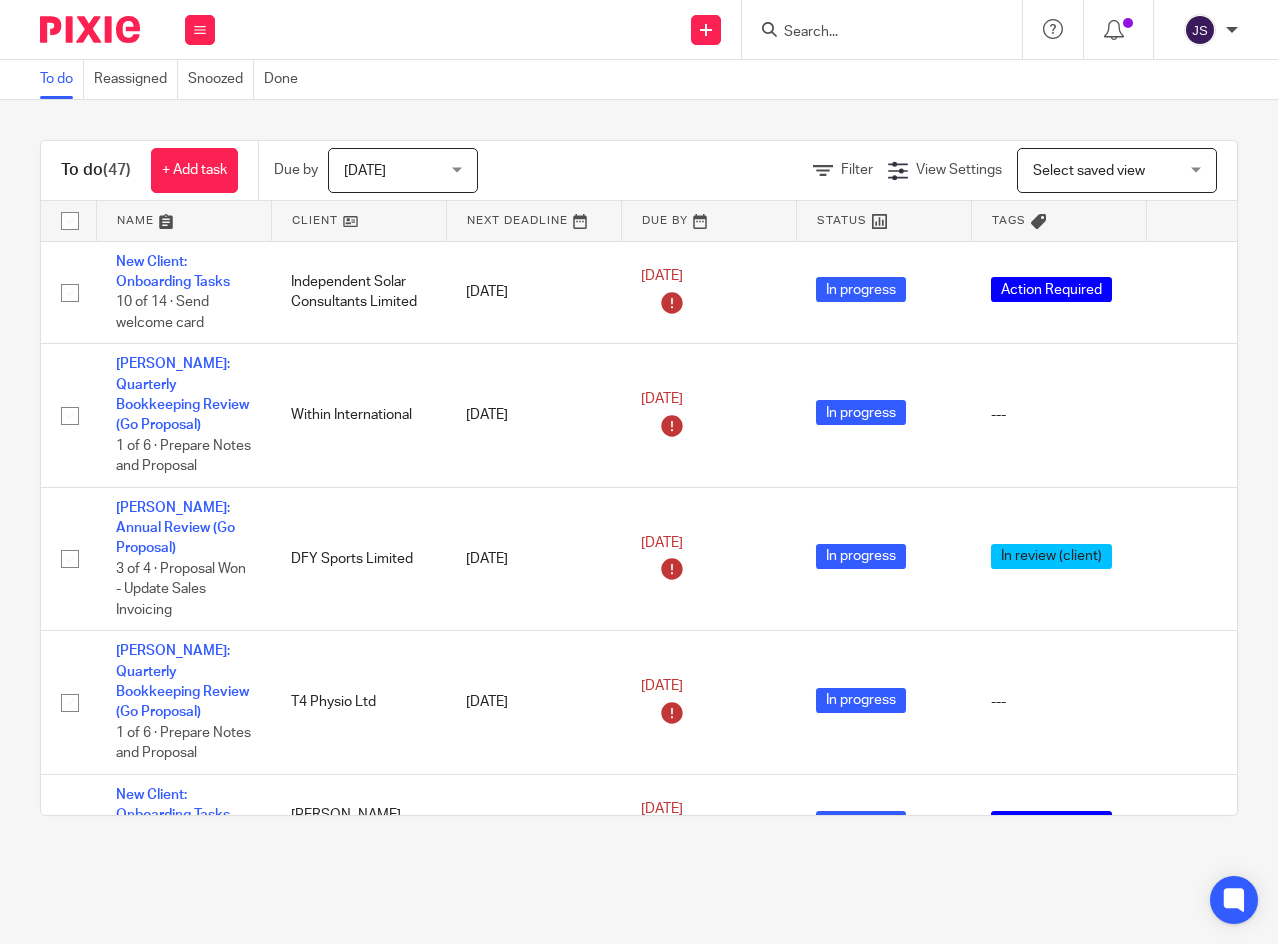 scroll, scrollTop: 0, scrollLeft: 0, axis: both 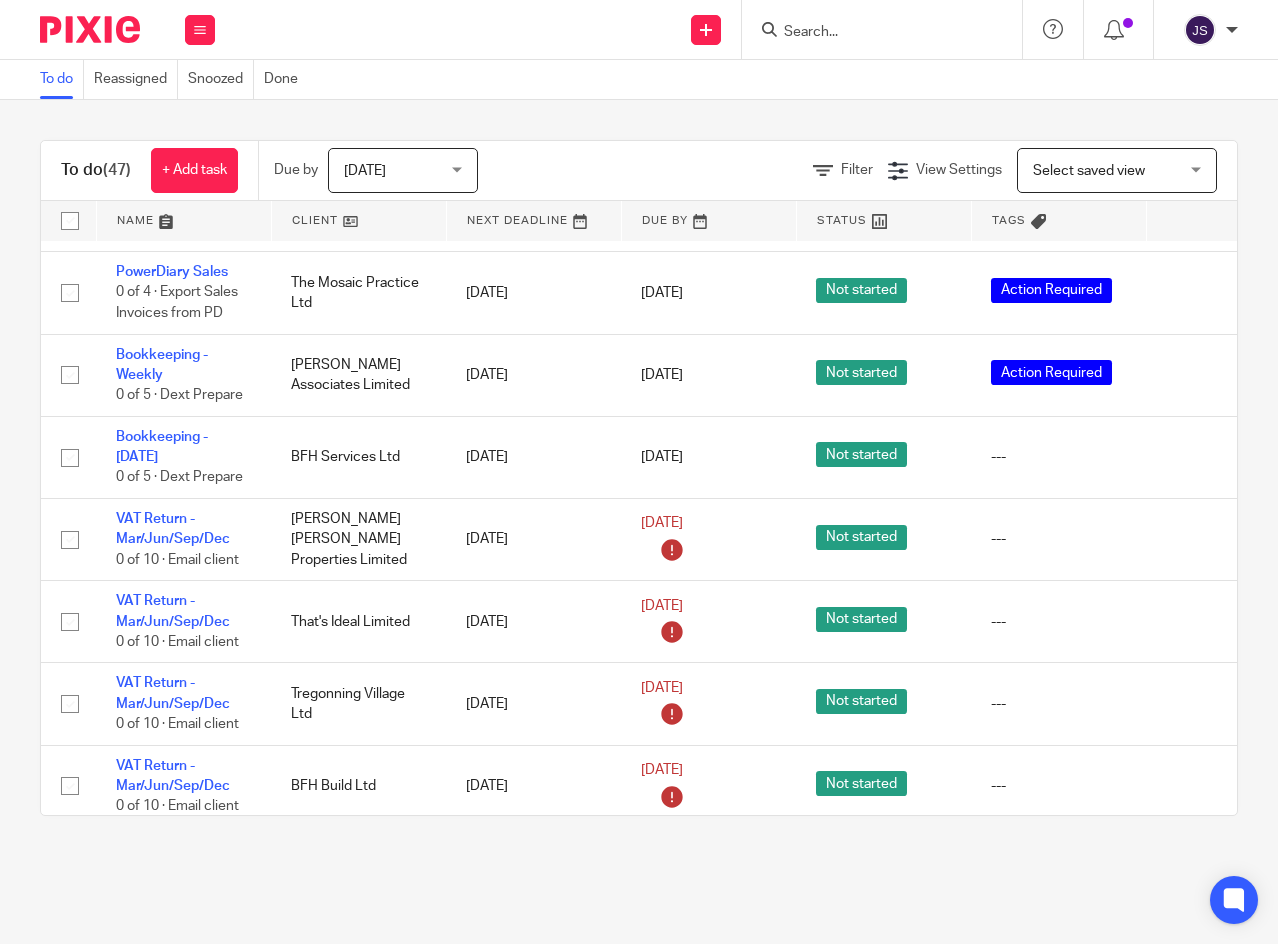 click at bounding box center (1191, 458) 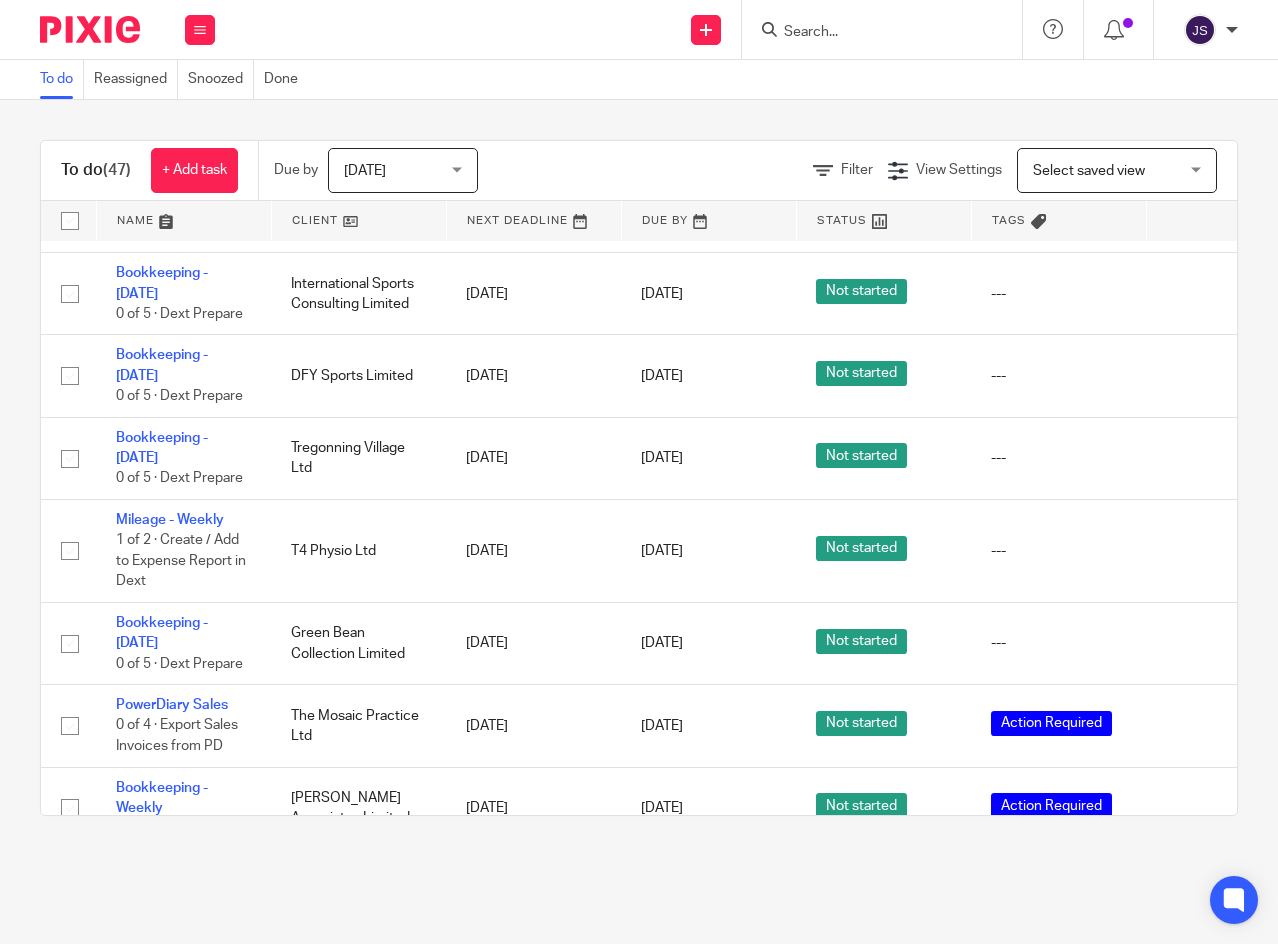 scroll, scrollTop: 3667, scrollLeft: 0, axis: vertical 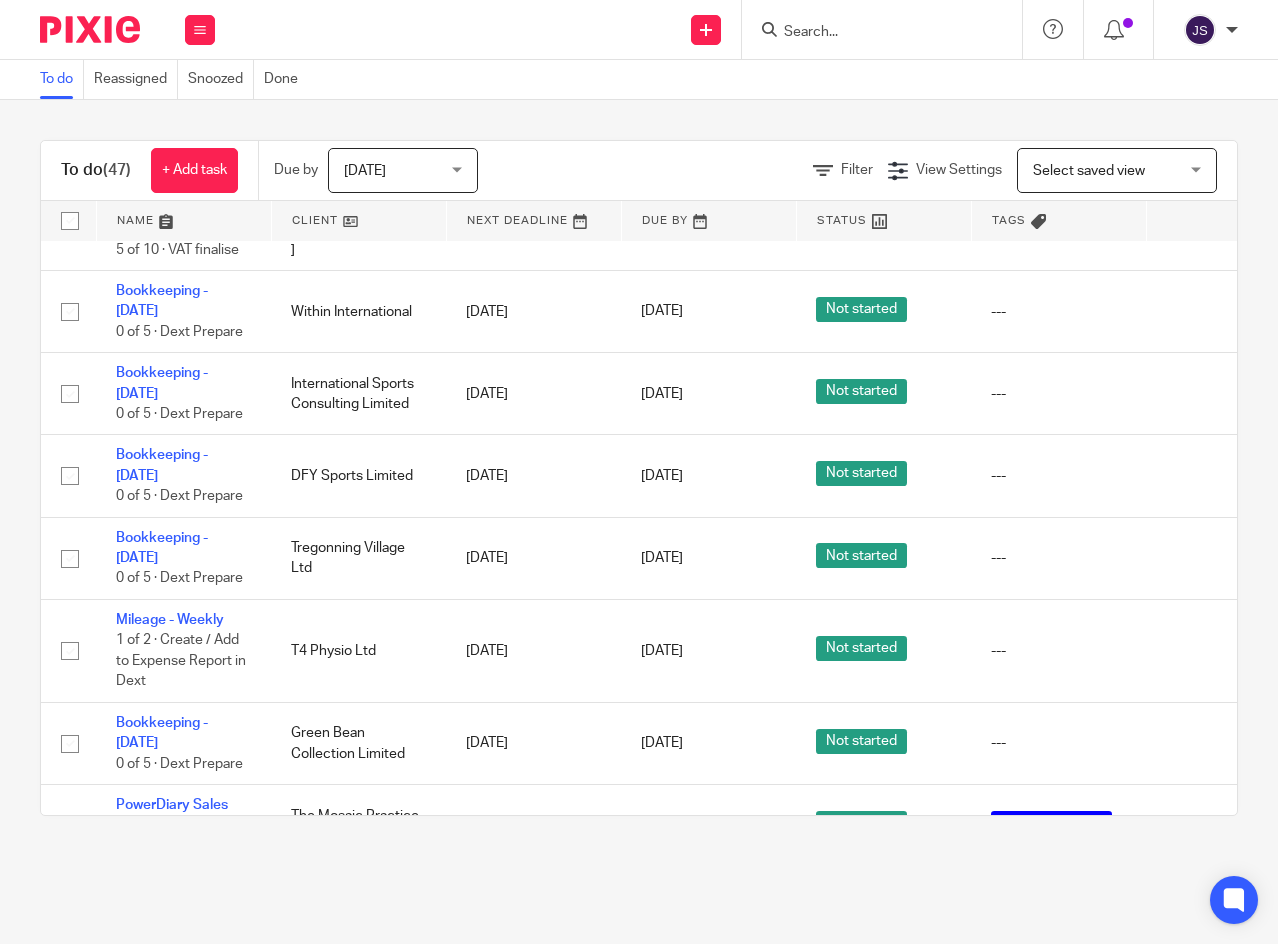 click at bounding box center (1191, 651) 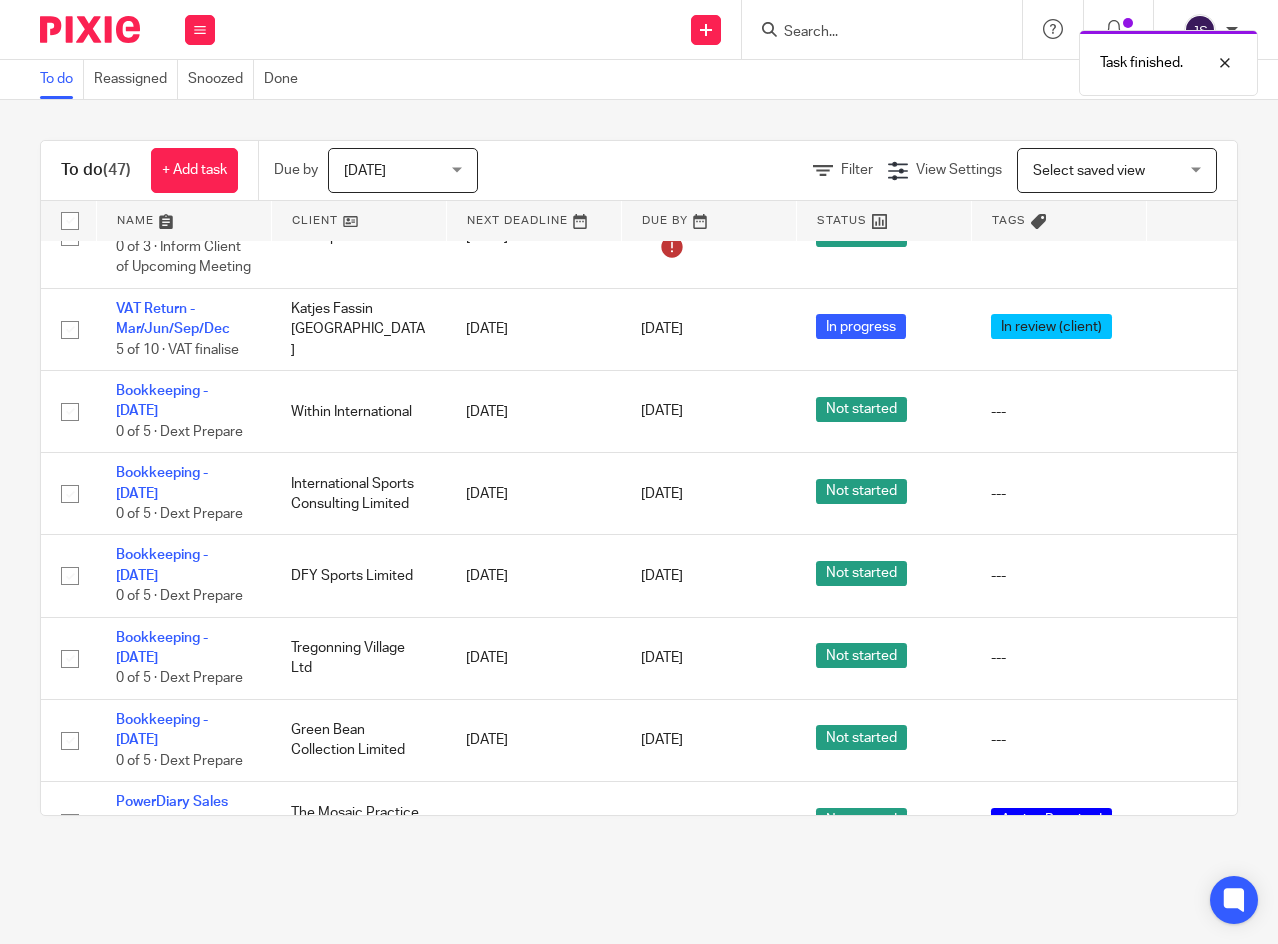 scroll, scrollTop: 3467, scrollLeft: 0, axis: vertical 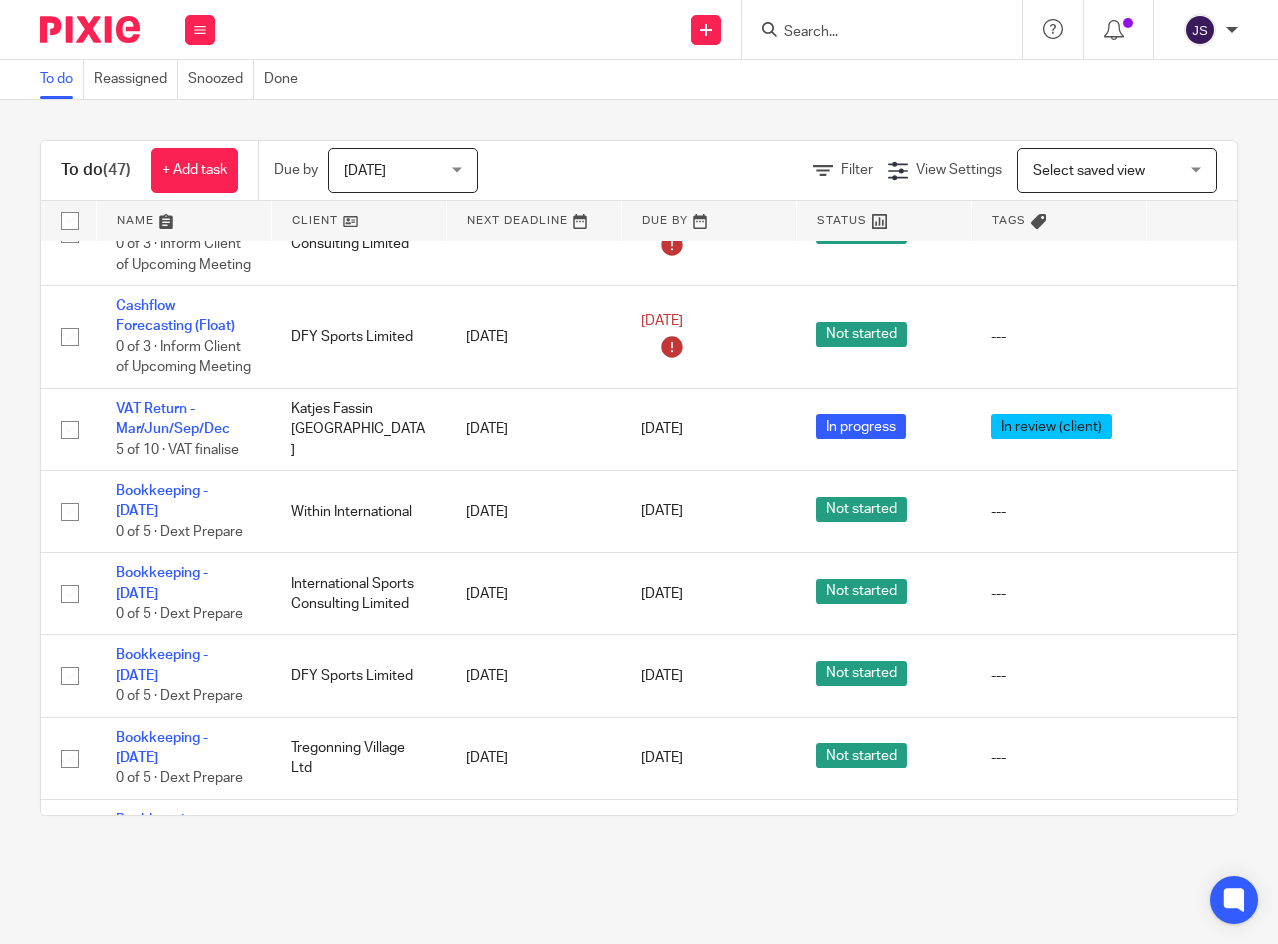 click at bounding box center [1191, 676] 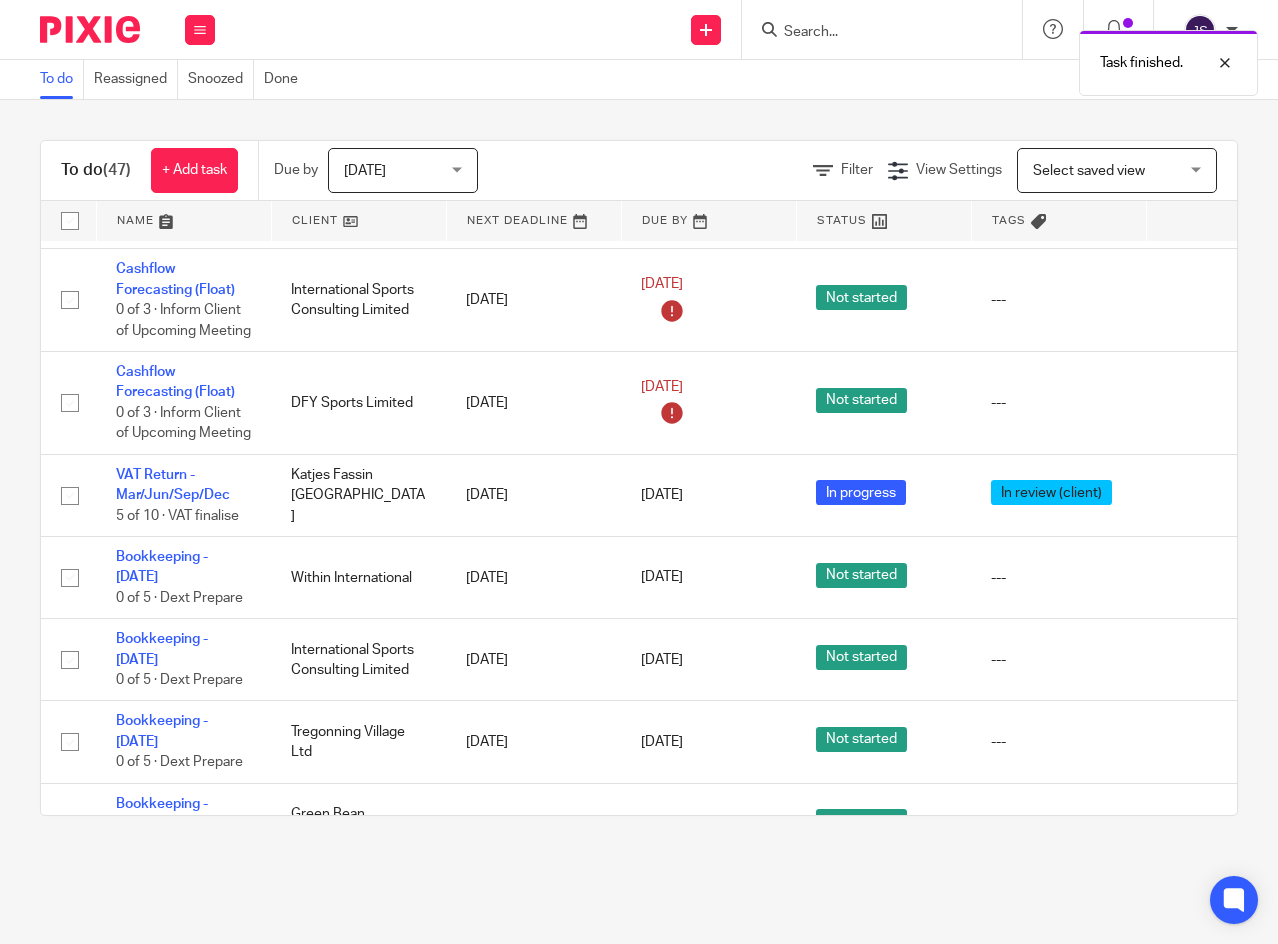 scroll, scrollTop: 3367, scrollLeft: 0, axis: vertical 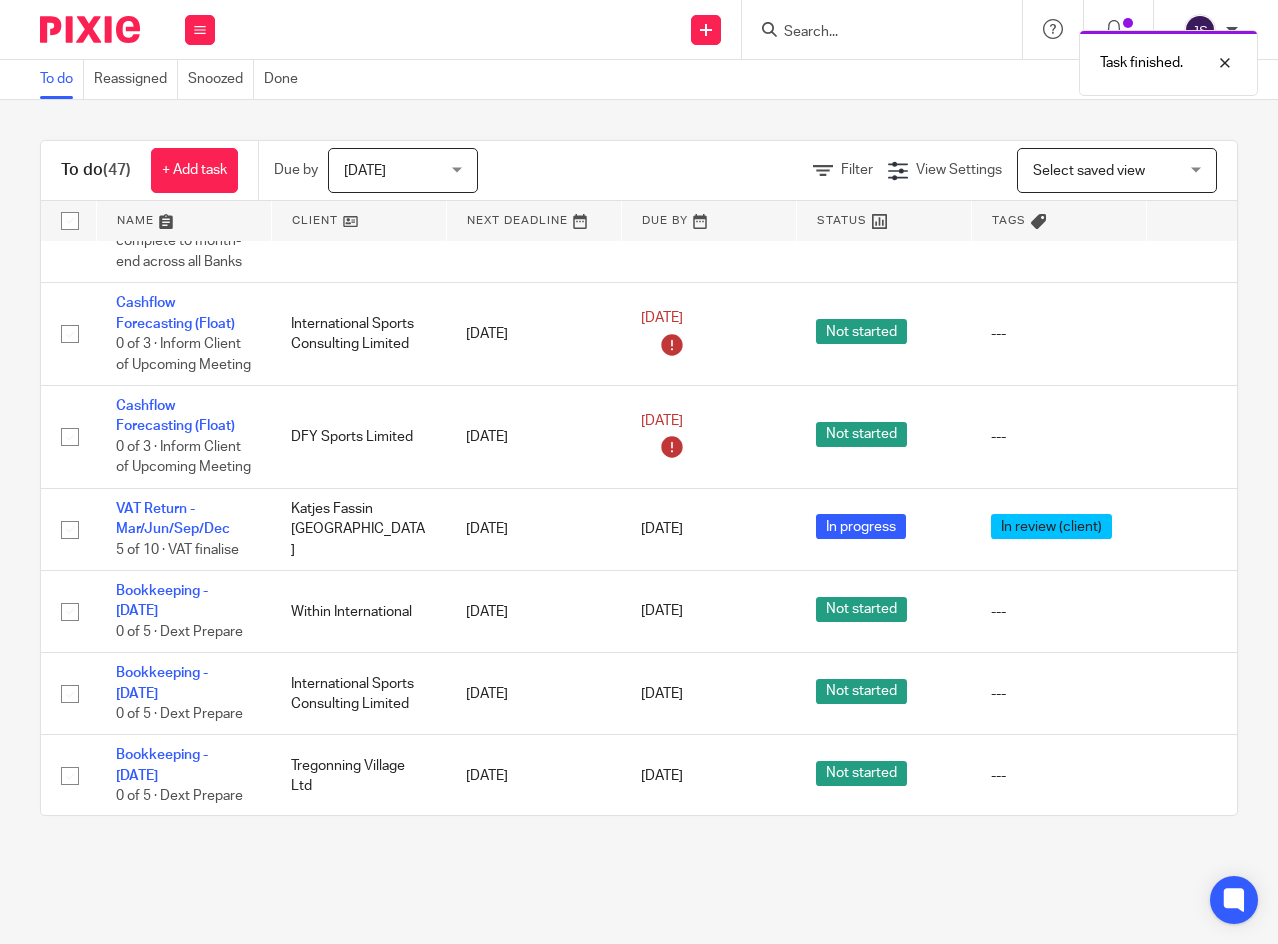click at bounding box center (1191, 612) 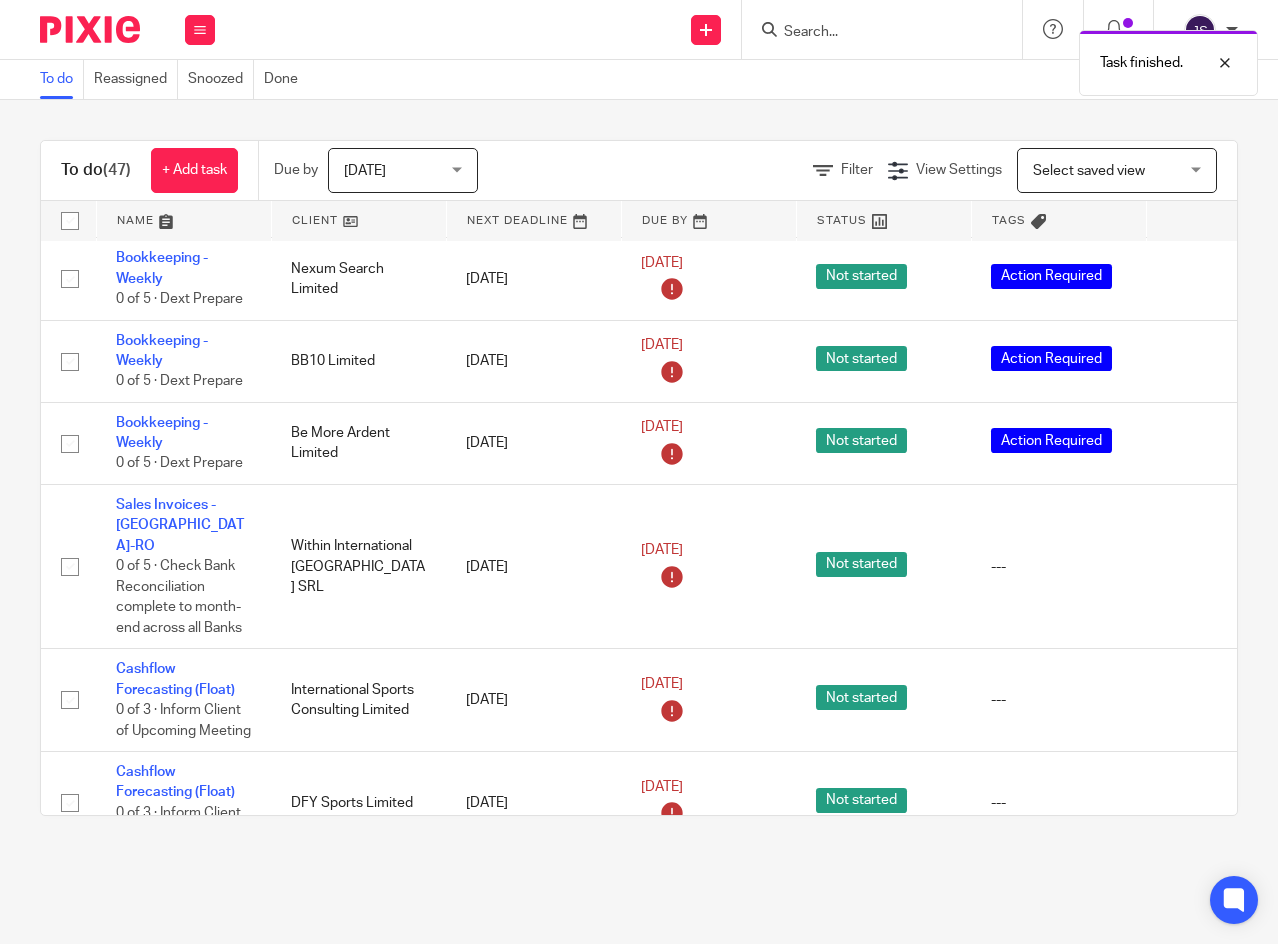 scroll, scrollTop: 2967, scrollLeft: 0, axis: vertical 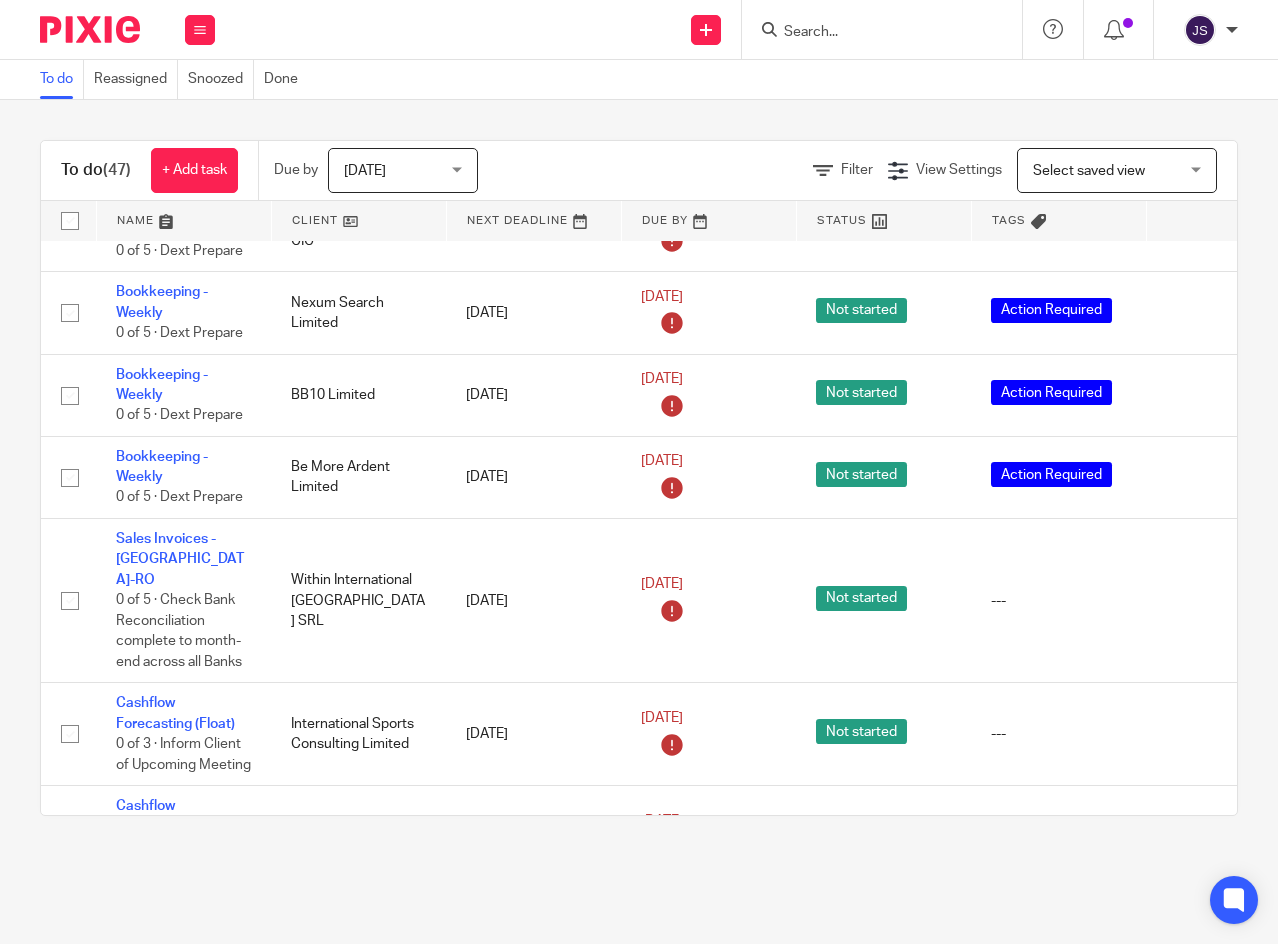 click at bounding box center (1191, 601) 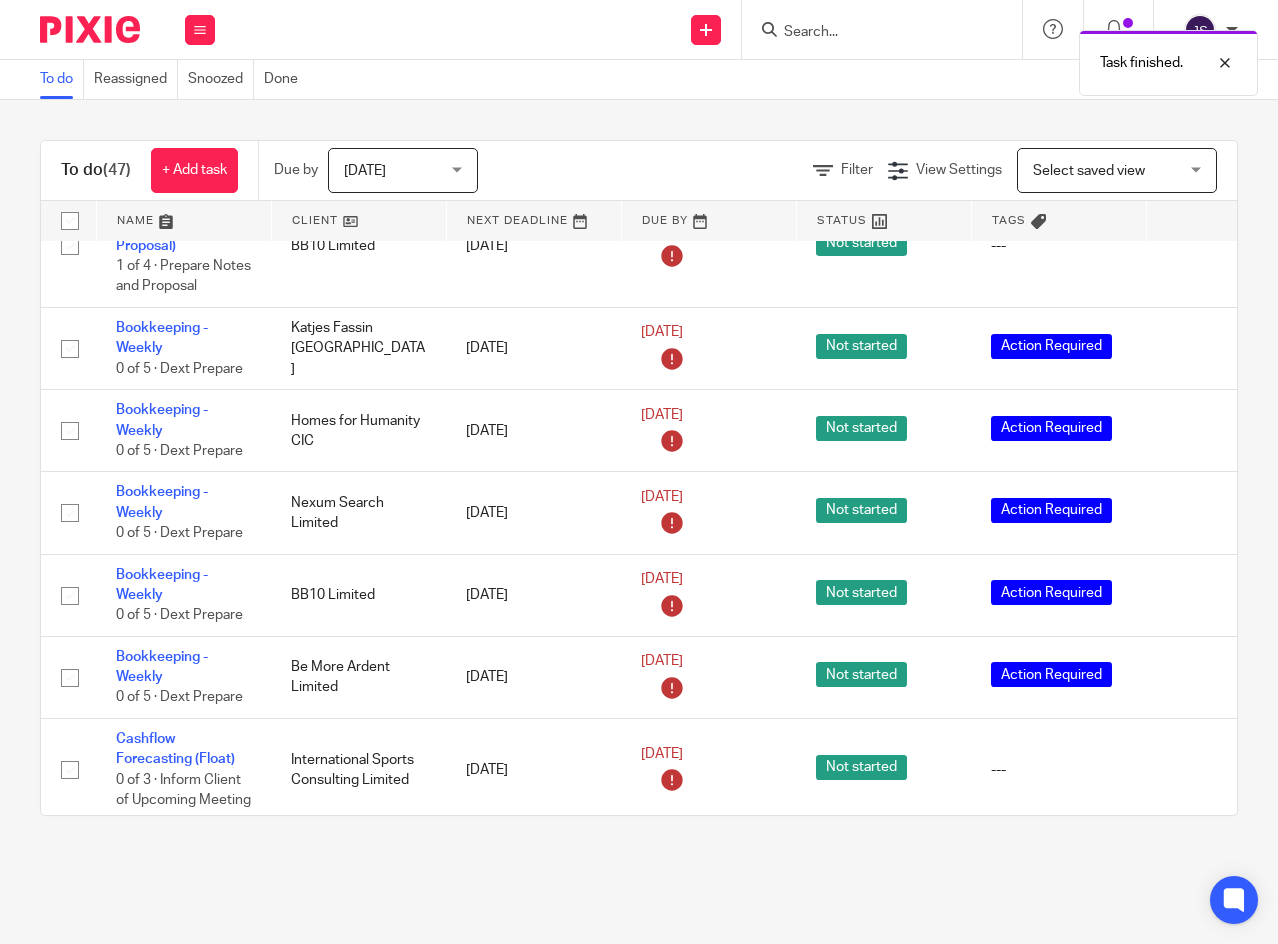 scroll, scrollTop: 2667, scrollLeft: 0, axis: vertical 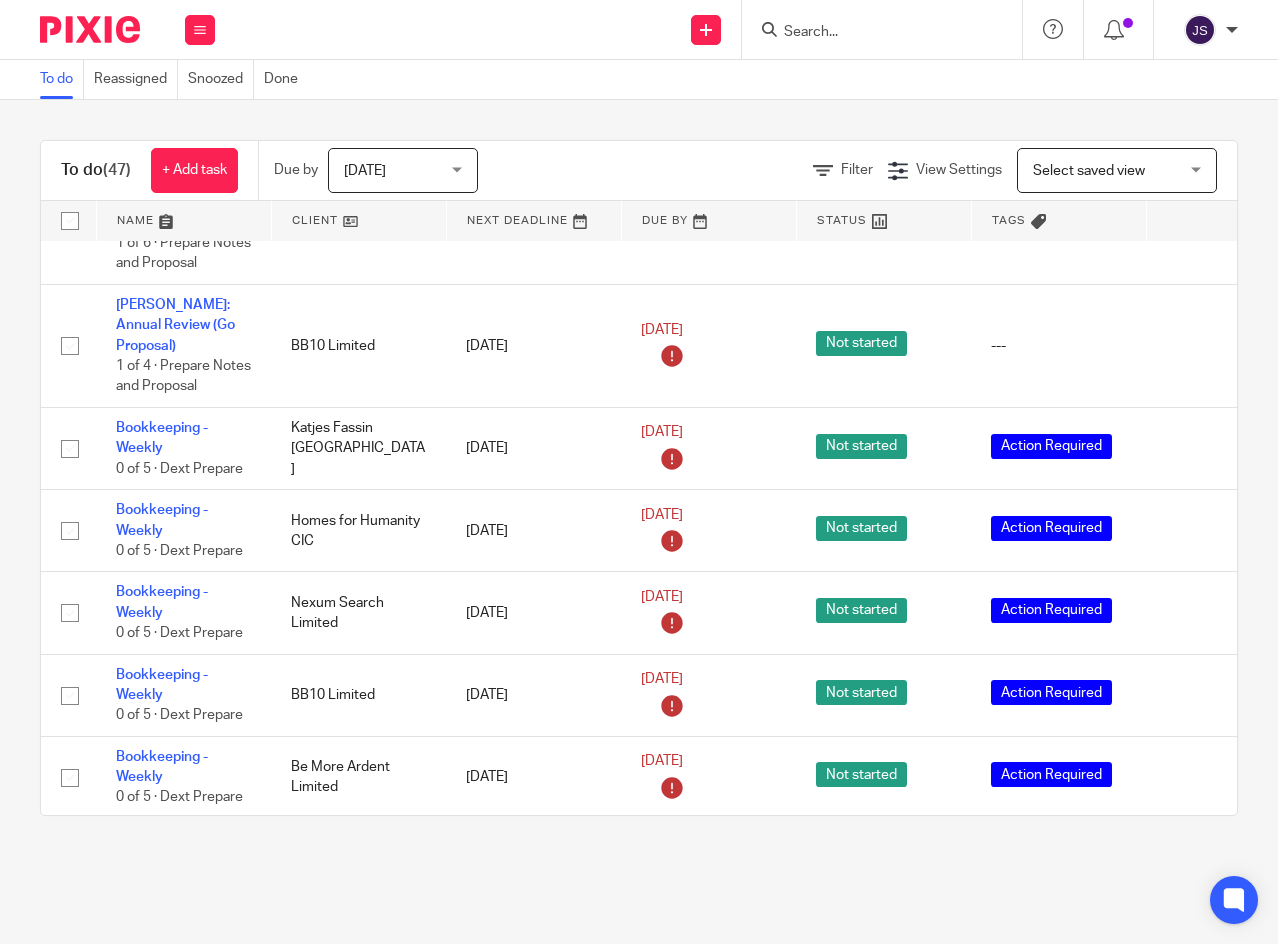 click at bounding box center (1191, 778) 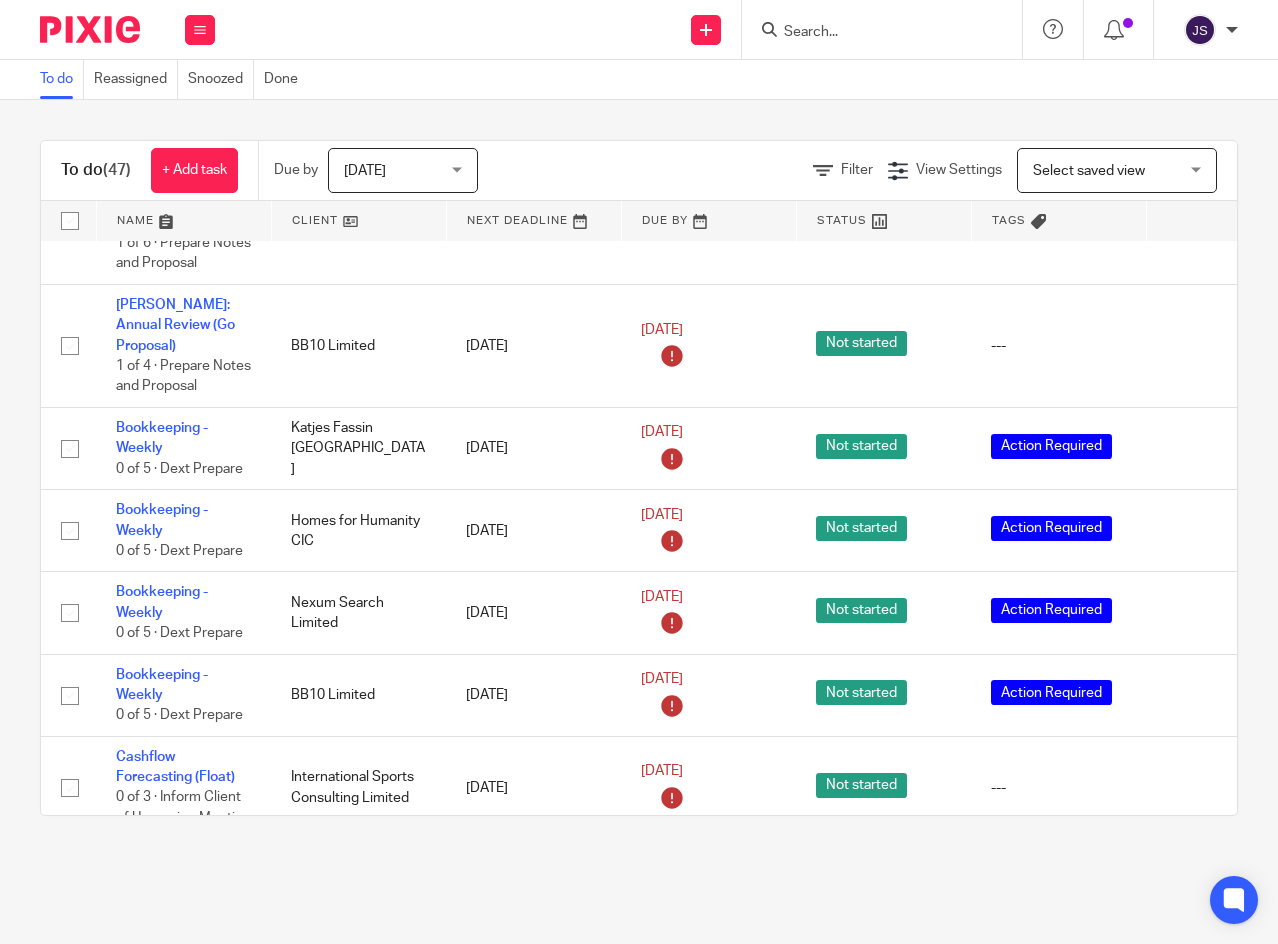 click at bounding box center [1191, 695] 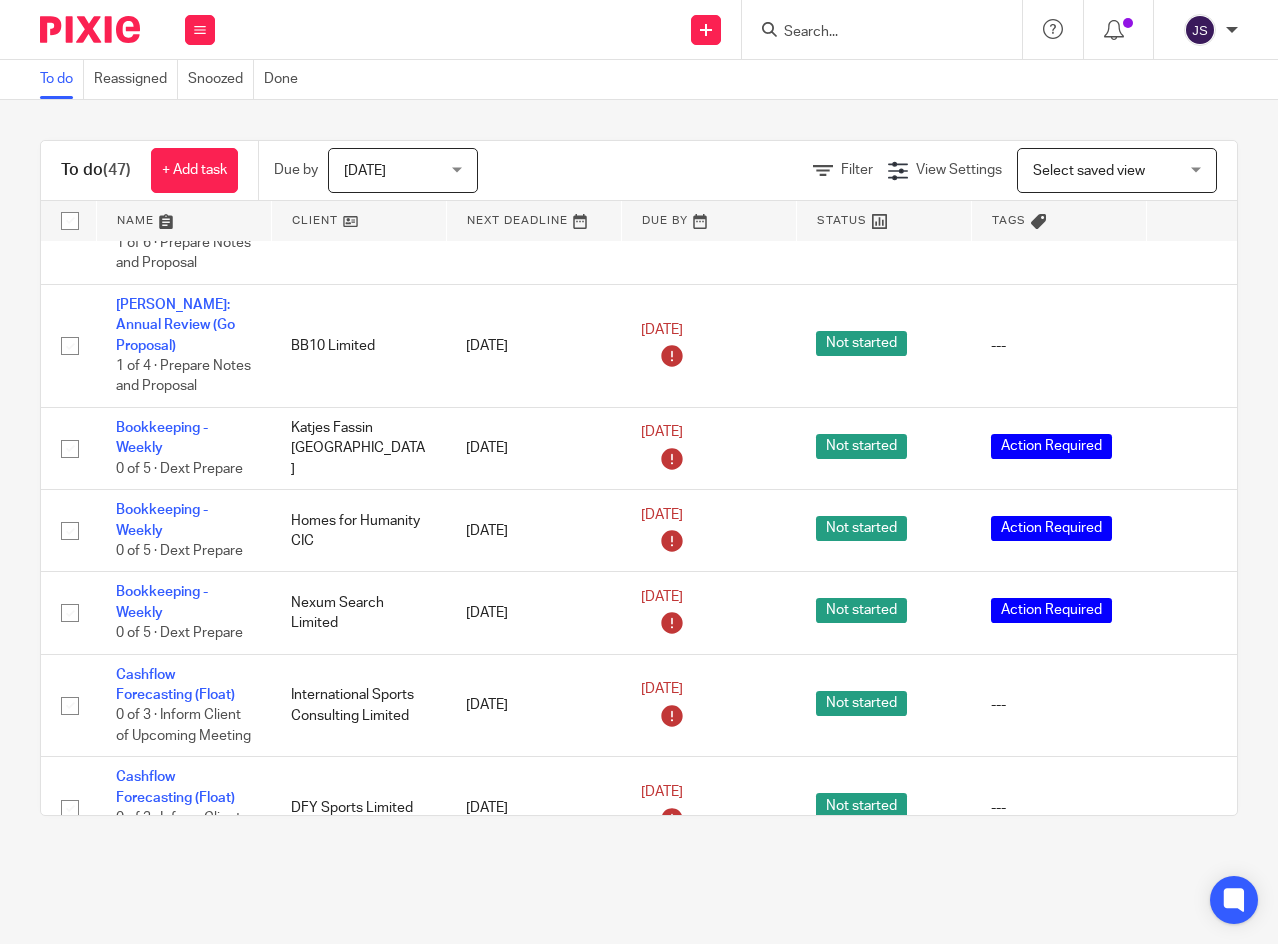 scroll, scrollTop: 2567, scrollLeft: 0, axis: vertical 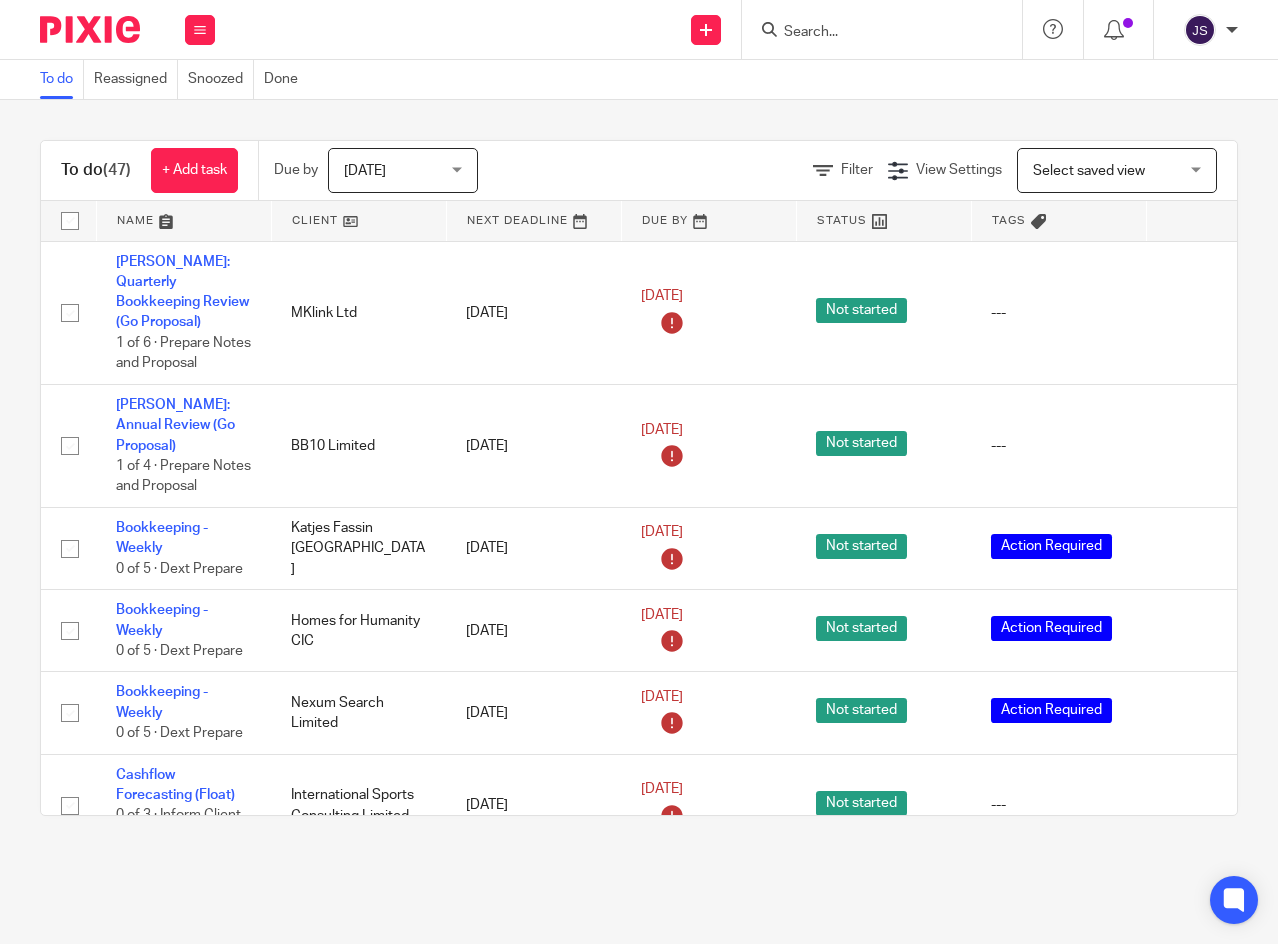 click at bounding box center (1191, 549) 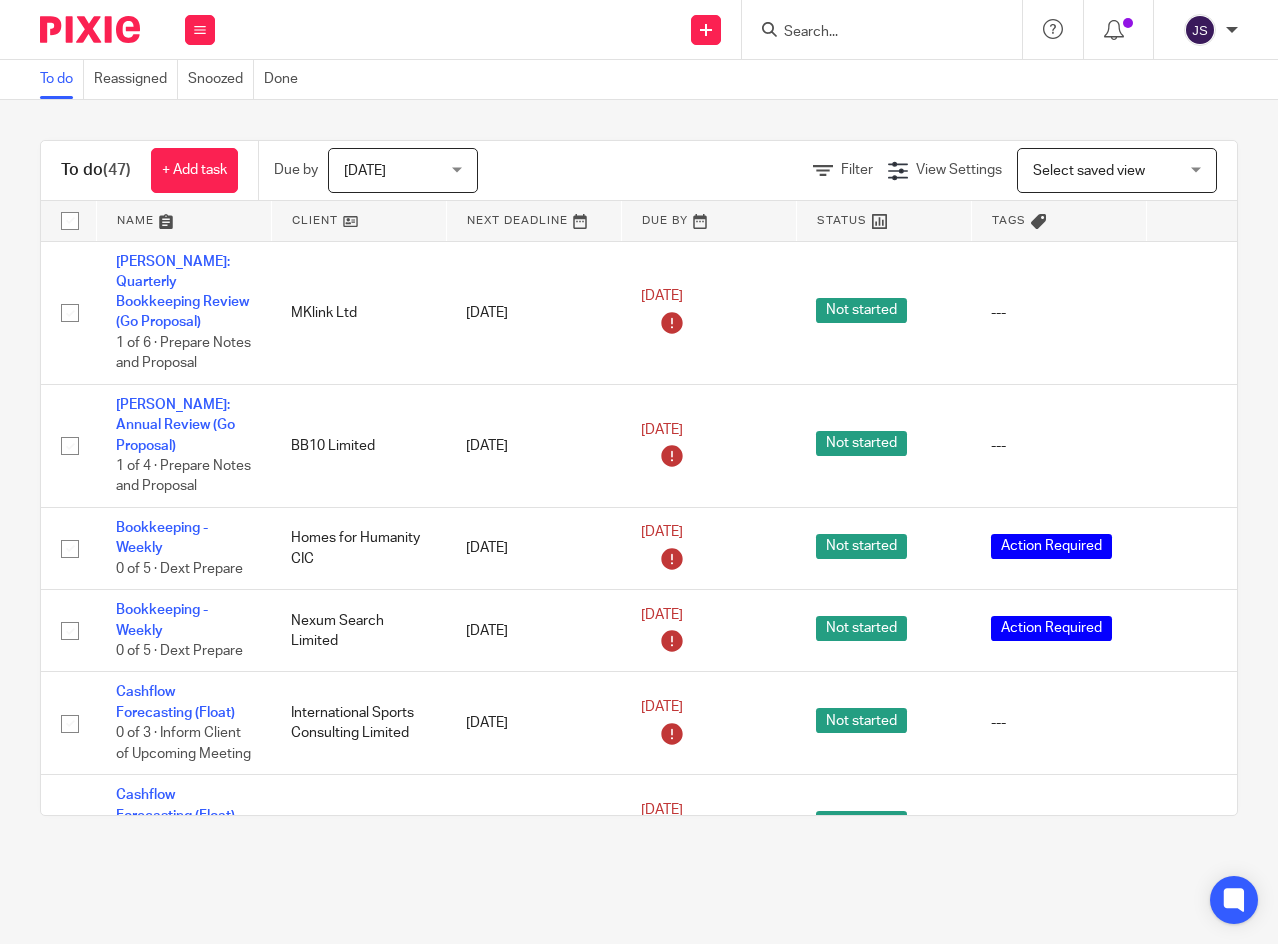 click at bounding box center (1191, 631) 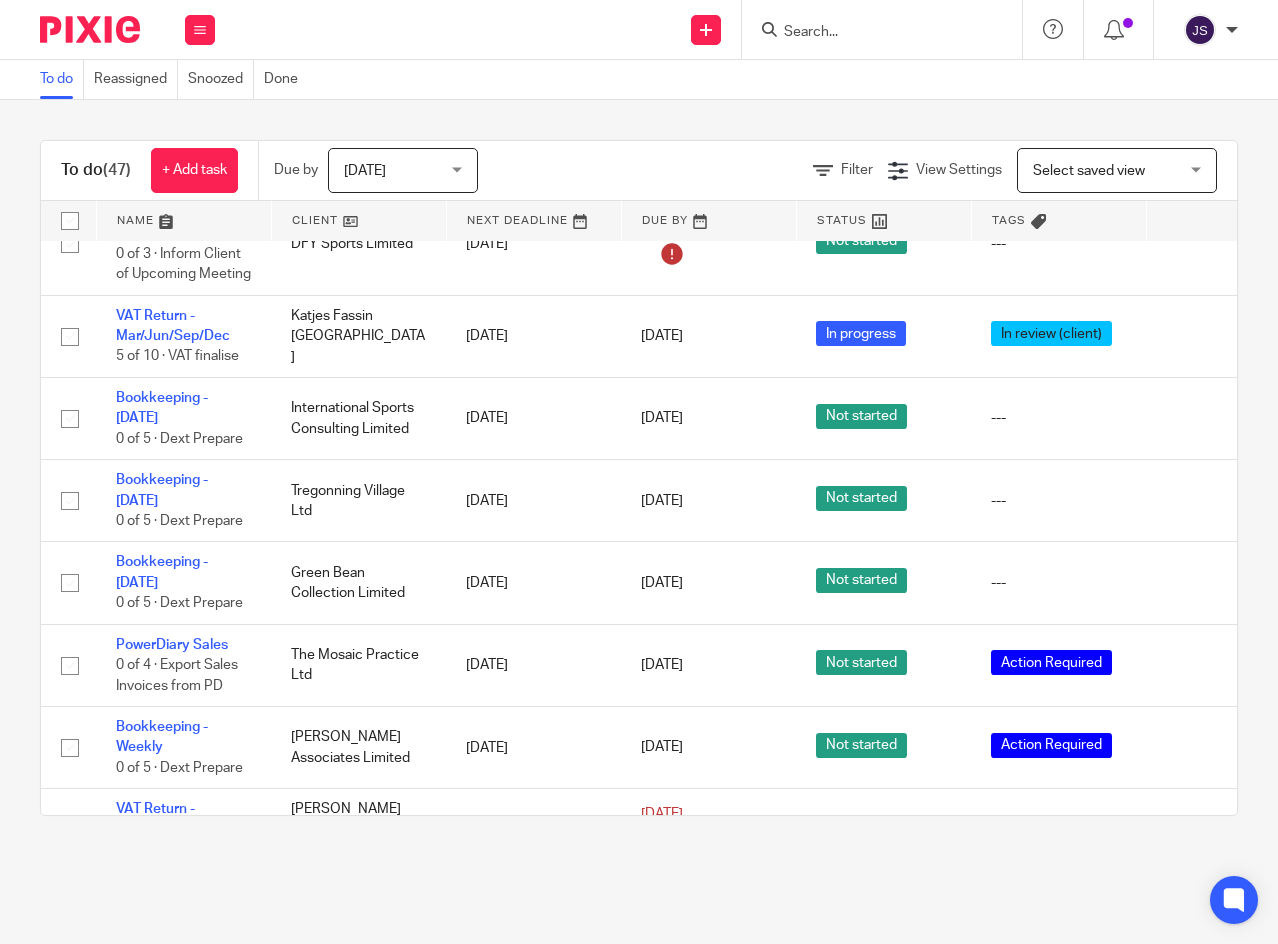 scroll, scrollTop: 3167, scrollLeft: 0, axis: vertical 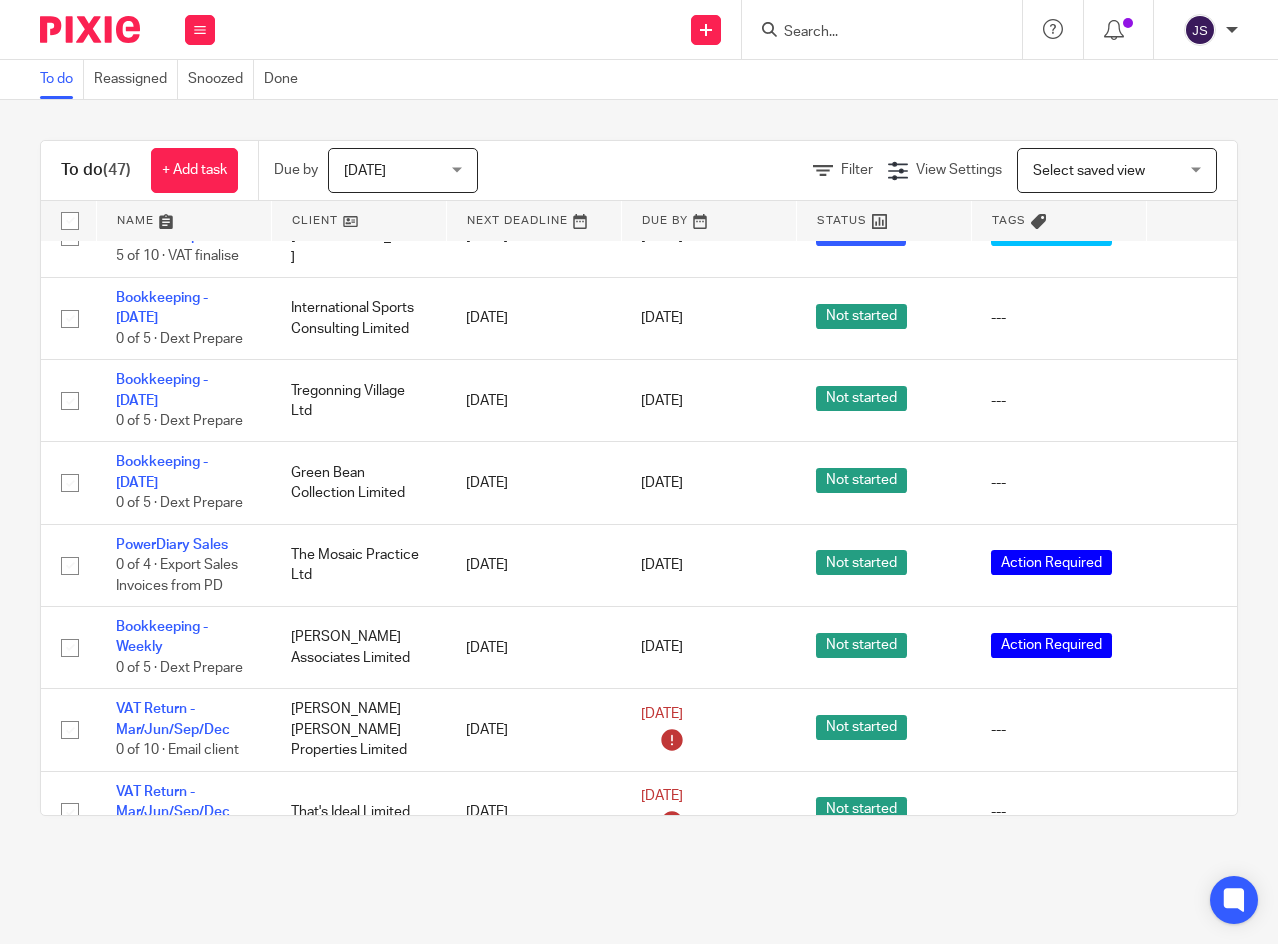 click at bounding box center [200, 30] 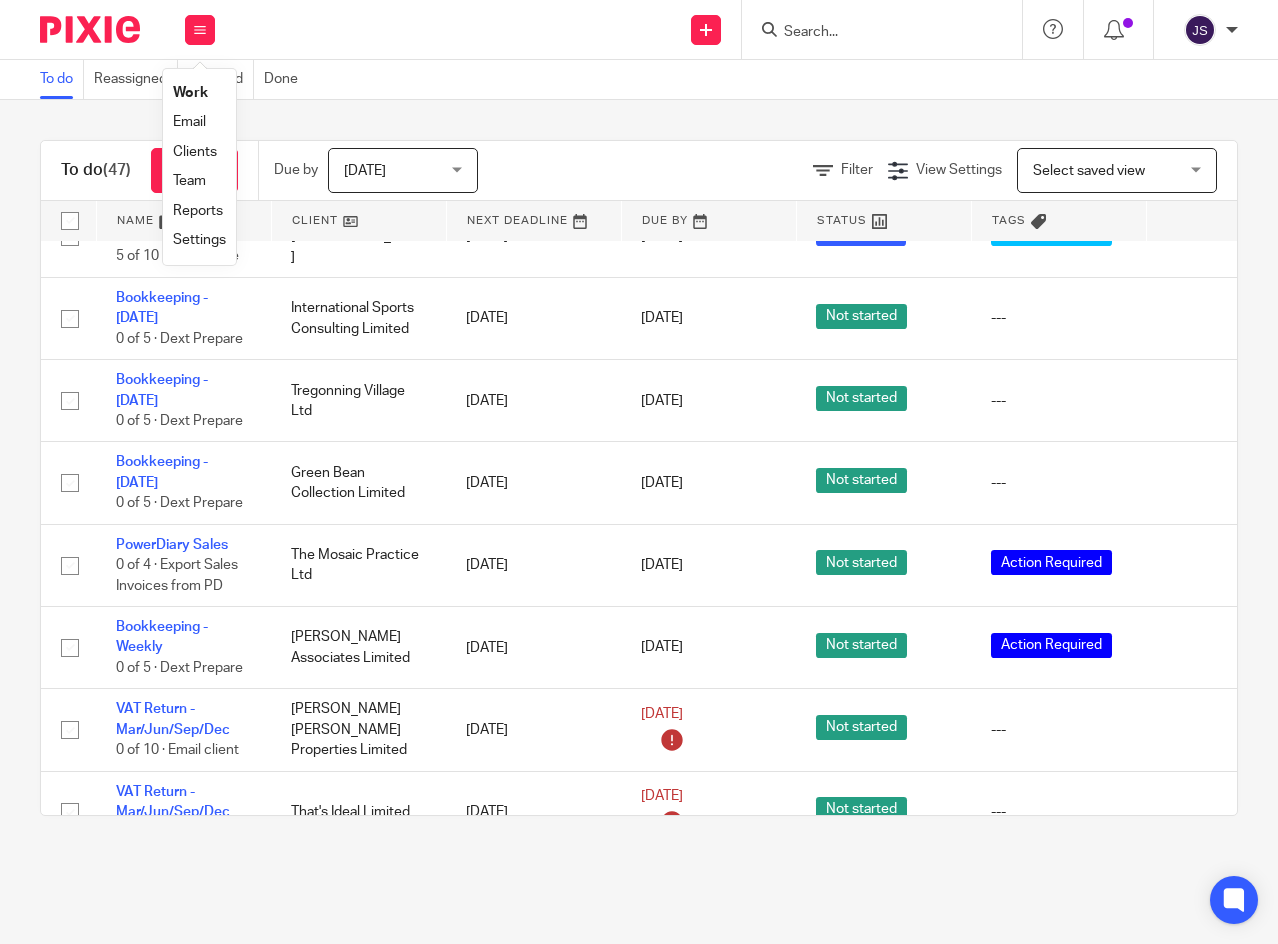 click on "To do
(47)   + Add task    Due by
Today
Today
Today
Tomorrow
This week
Next week
This month
Next month
All
today     Filter     View Settings   View Settings       Manage saved views
Select saved view
Select saved view
Select saved view
Name     Client     Next Deadline     Due By     Status   Tags       New Client:  Onboarding Tasks
10
of
14 ·
Send welcome card
Independent Solar Consultants Limited
28 Apr 2025
28 Apr 2025
In progress
Action Required             Edit task
Delete
Jayne: Quarterly Bookkeeping Review (Go Proposal)
3 May 2025" at bounding box center (639, 478) 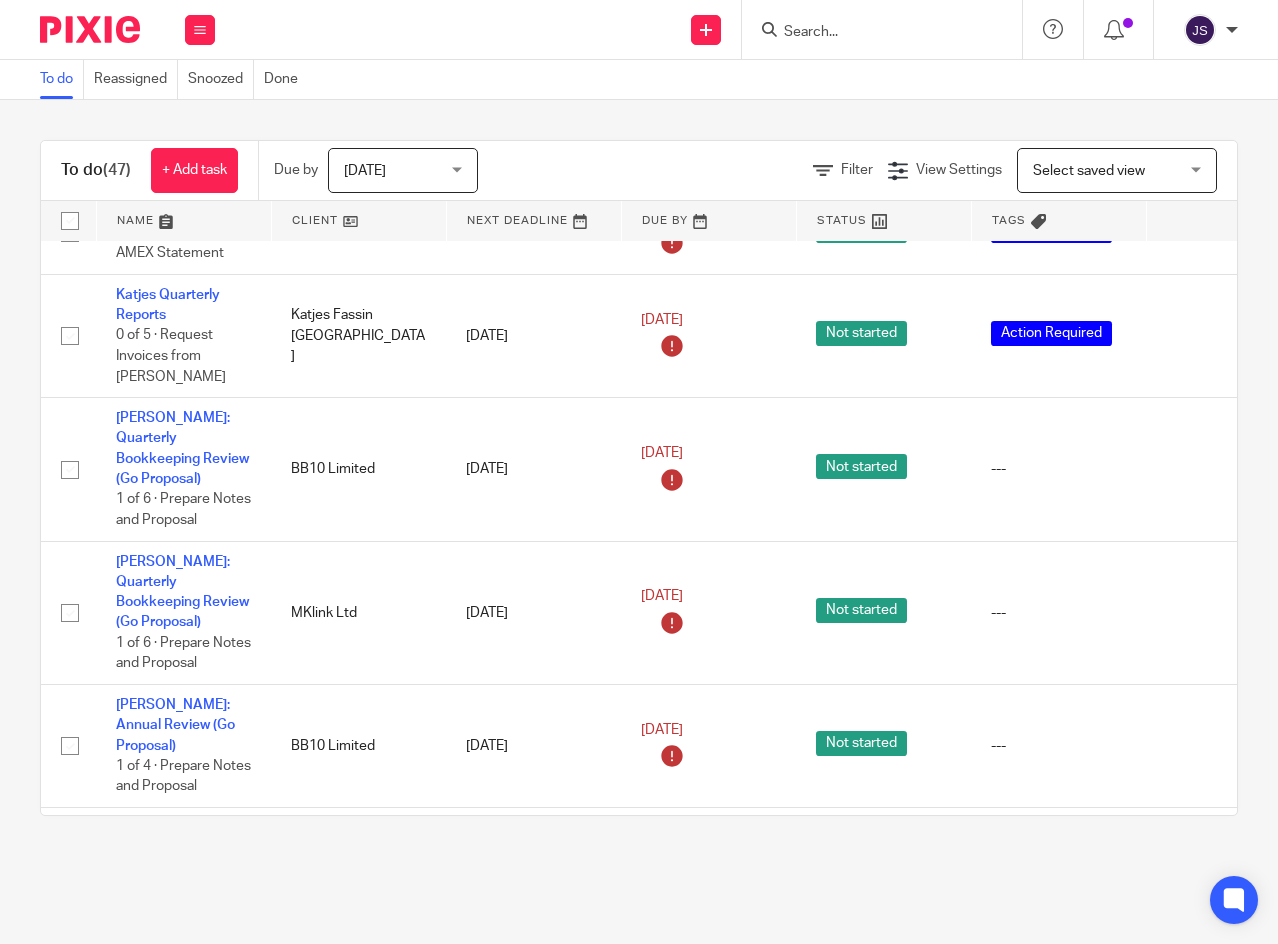 scroll, scrollTop: 2167, scrollLeft: 0, axis: vertical 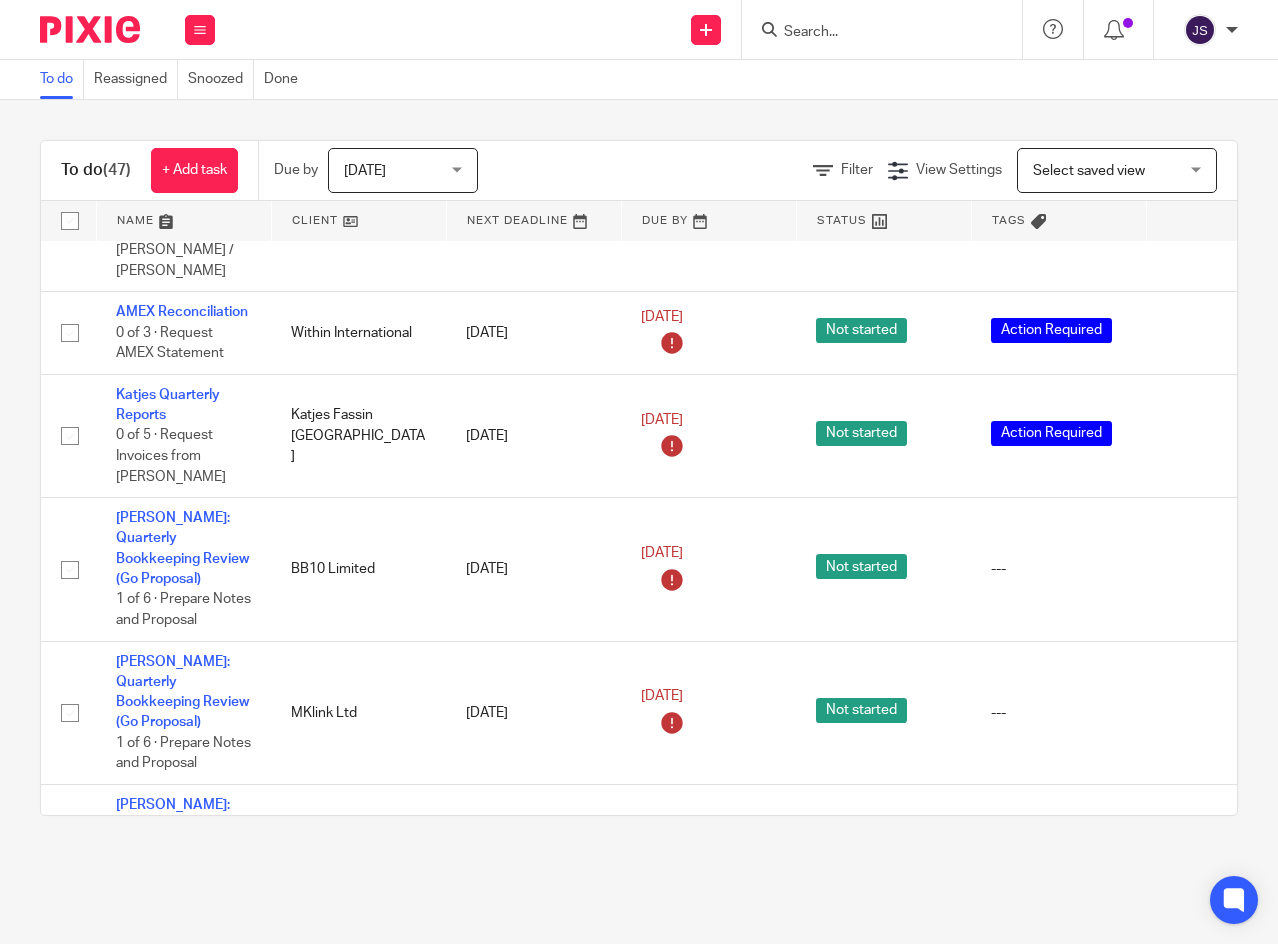 click at bounding box center [1191, 570] 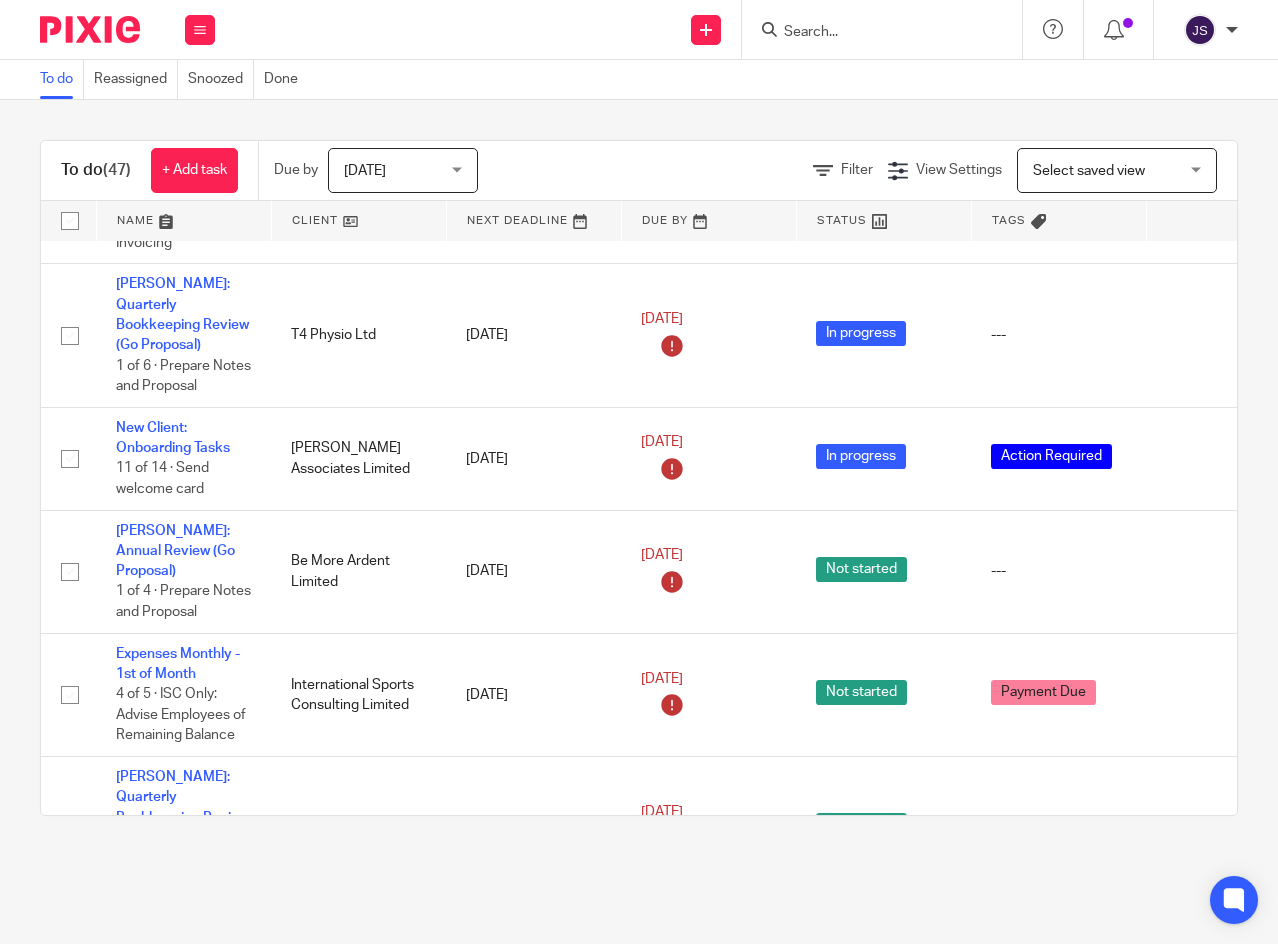 scroll, scrollTop: 267, scrollLeft: 0, axis: vertical 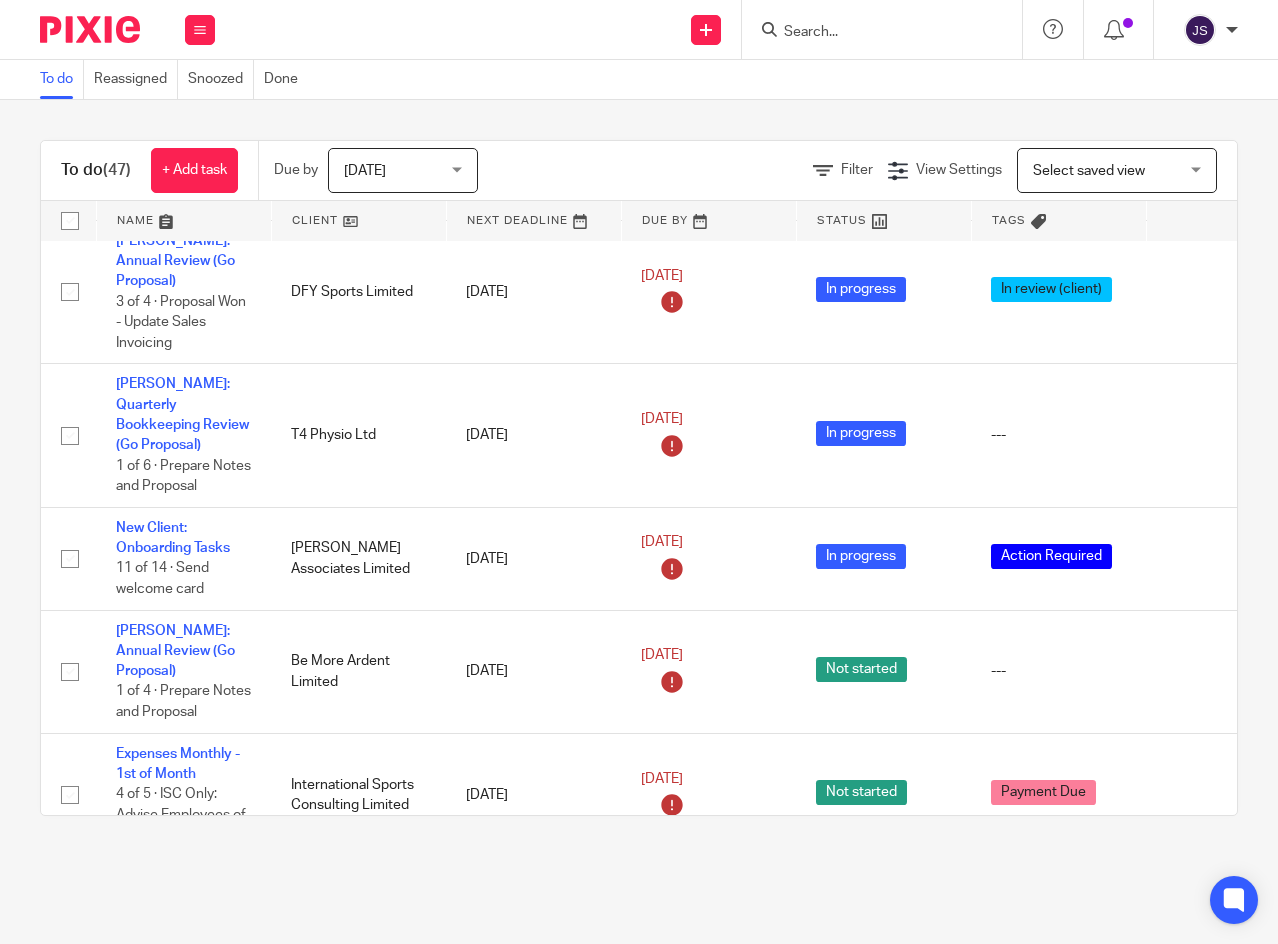 click on "[PERSON_NAME]: Quarterly Bookkeeping Review (Go Proposal)" at bounding box center (182, 414) 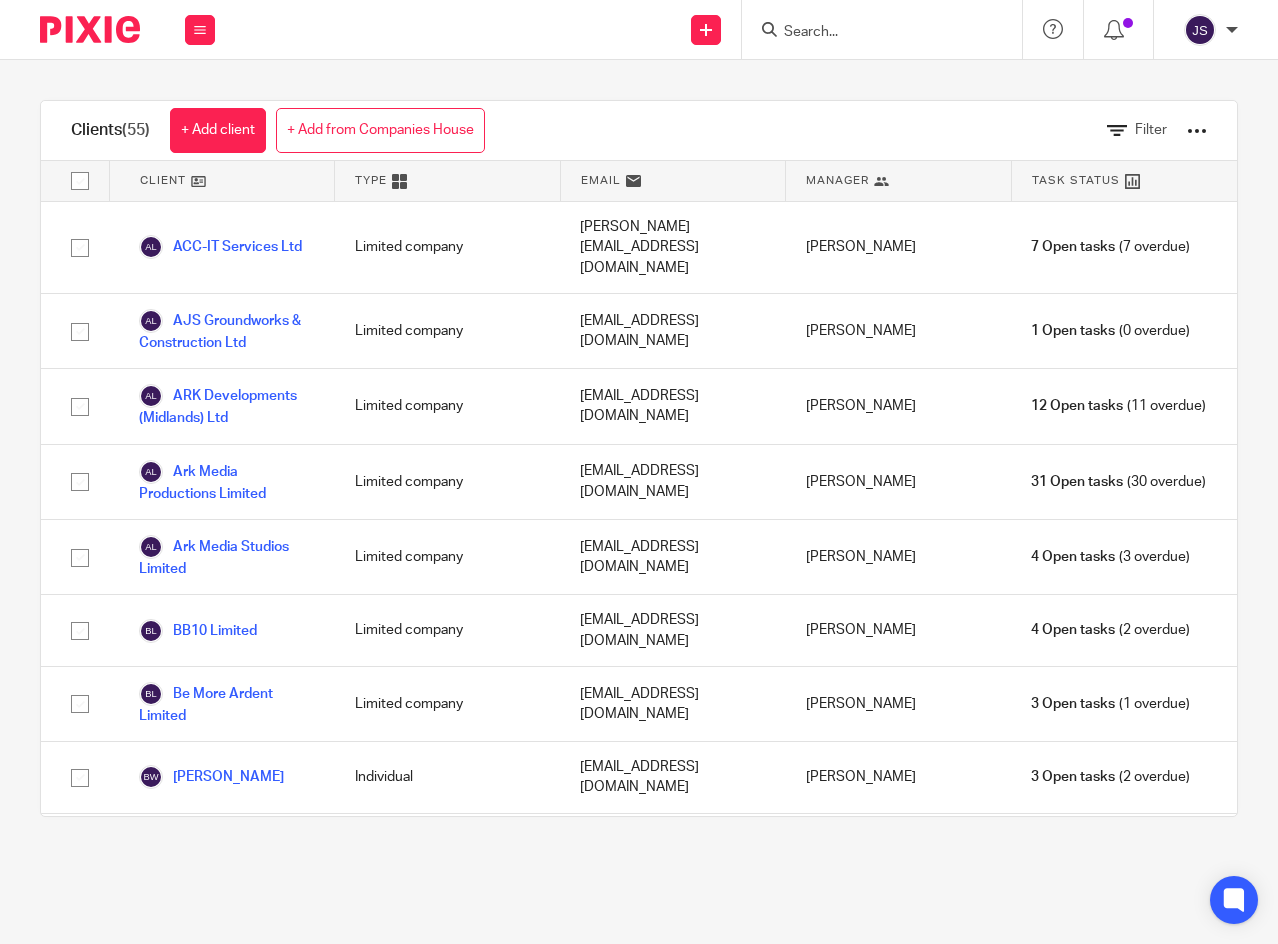 scroll, scrollTop: 0, scrollLeft: 0, axis: both 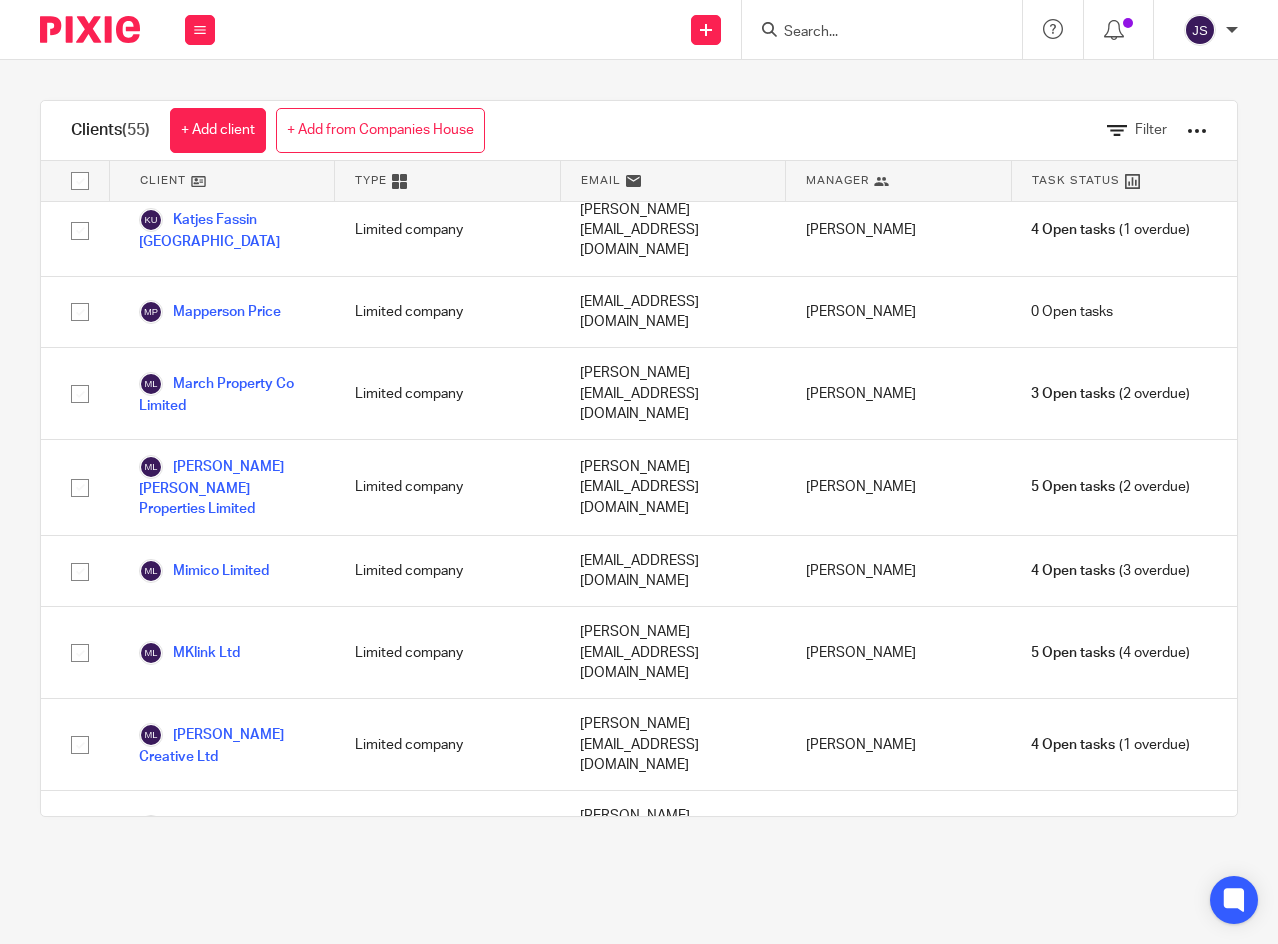 click on "T4 Physio Ltd" at bounding box center (199, 1280) 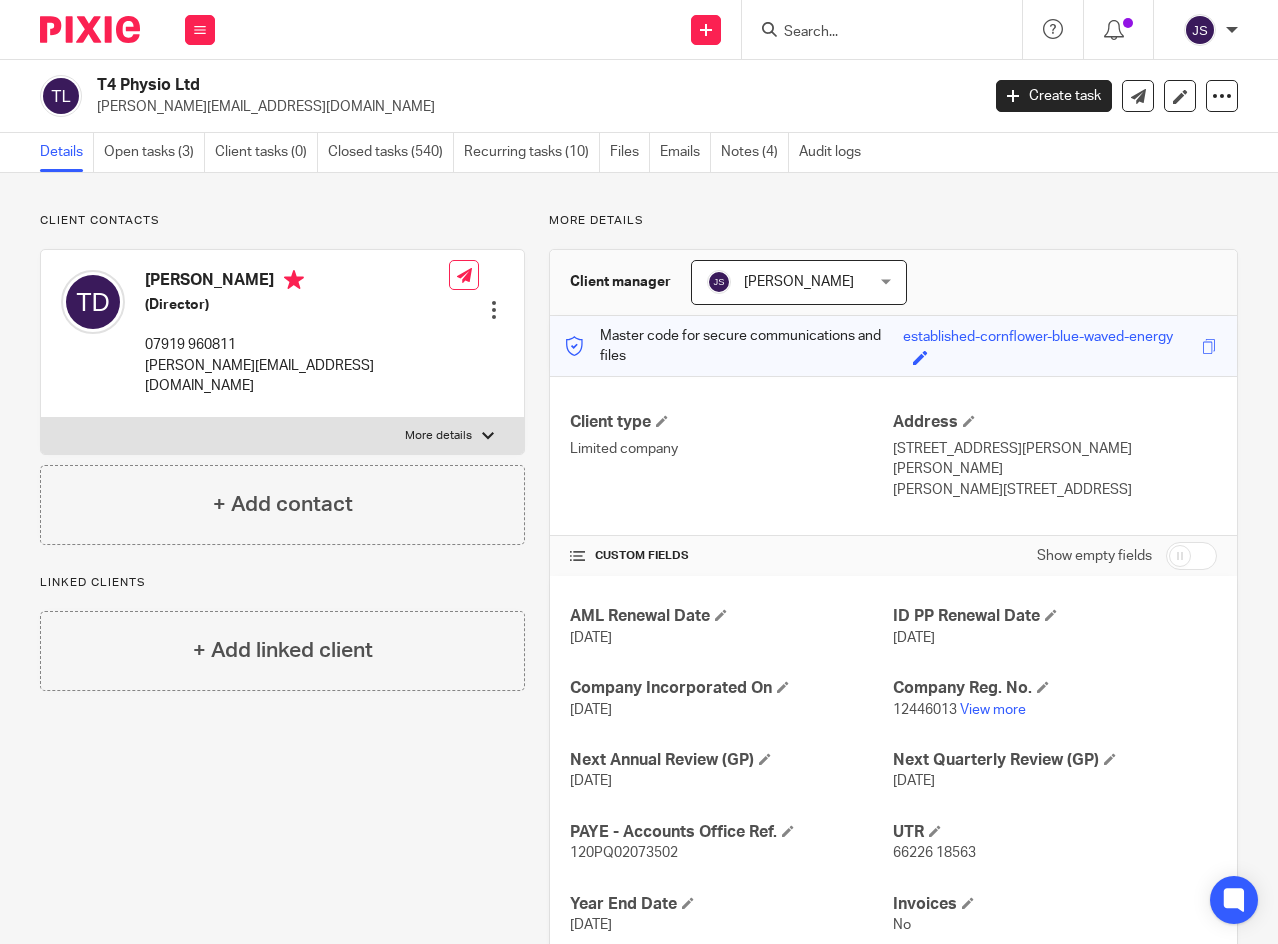 scroll, scrollTop: 0, scrollLeft: 0, axis: both 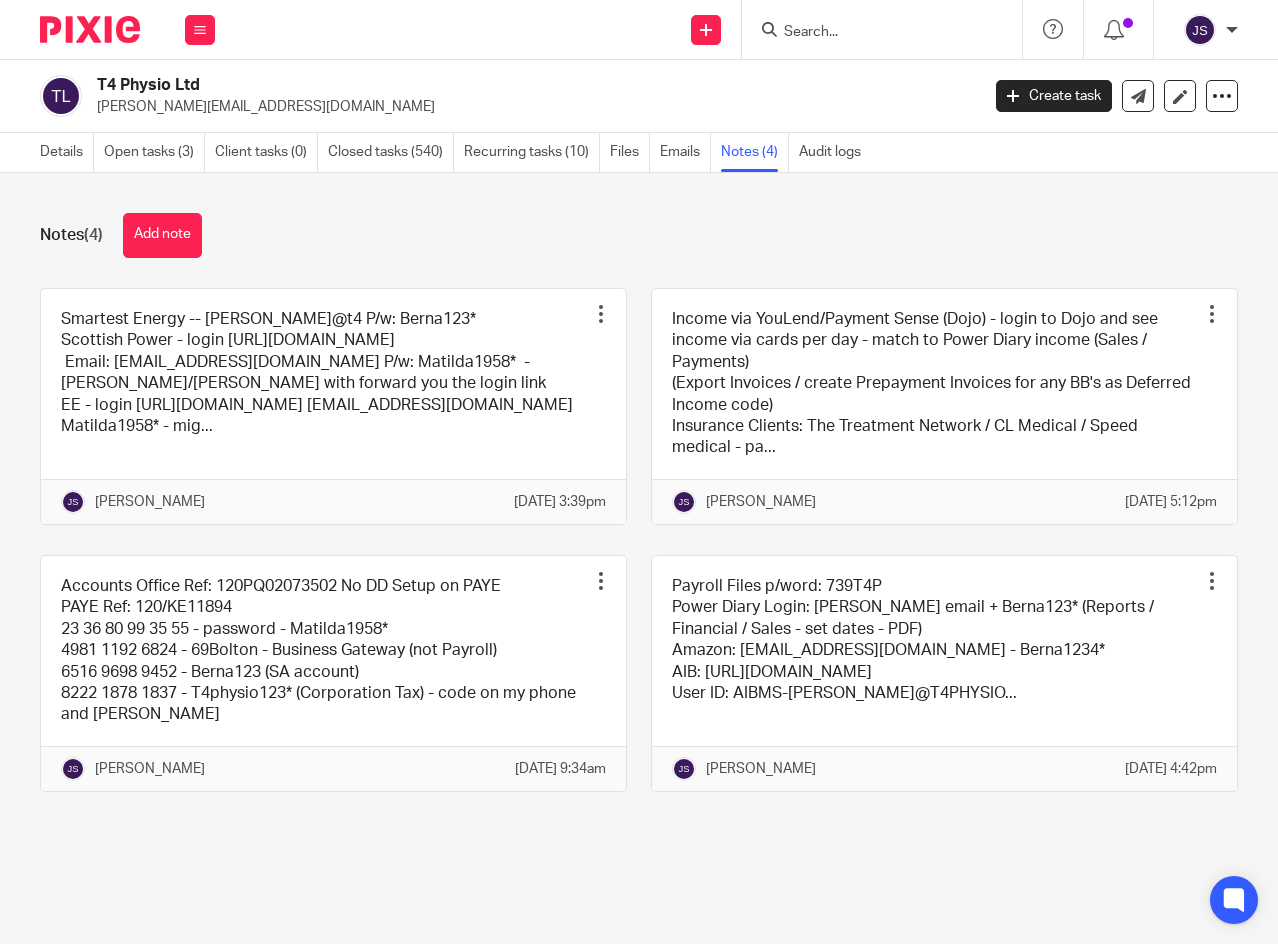 click at bounding box center (333, 406) 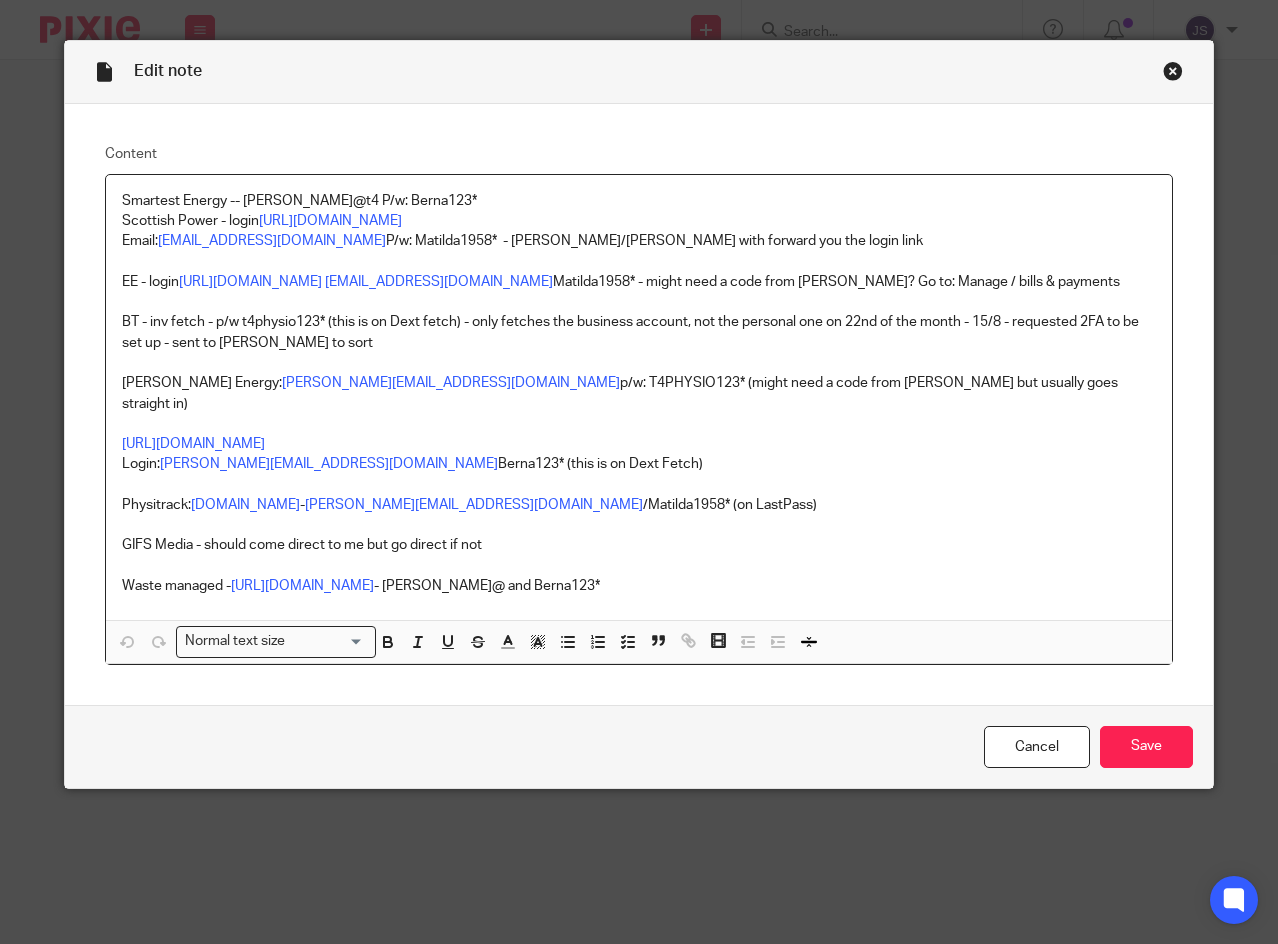 scroll, scrollTop: 0, scrollLeft: 0, axis: both 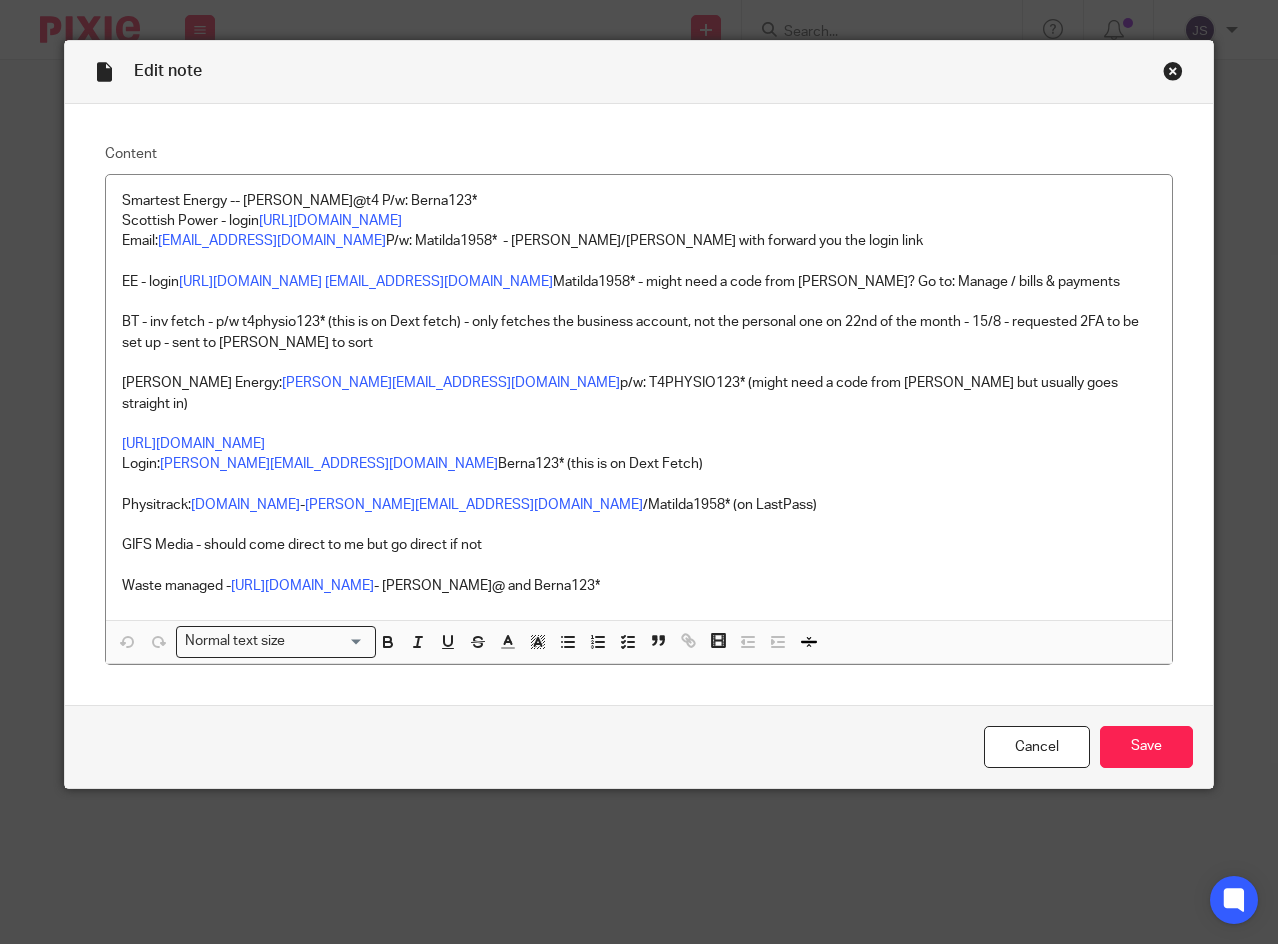 click at bounding box center [1173, 71] 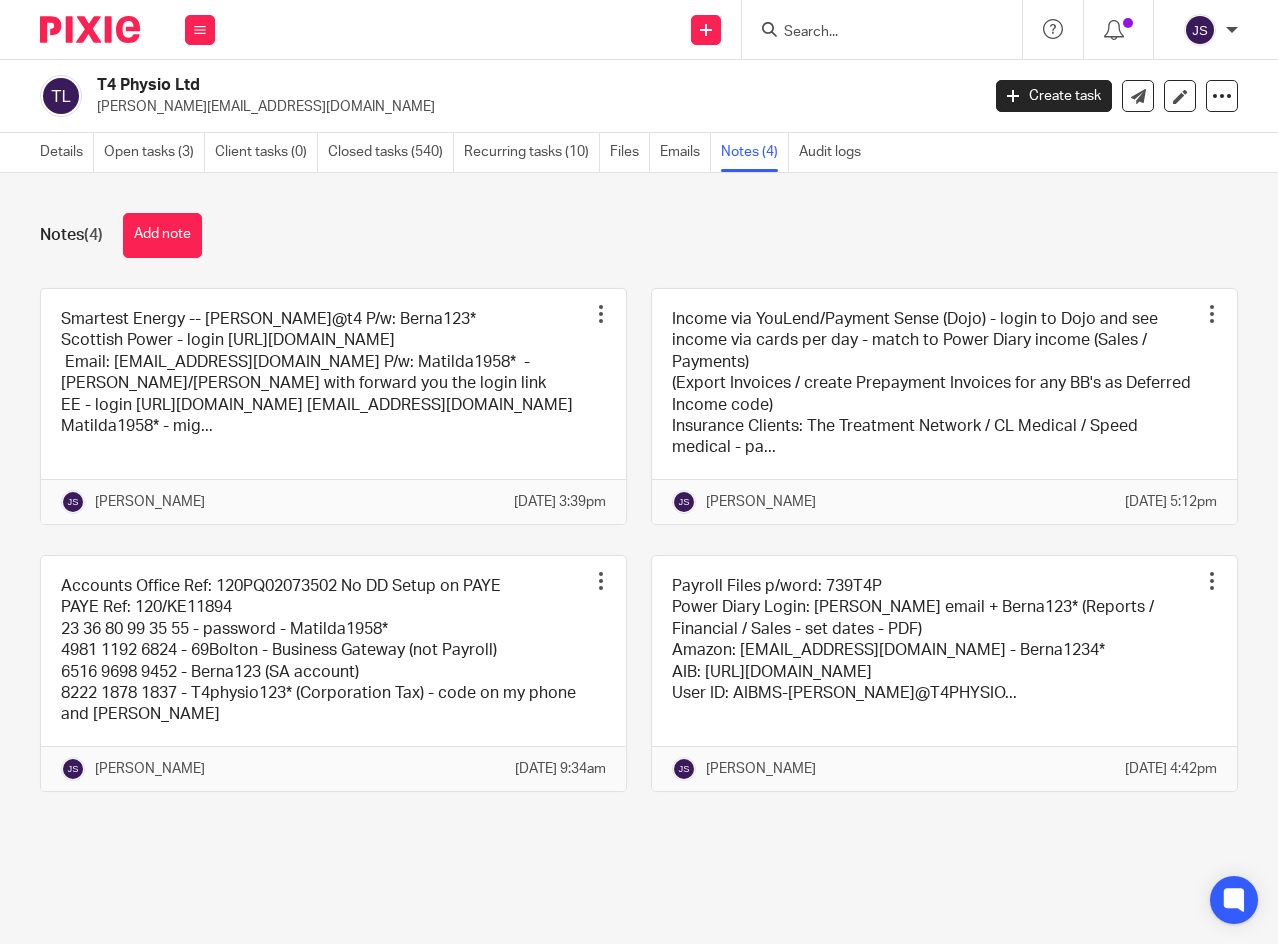 scroll, scrollTop: 0, scrollLeft: 0, axis: both 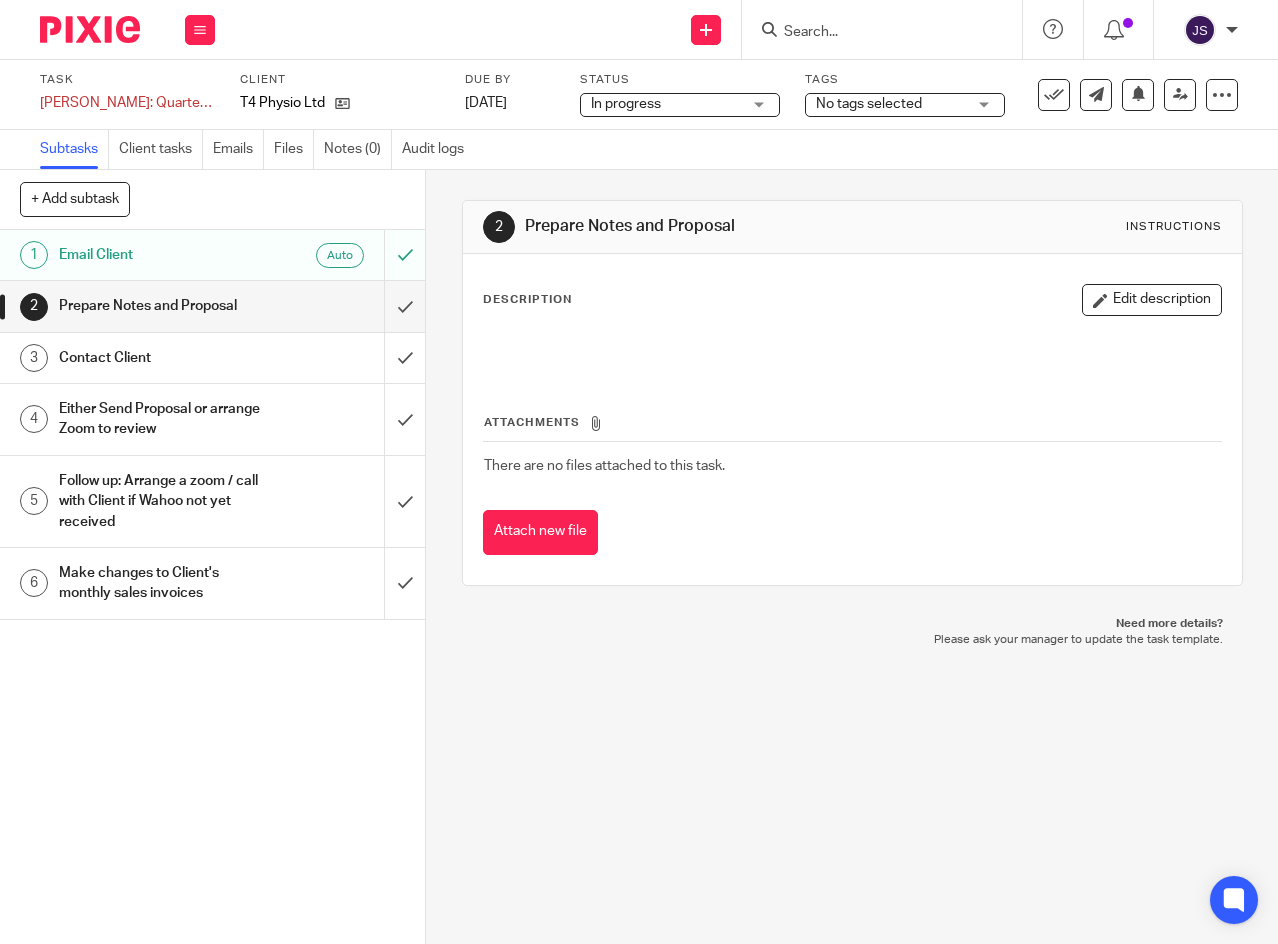 click on "Edit description" at bounding box center [1152, 300] 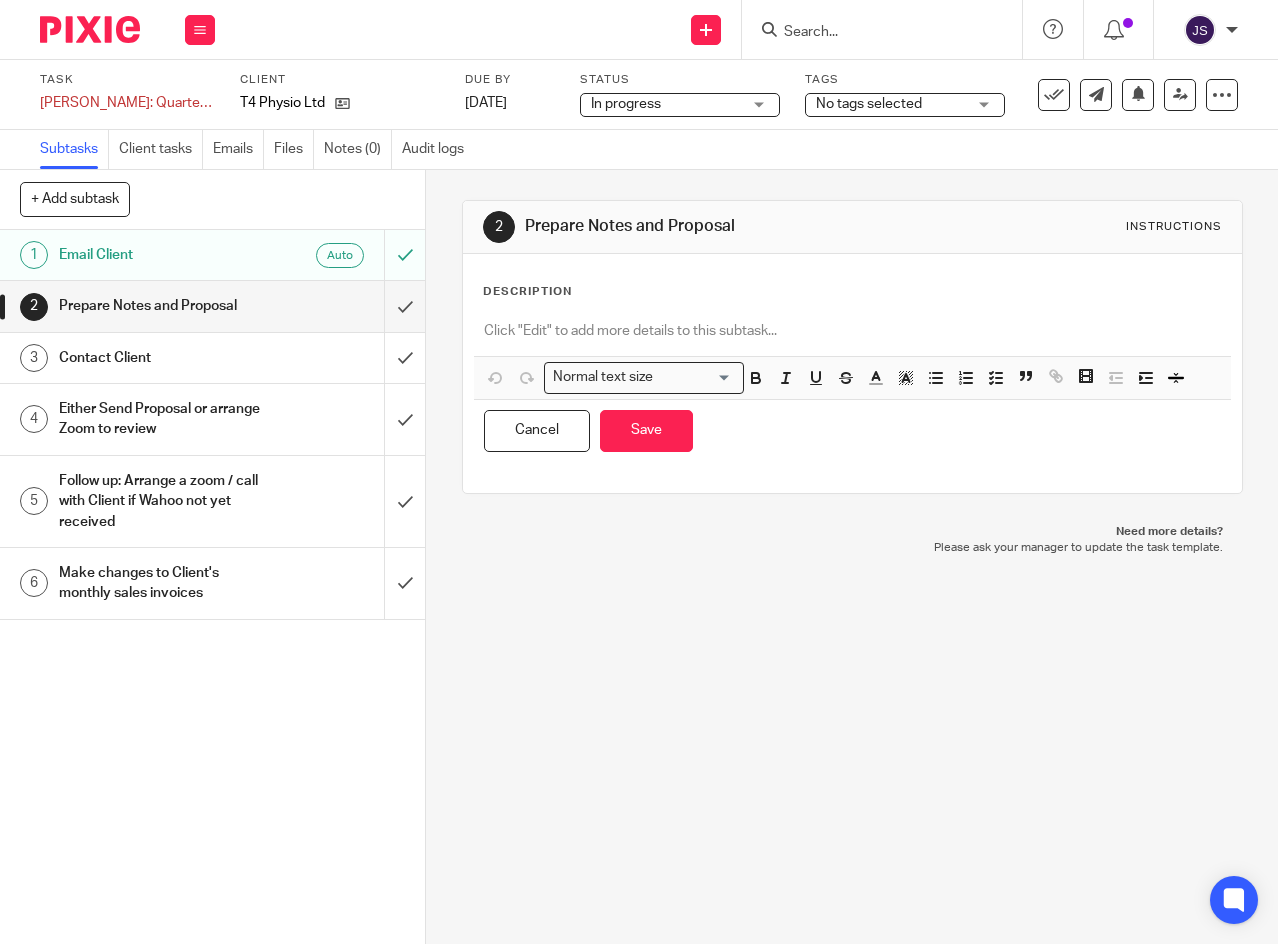 click at bounding box center [852, 331] 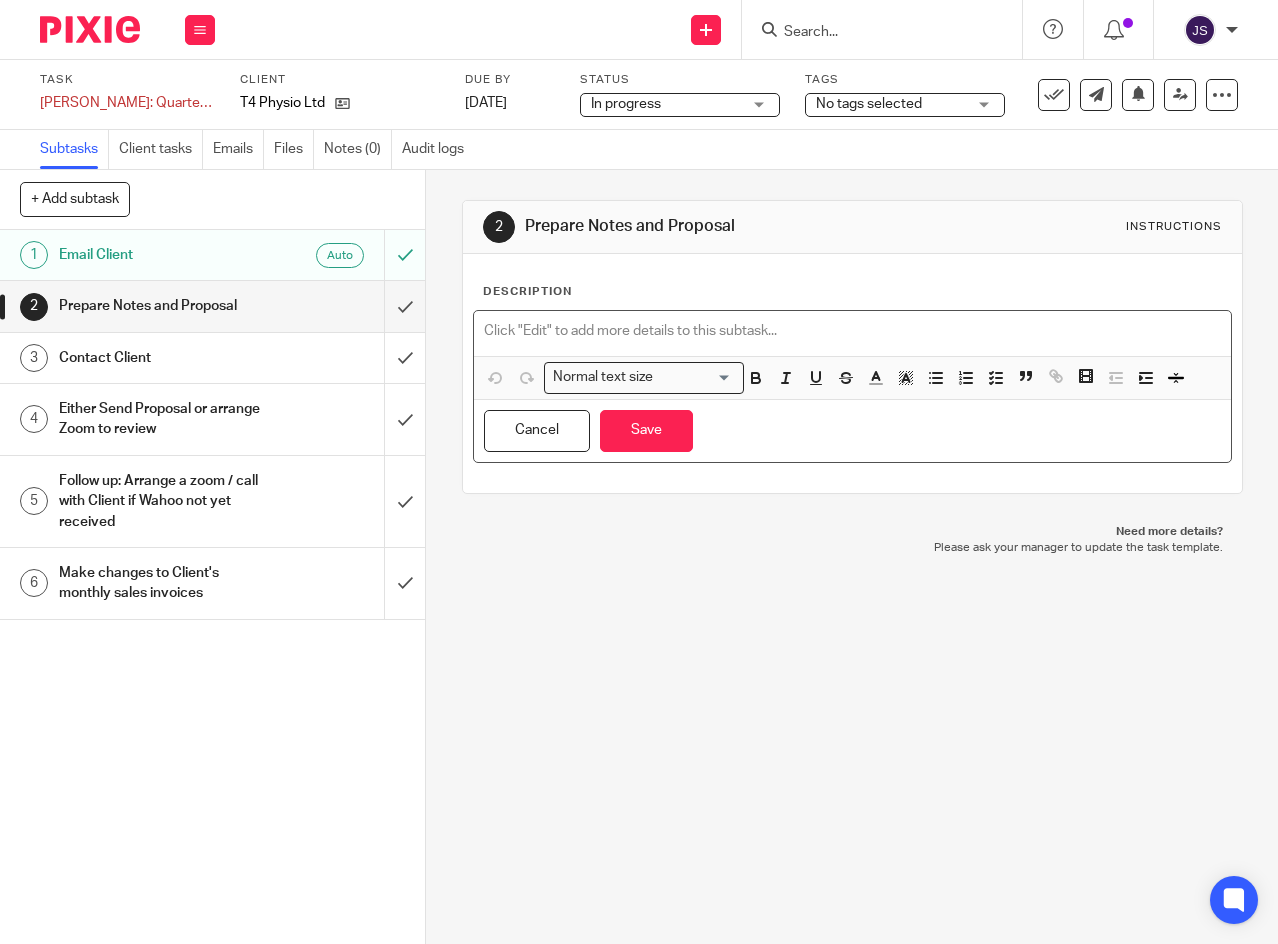 type 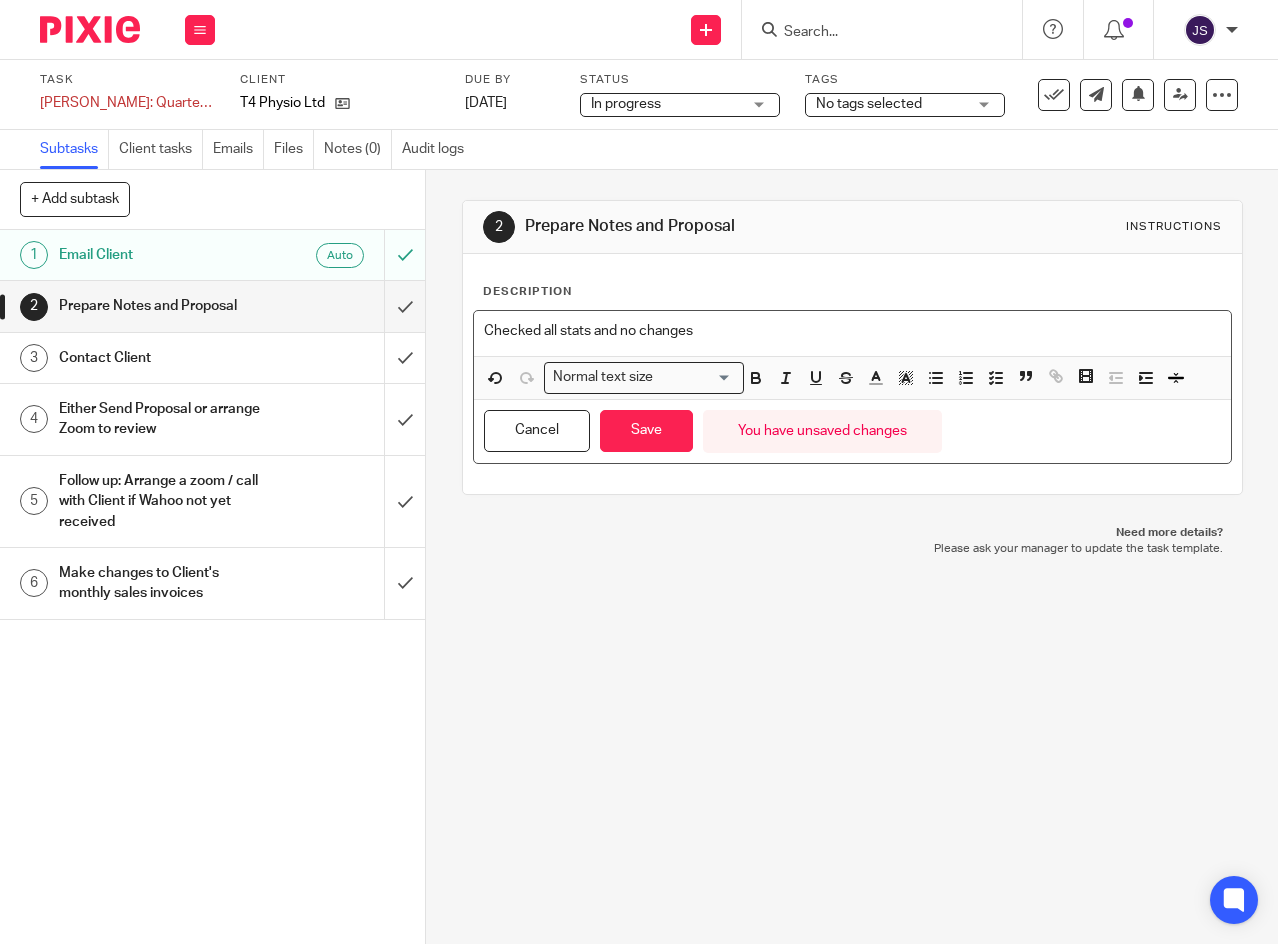 click on "Save" at bounding box center (646, 431) 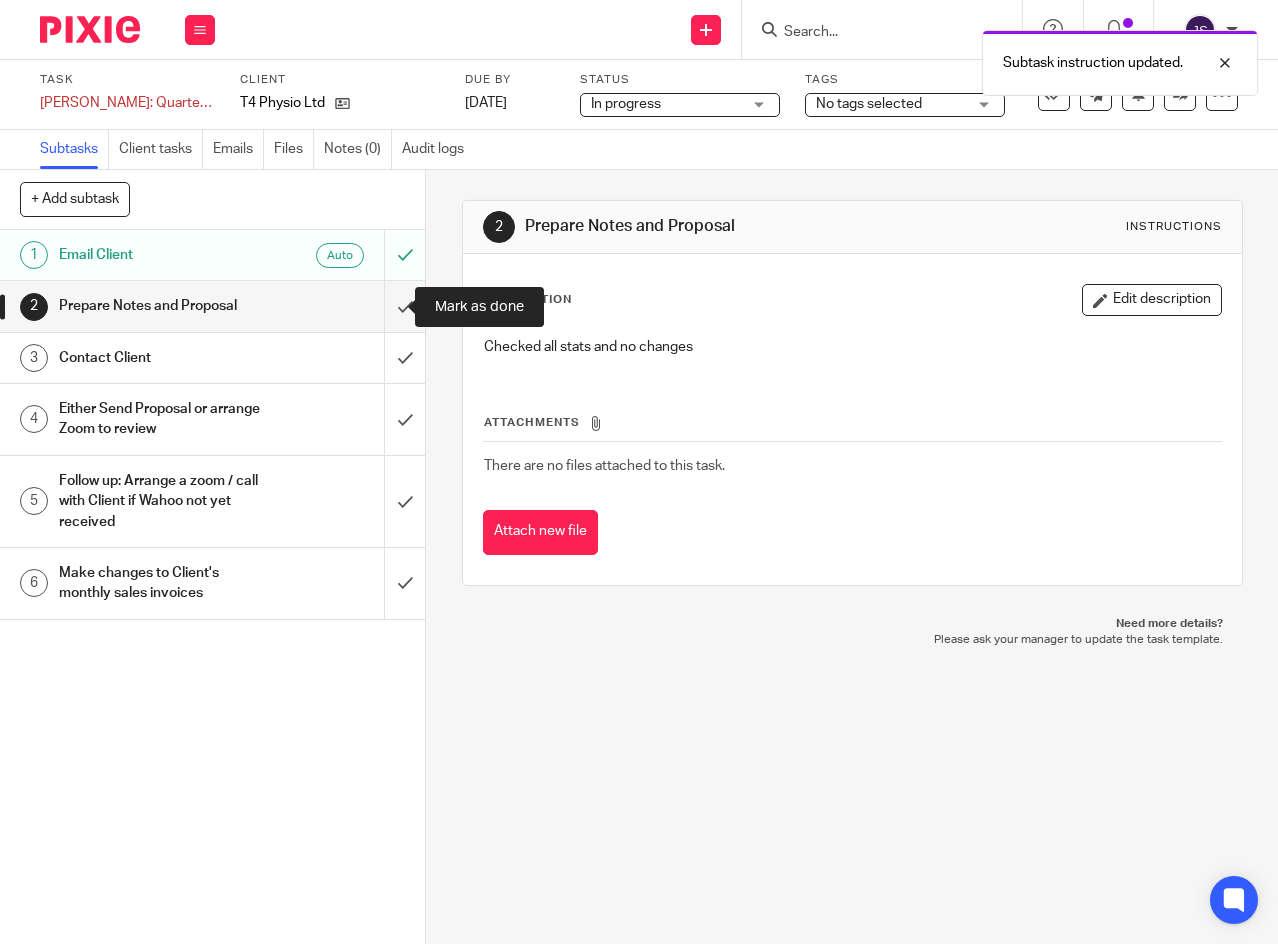click at bounding box center (212, 306) 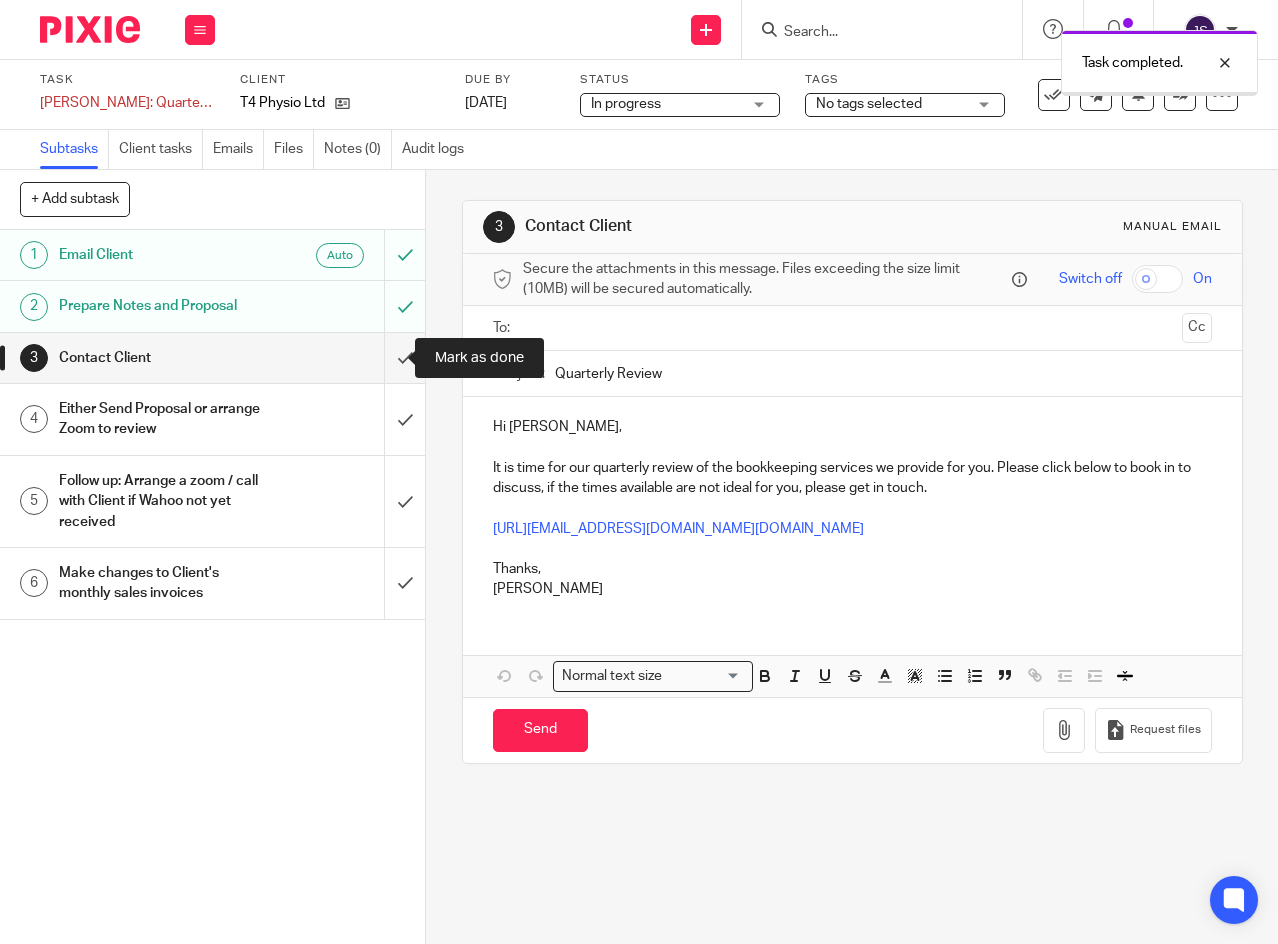 scroll, scrollTop: 0, scrollLeft: 0, axis: both 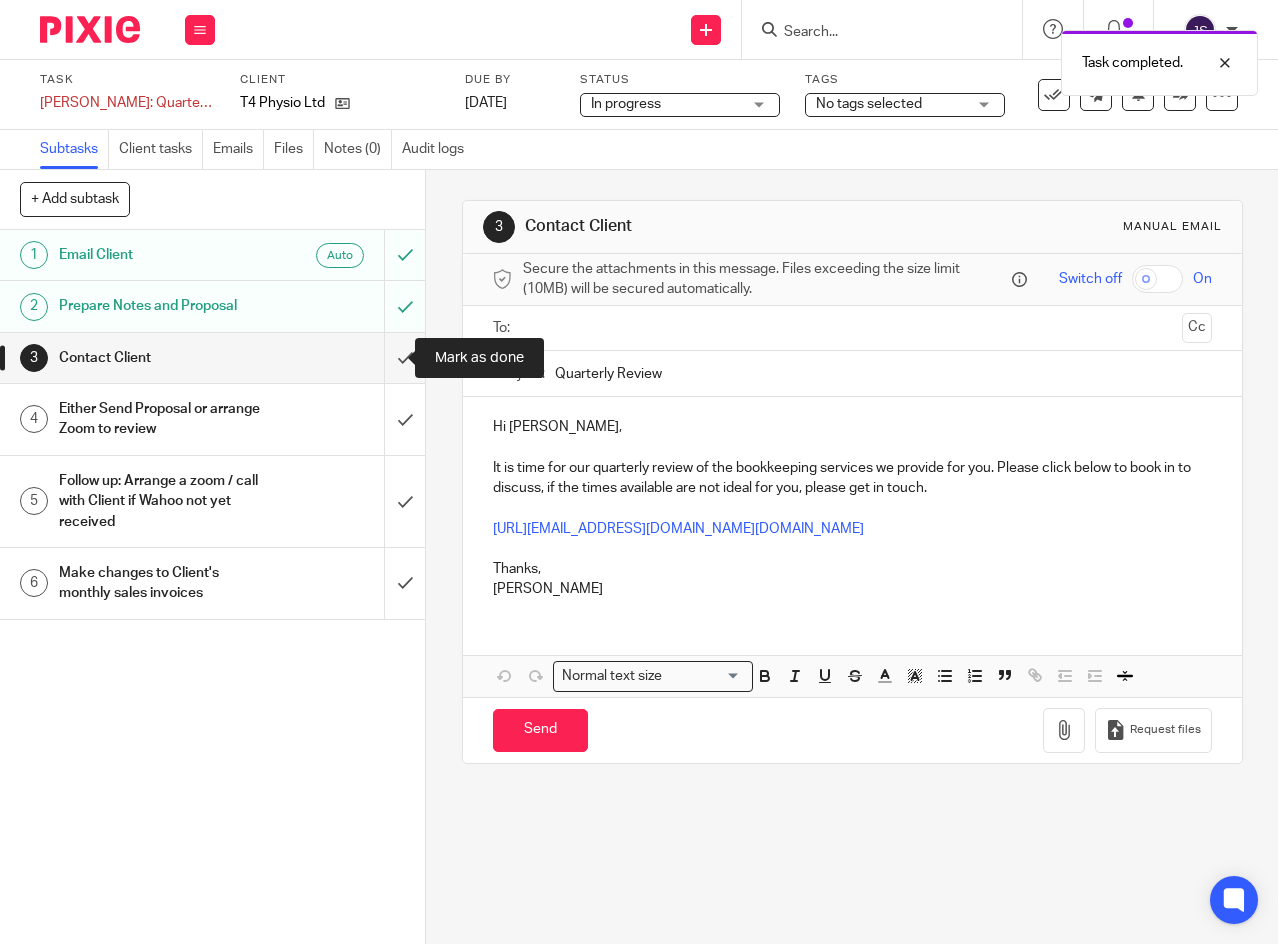 click at bounding box center [212, 358] 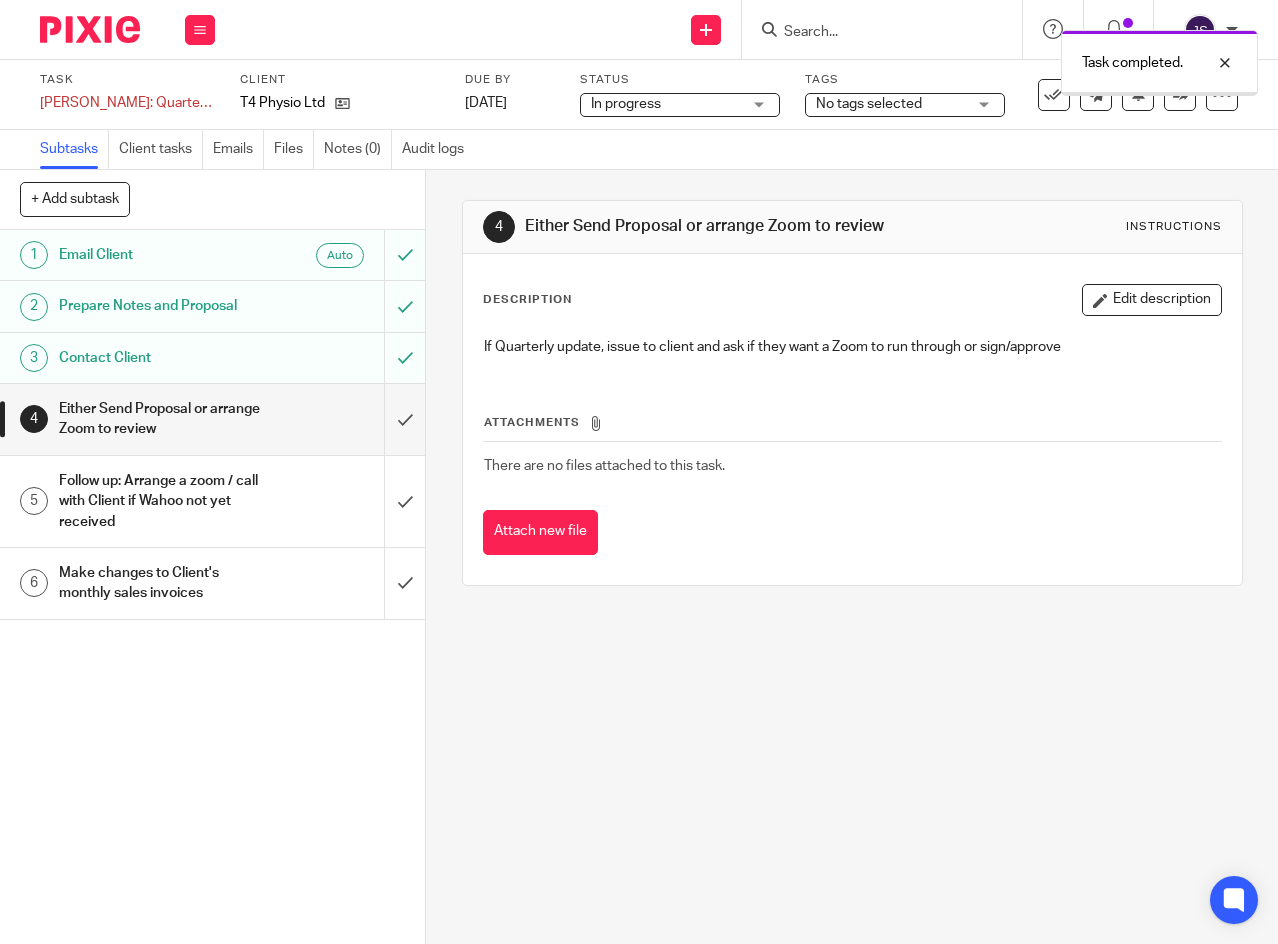 scroll, scrollTop: 0, scrollLeft: 0, axis: both 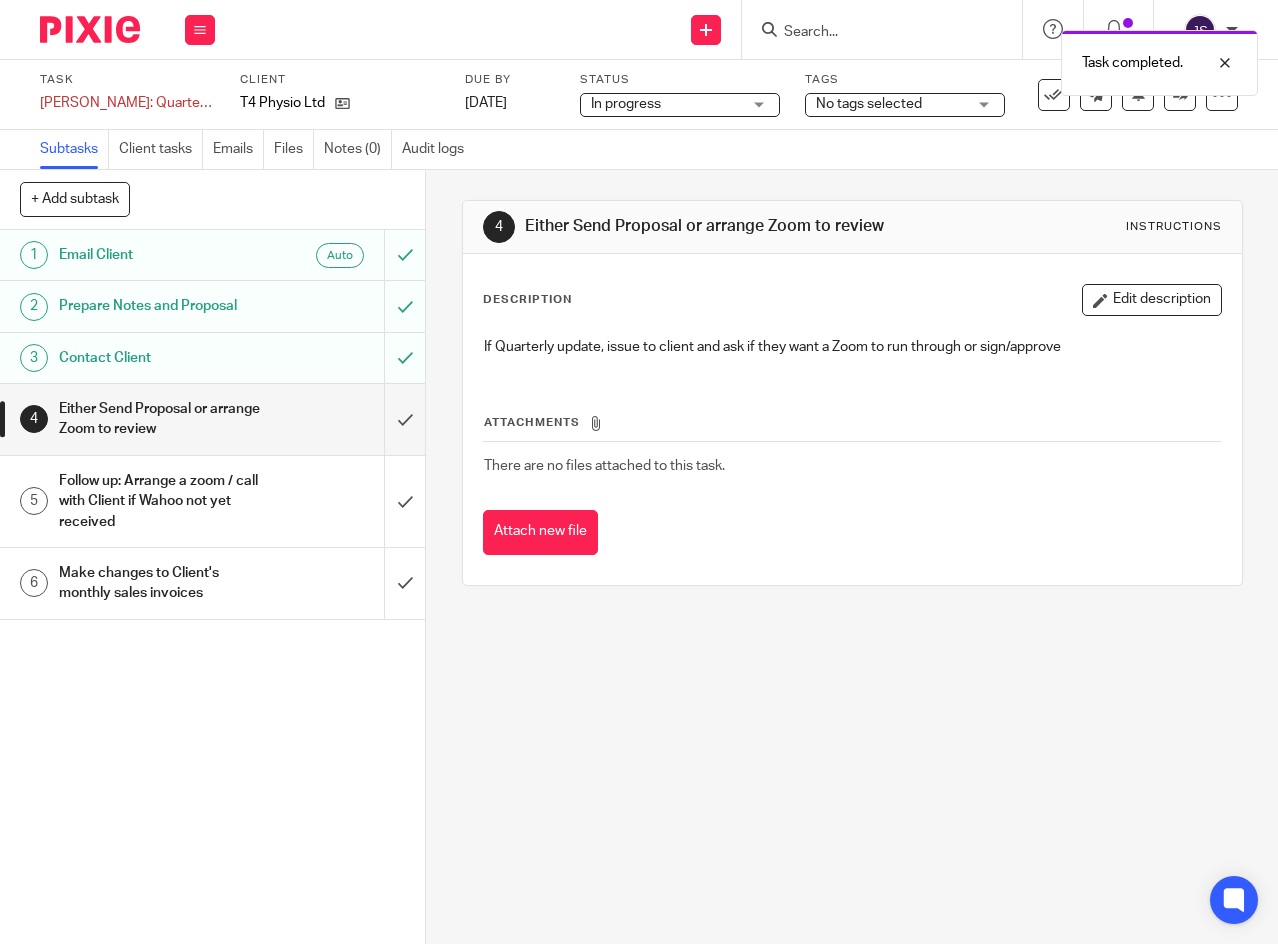 click at bounding box center (1054, 95) 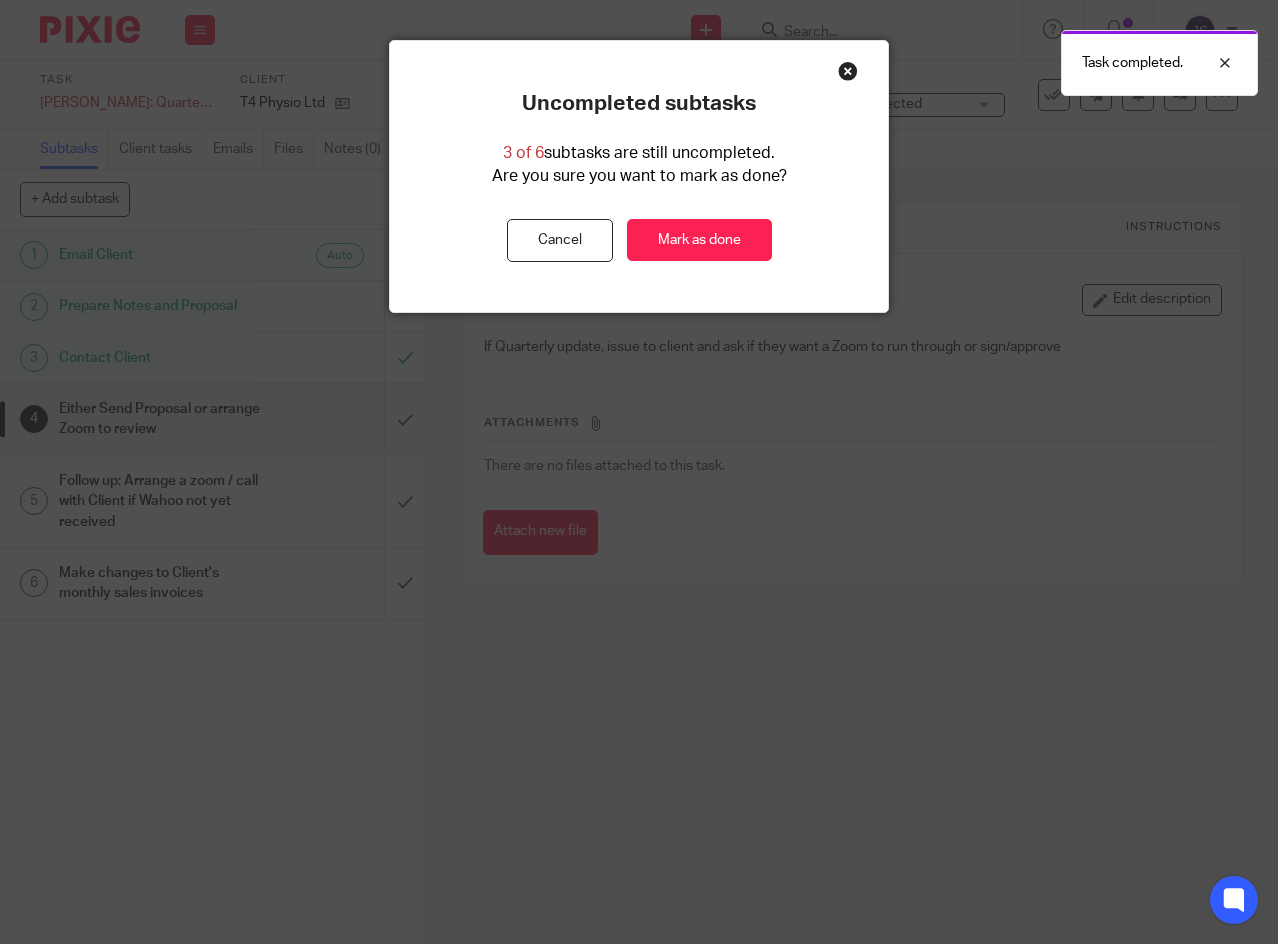 click on "Mark as done" at bounding box center (699, 240) 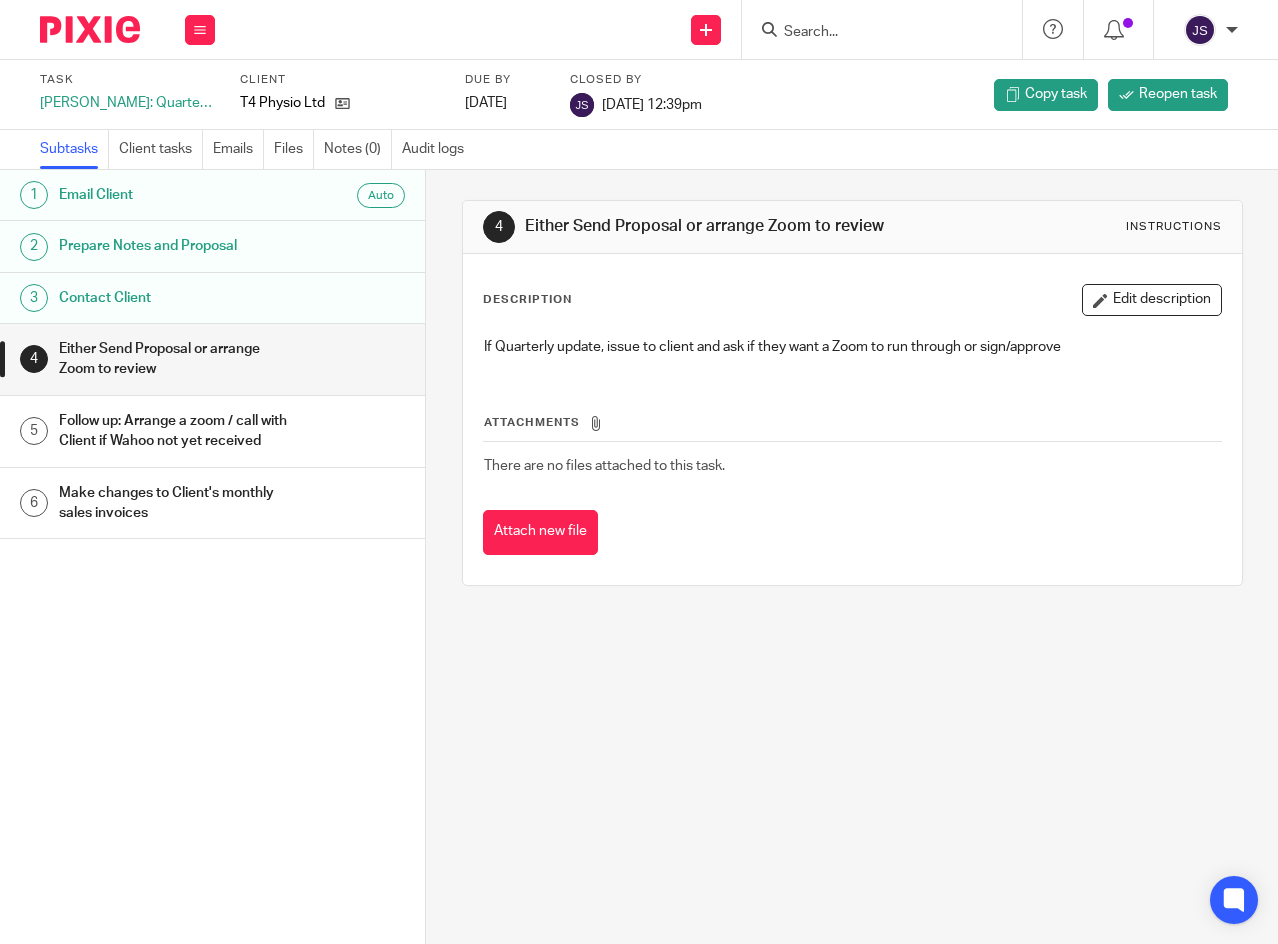 scroll, scrollTop: 0, scrollLeft: 0, axis: both 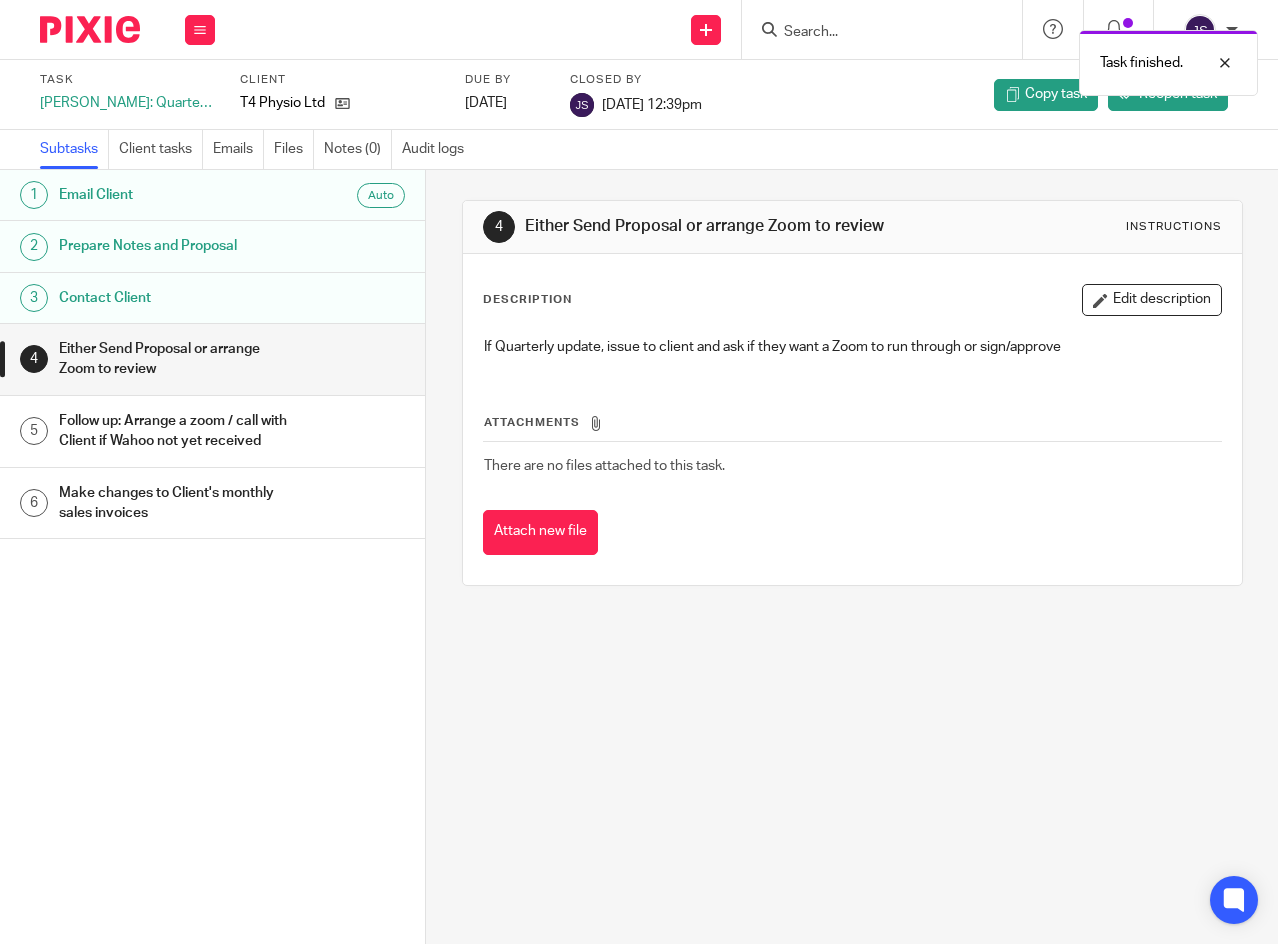 click at bounding box center (200, 30) 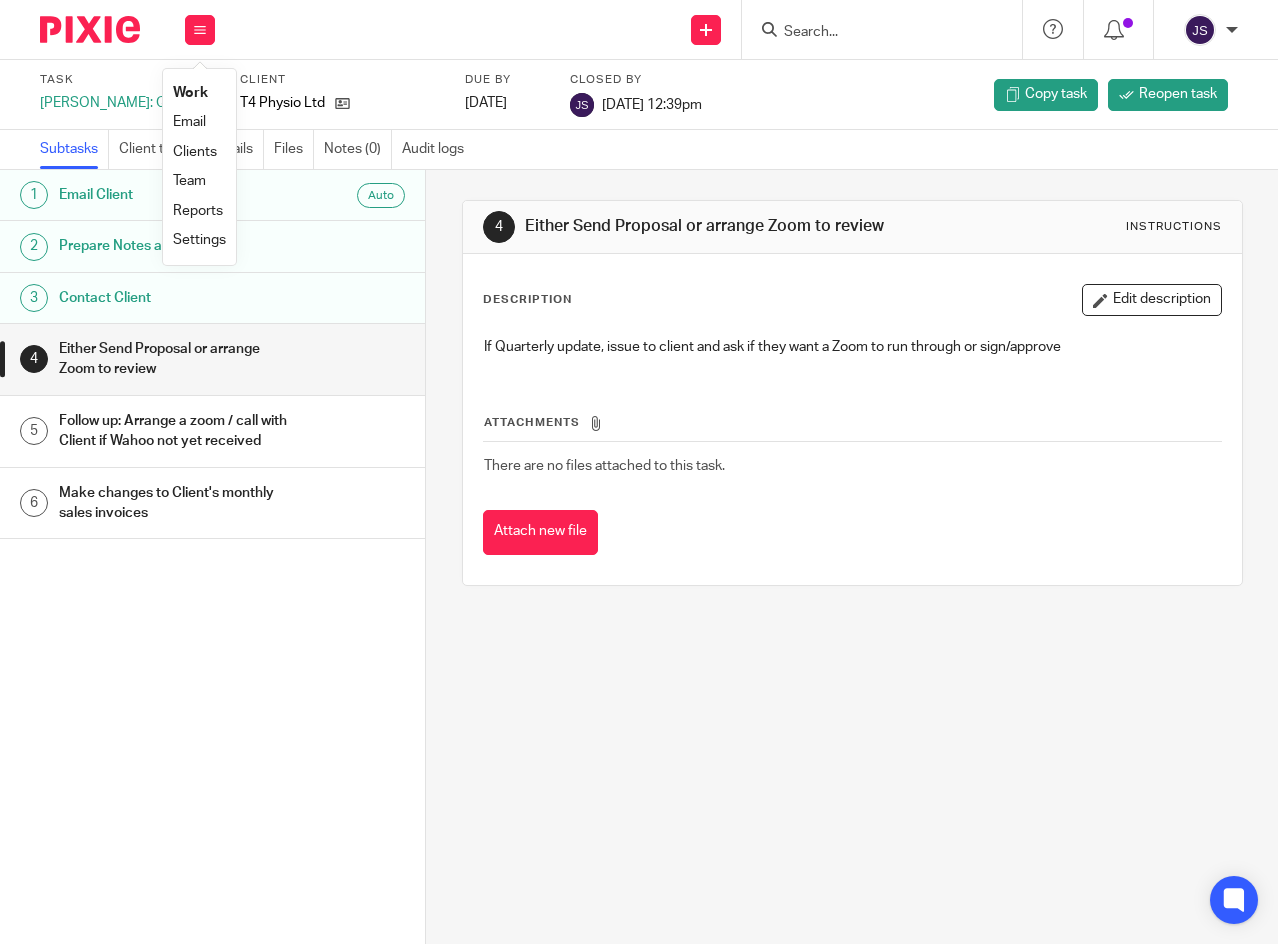 click on "Work" at bounding box center [190, 93] 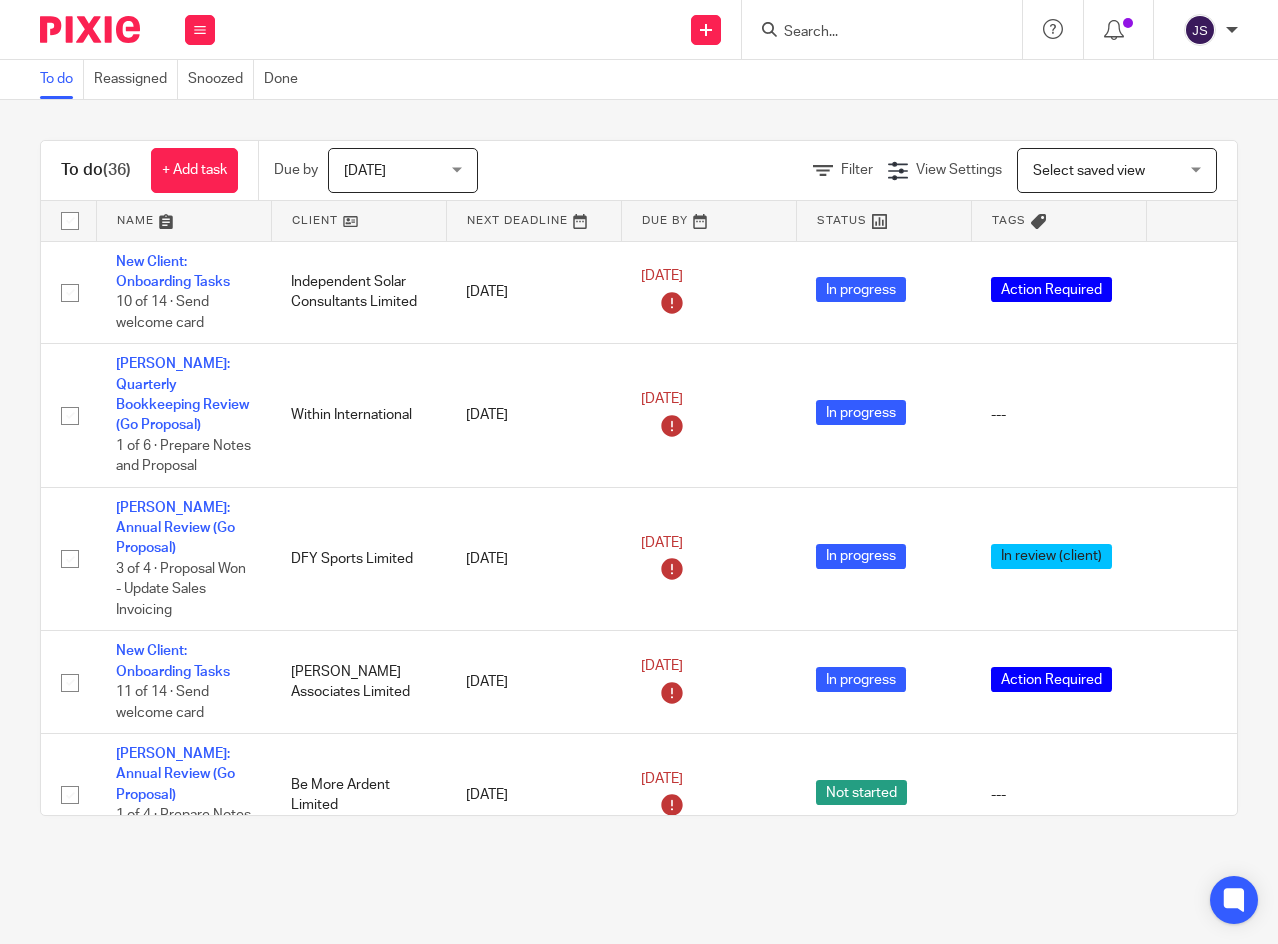 scroll, scrollTop: 0, scrollLeft: 0, axis: both 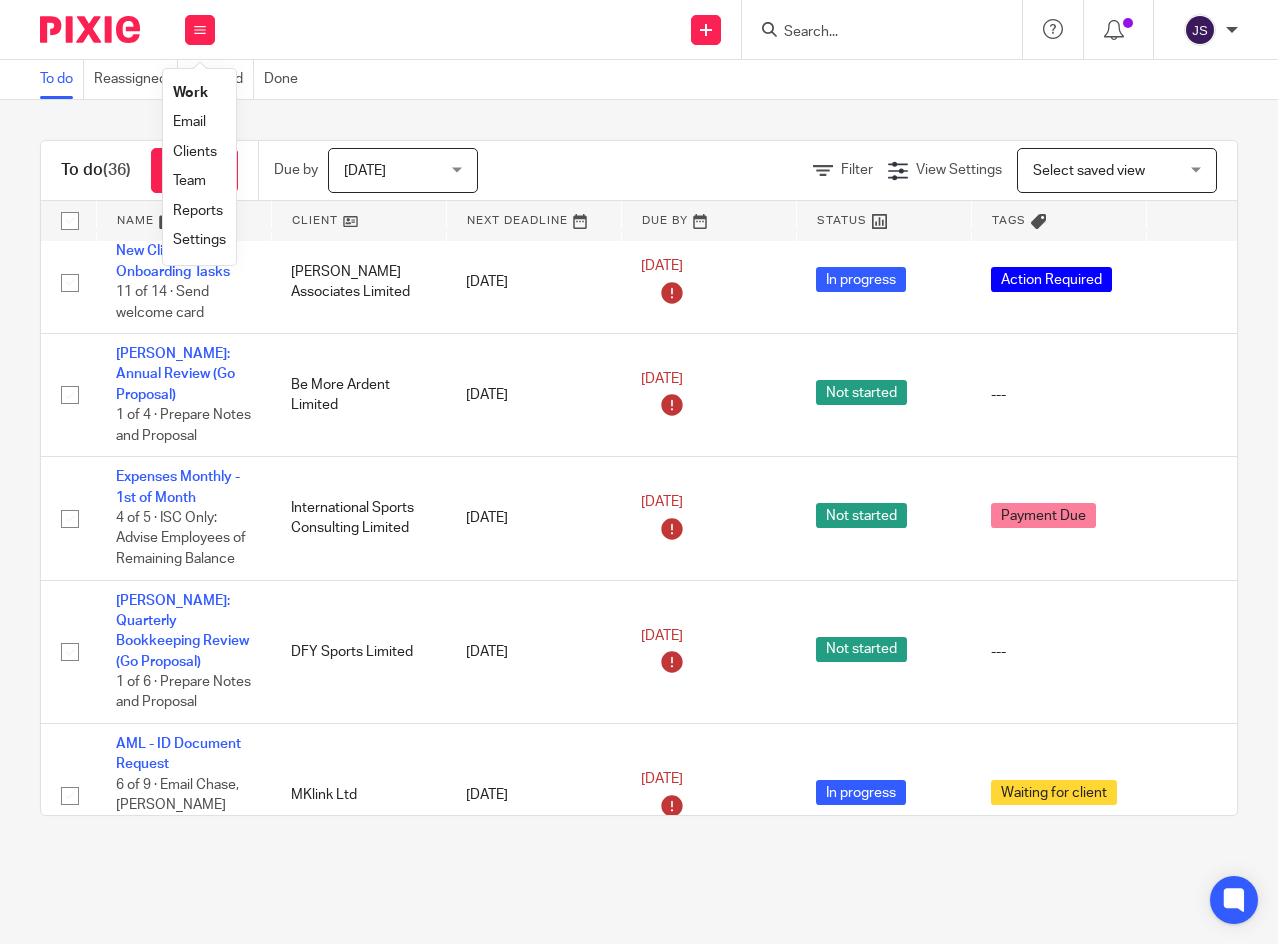 click 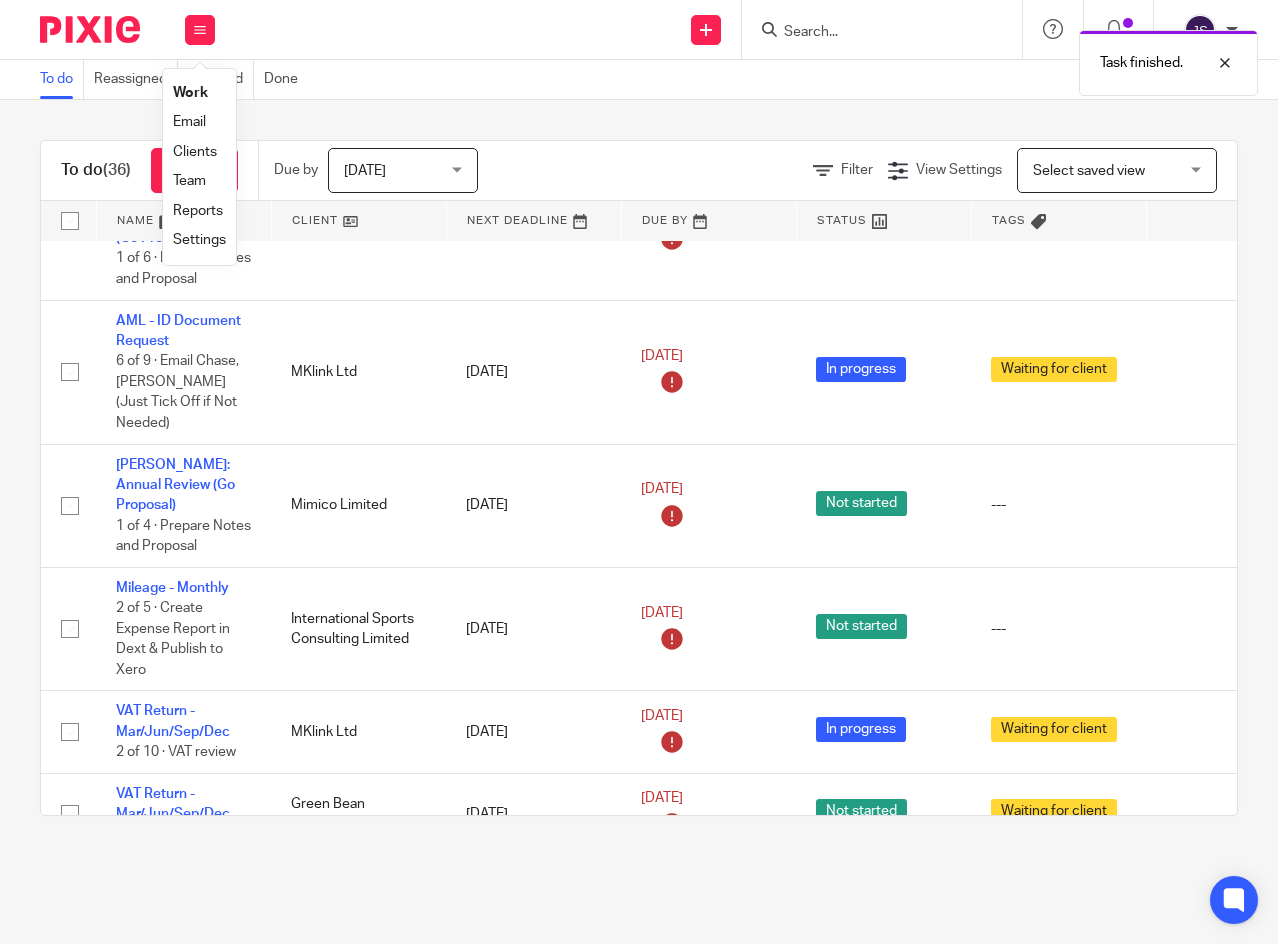 scroll, scrollTop: 800, scrollLeft: 0, axis: vertical 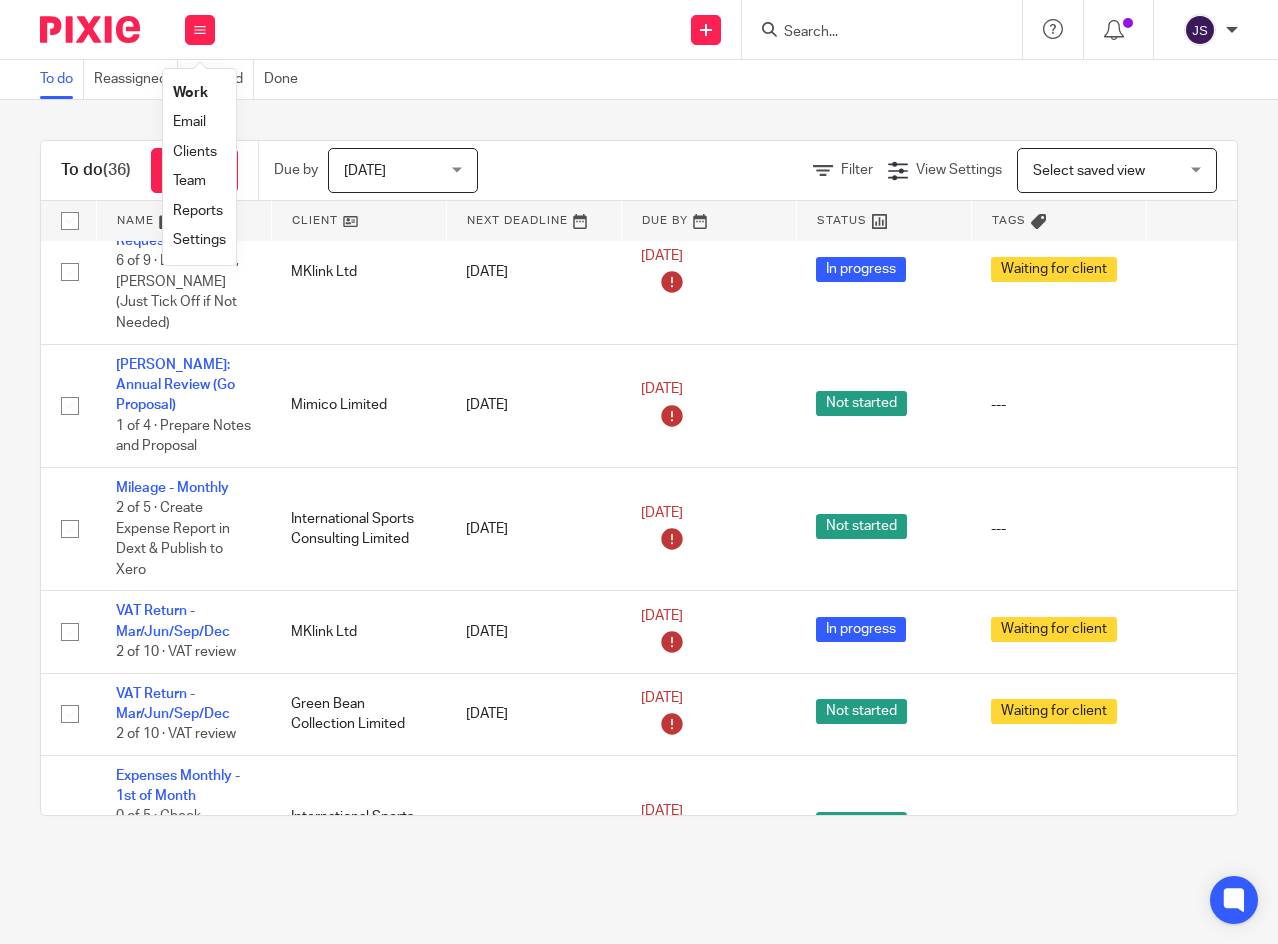 click 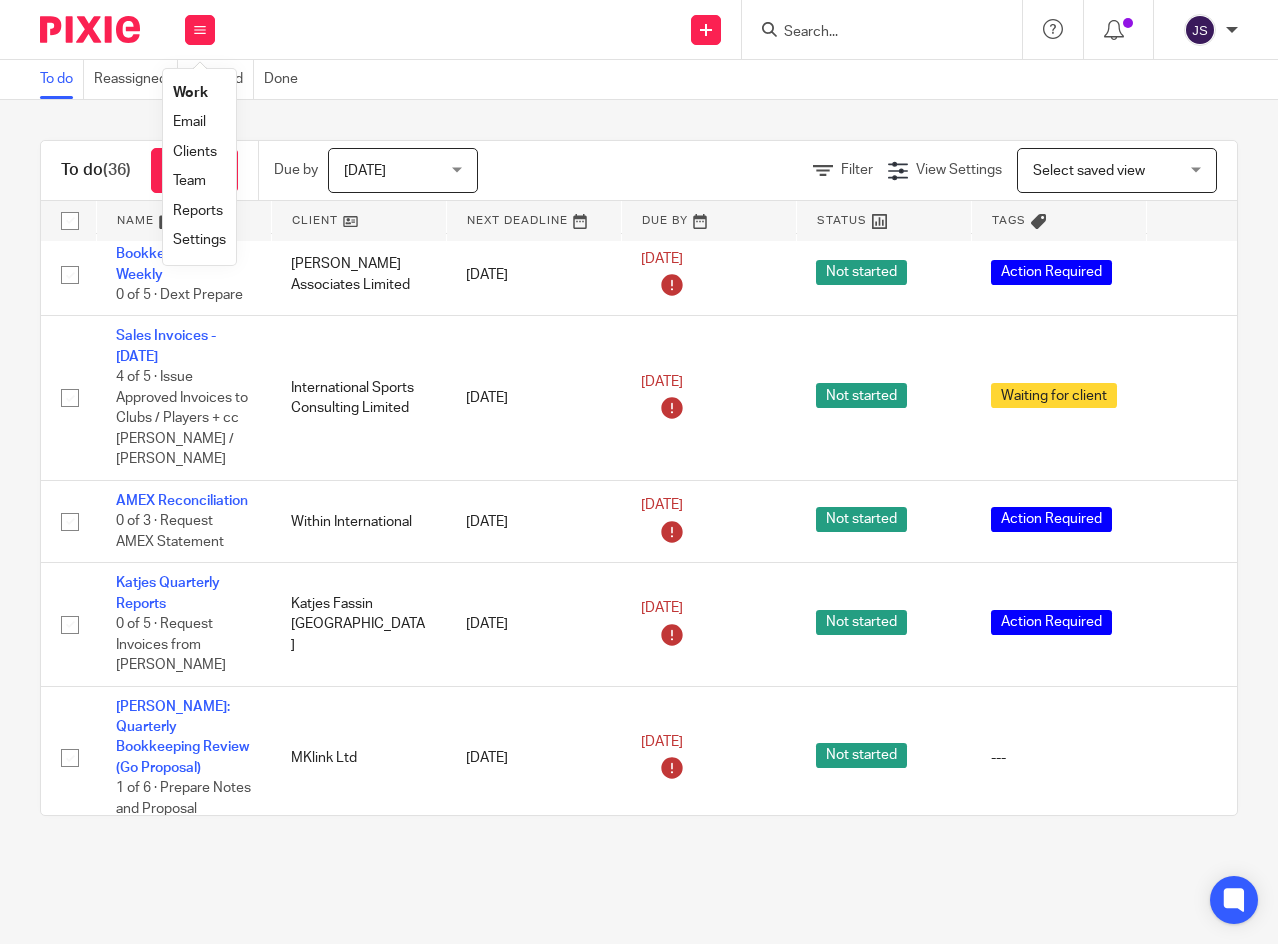 scroll, scrollTop: 1600, scrollLeft: 0, axis: vertical 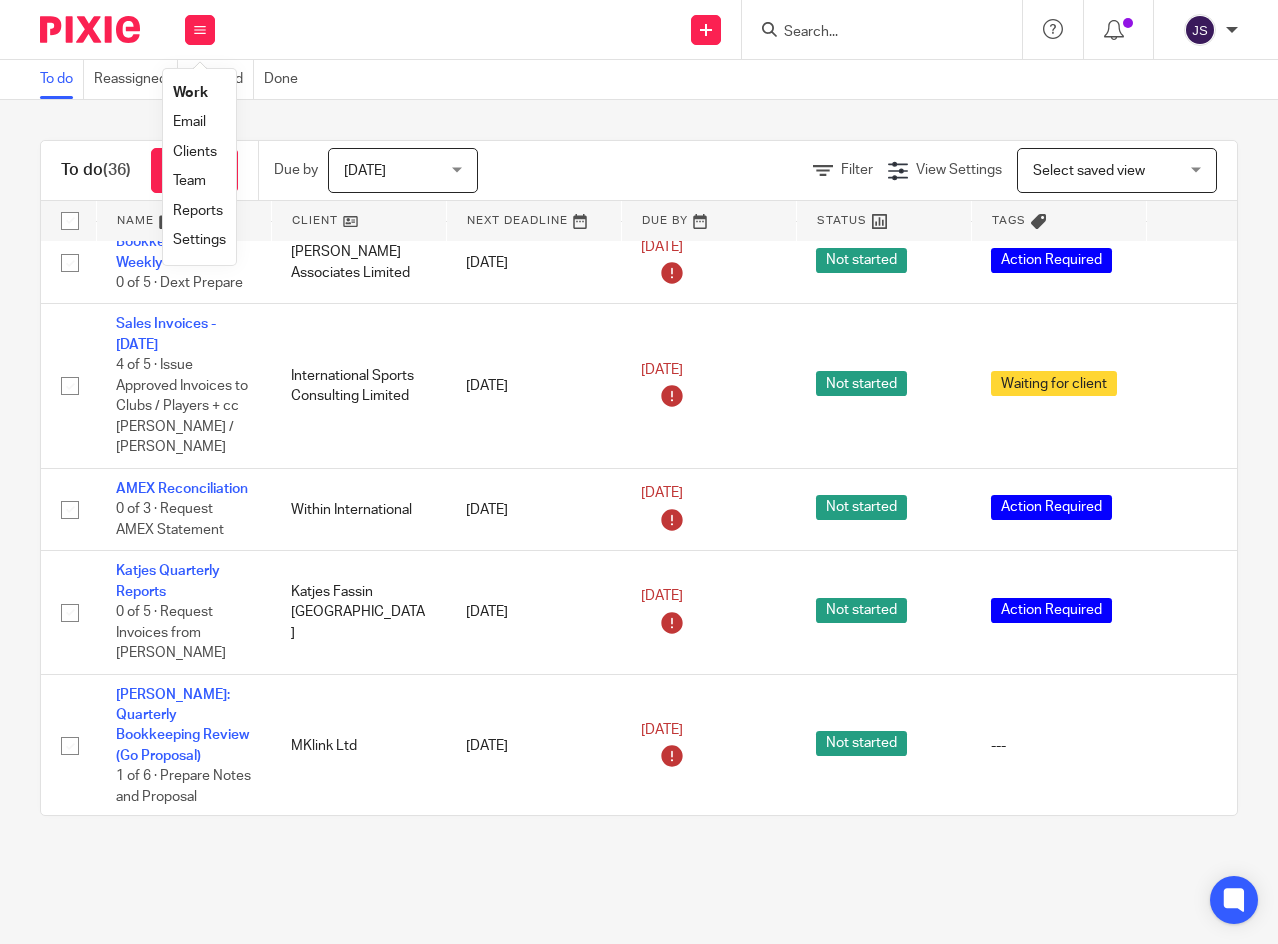 click 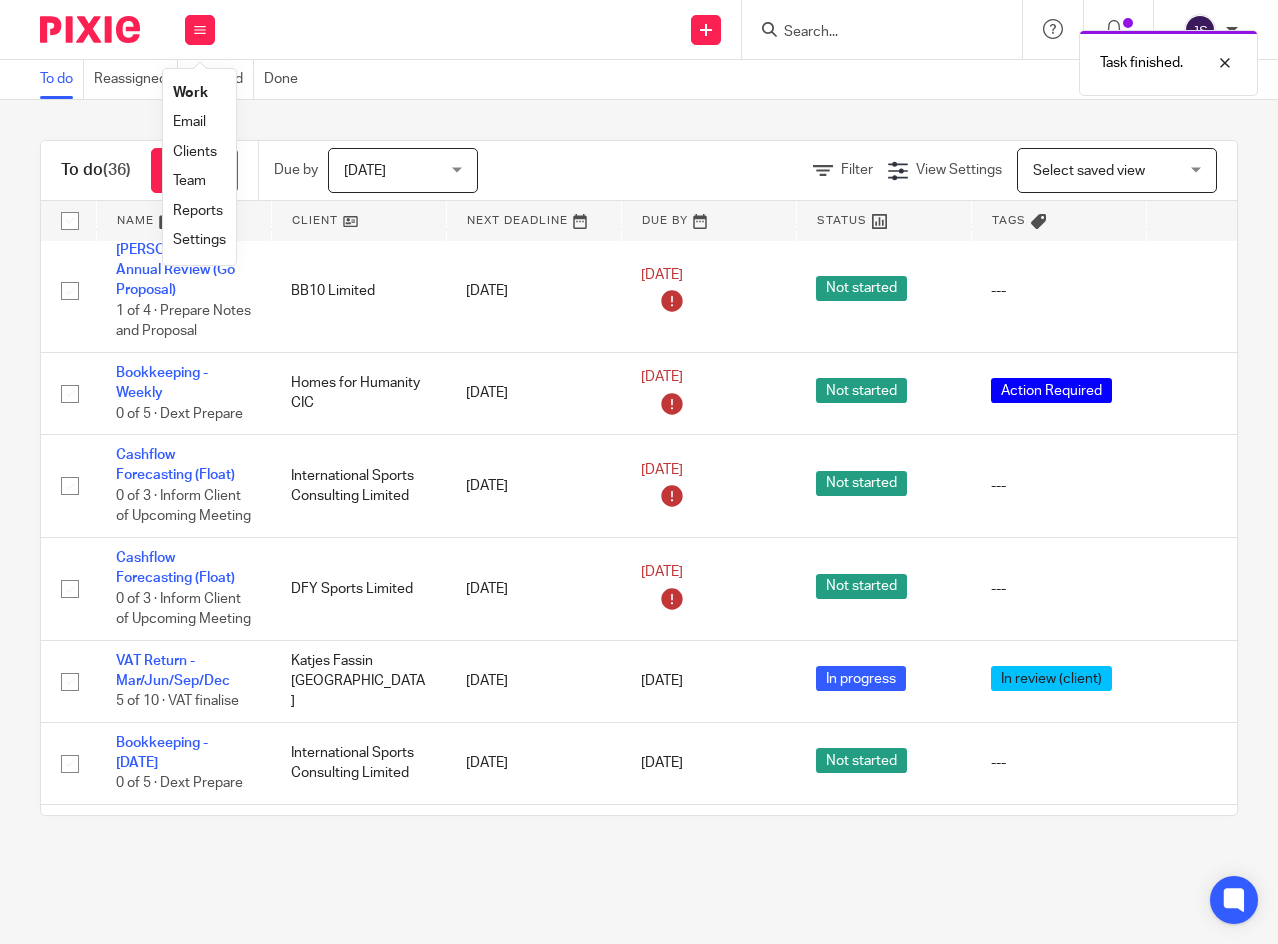 scroll, scrollTop: 2100, scrollLeft: 0, axis: vertical 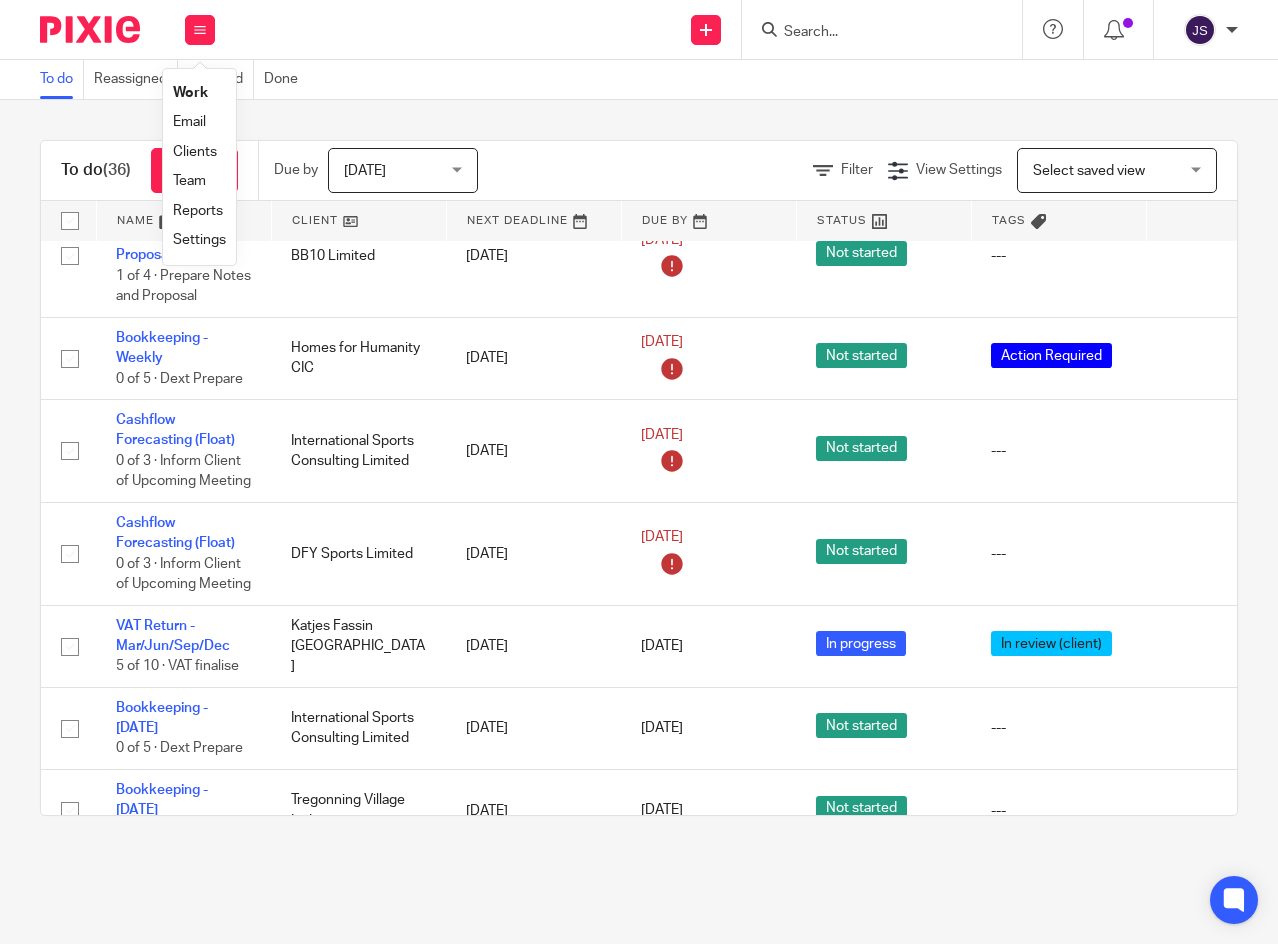 click on "VAT Return - Mar/Jun/Sep/Dec" 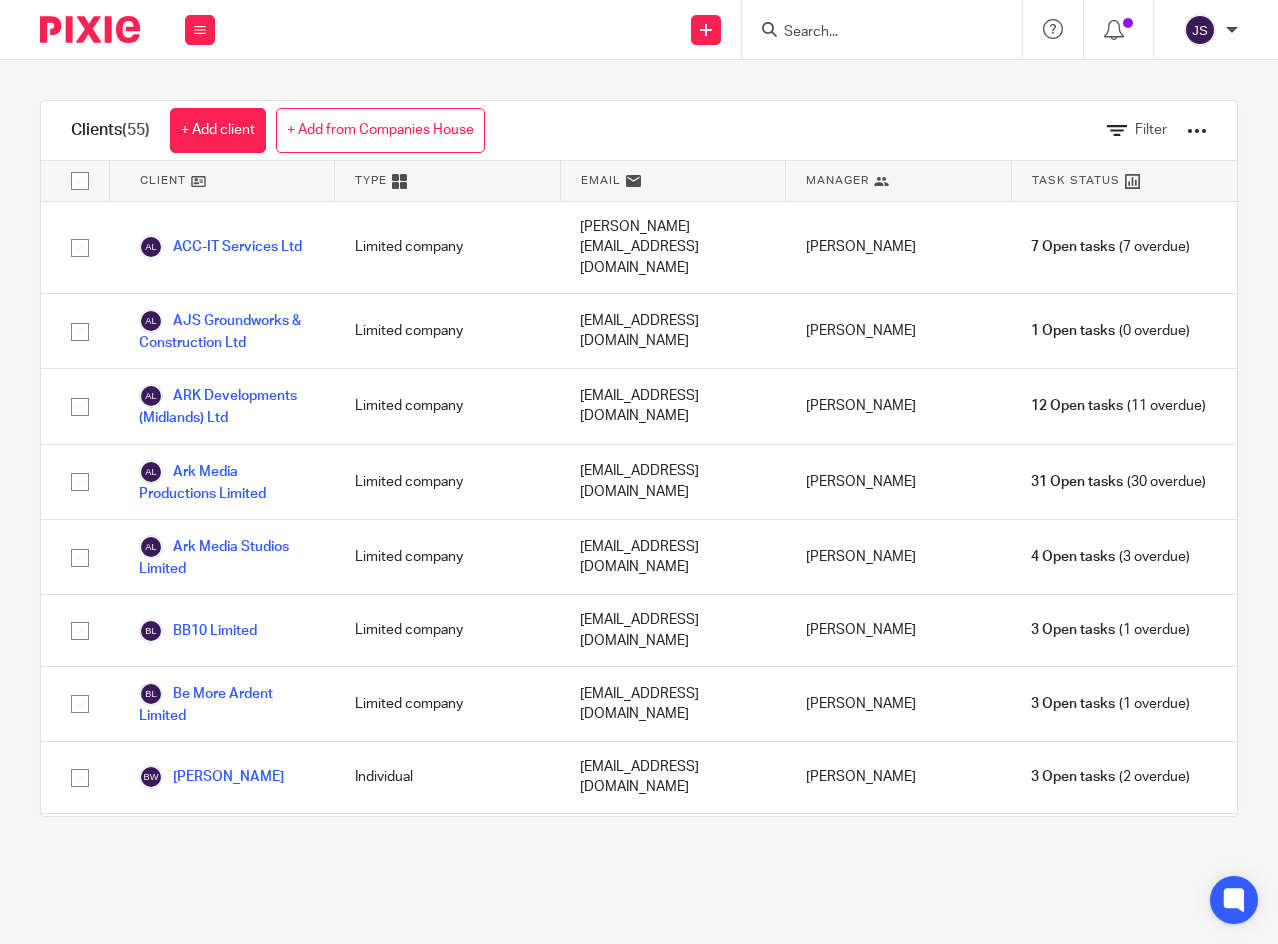 scroll, scrollTop: 0, scrollLeft: 0, axis: both 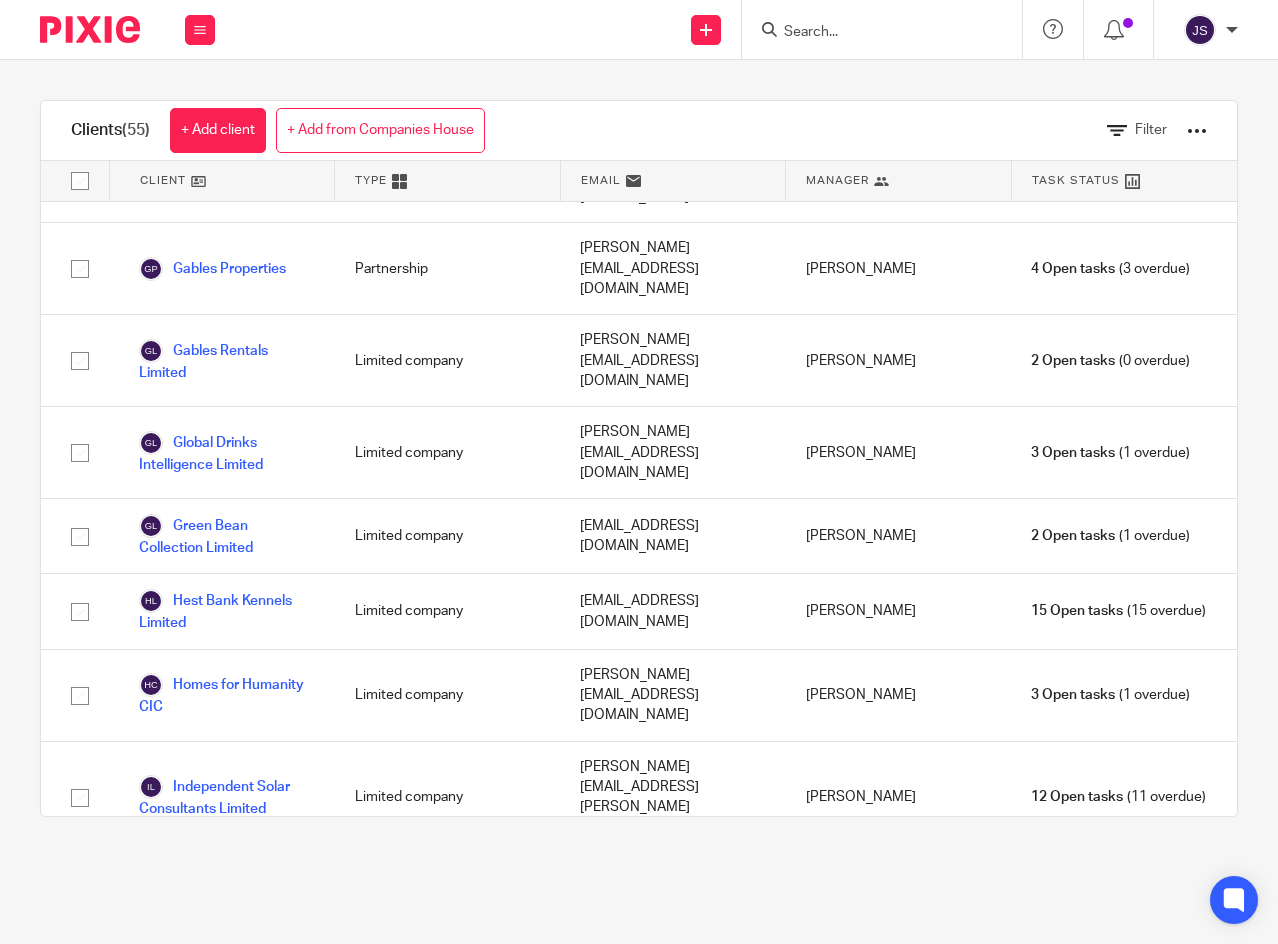 click on "Independent Solar Consultants Limited" at bounding box center [227, 797] 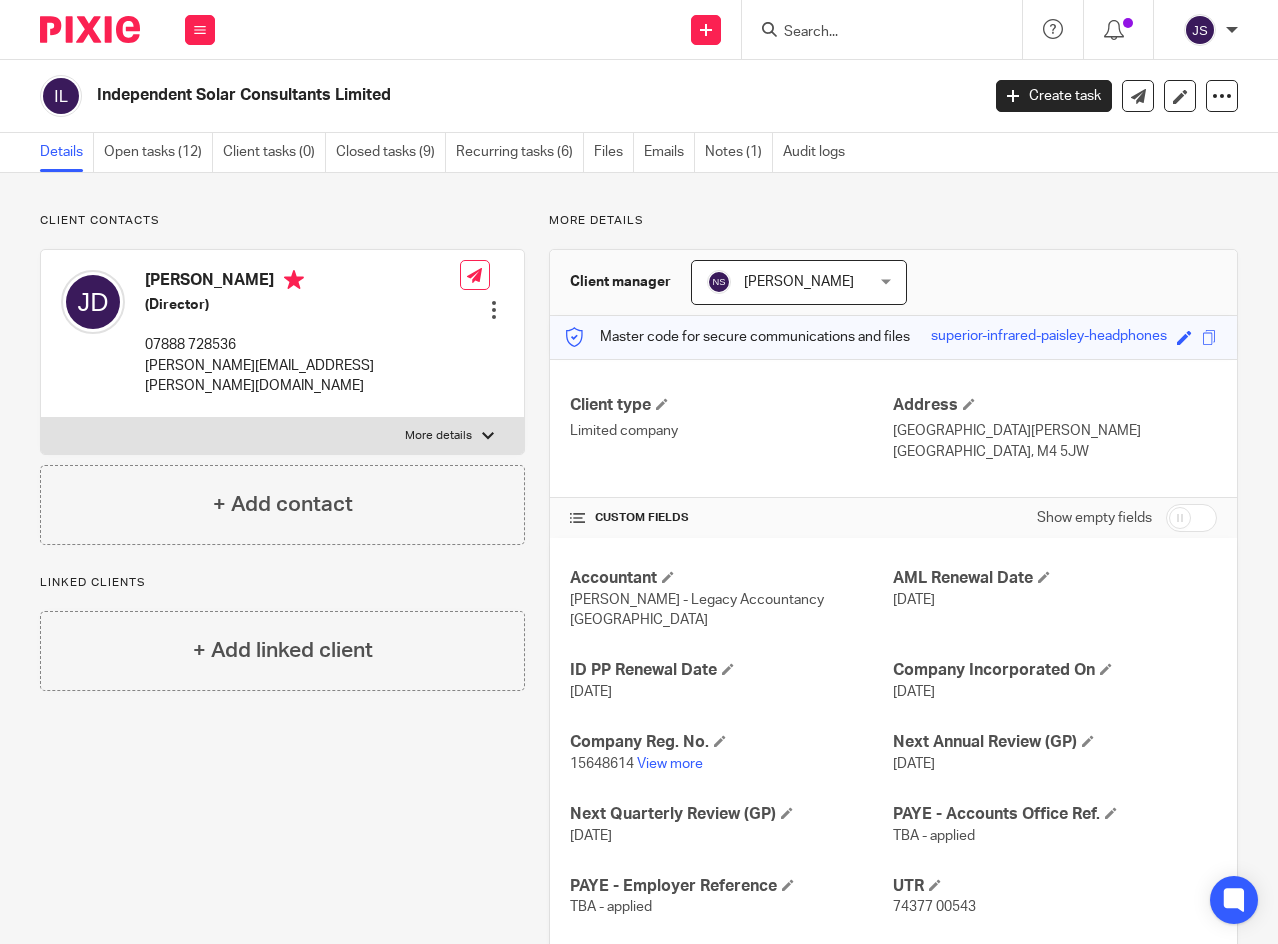 scroll, scrollTop: 0, scrollLeft: 0, axis: both 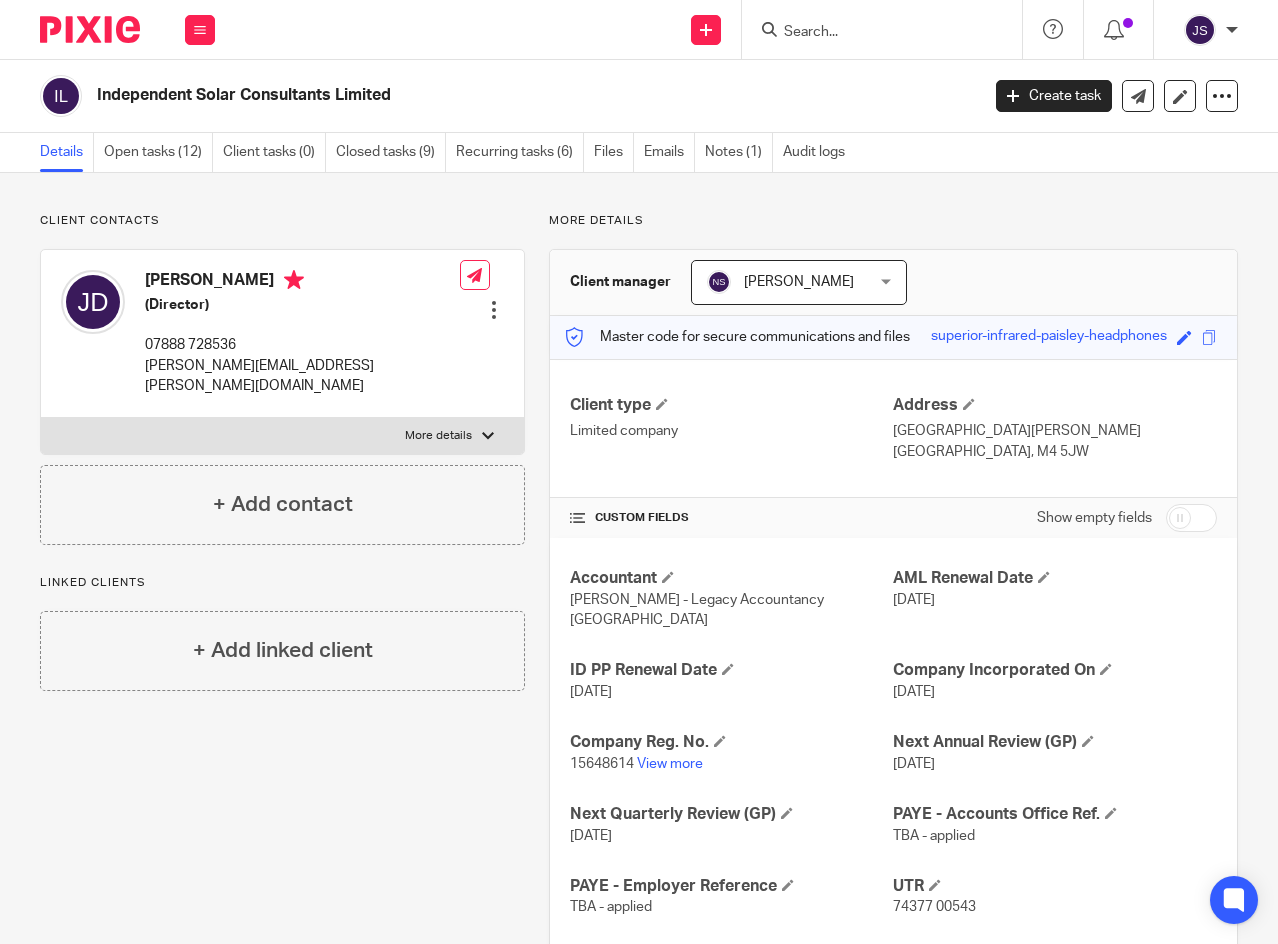 click on "Open tasks (12)" at bounding box center (158, 152) 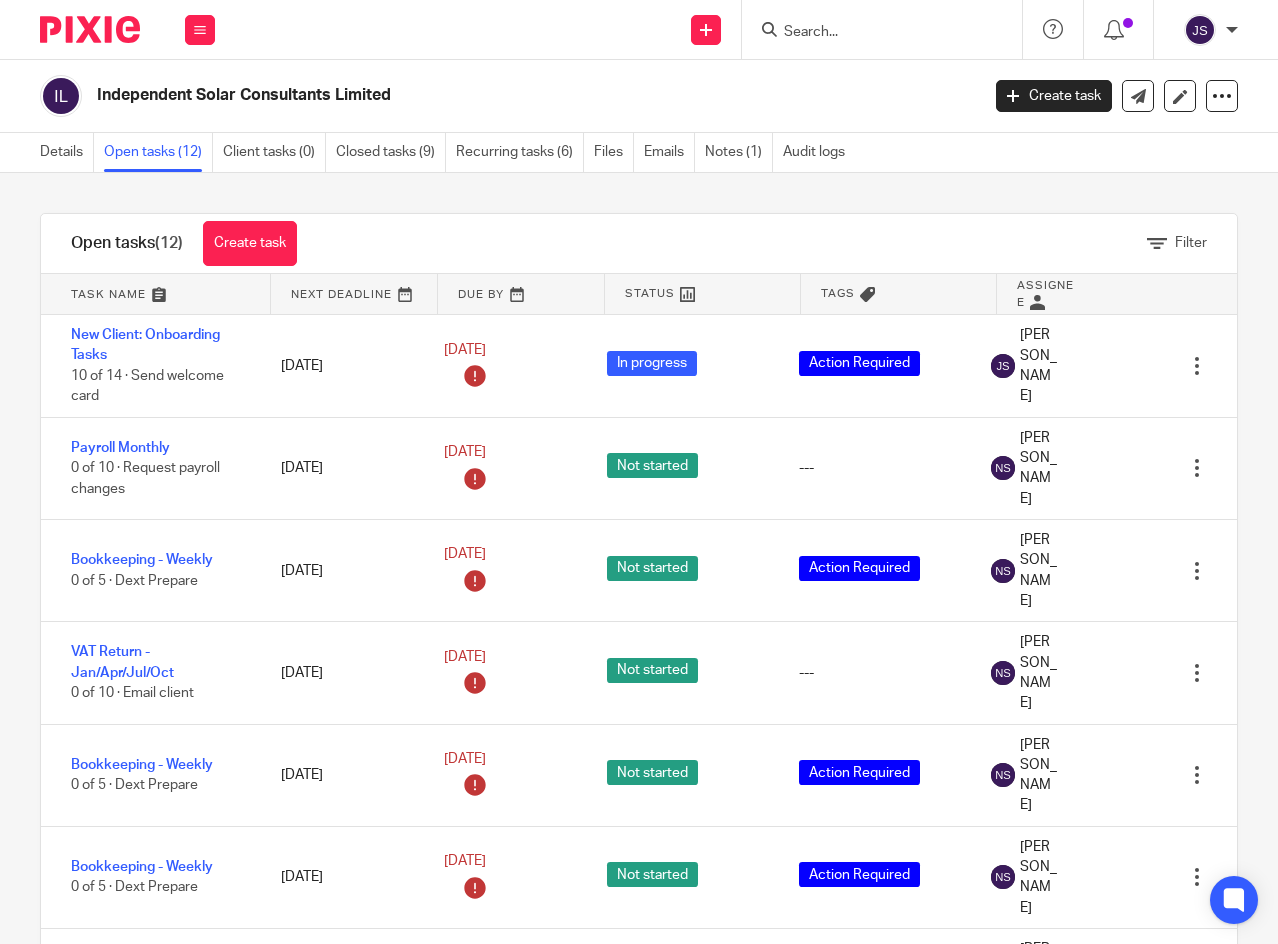 scroll, scrollTop: 0, scrollLeft: 0, axis: both 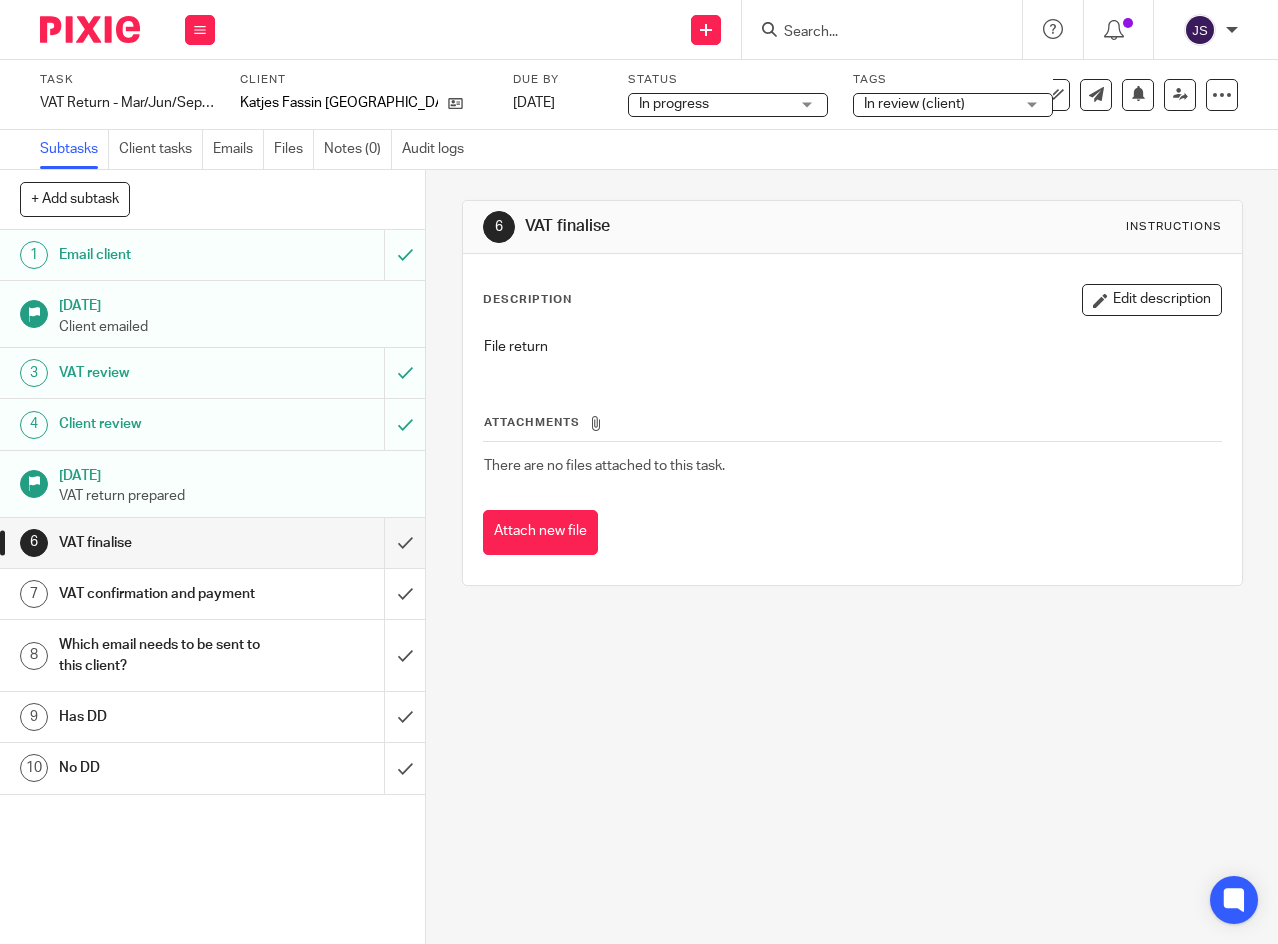 click on "In review (client)" at bounding box center [953, 105] 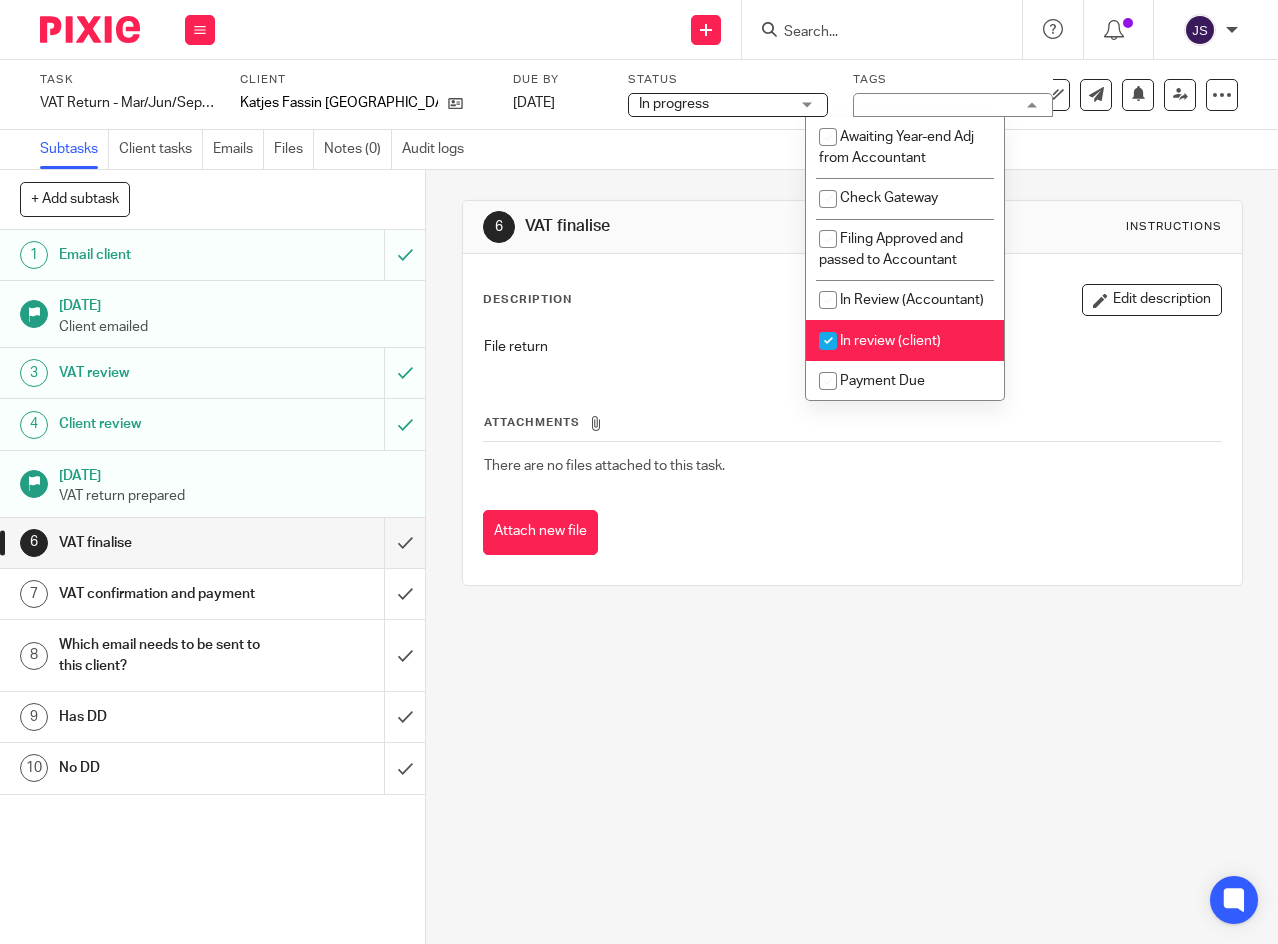 click at bounding box center [828, 341] 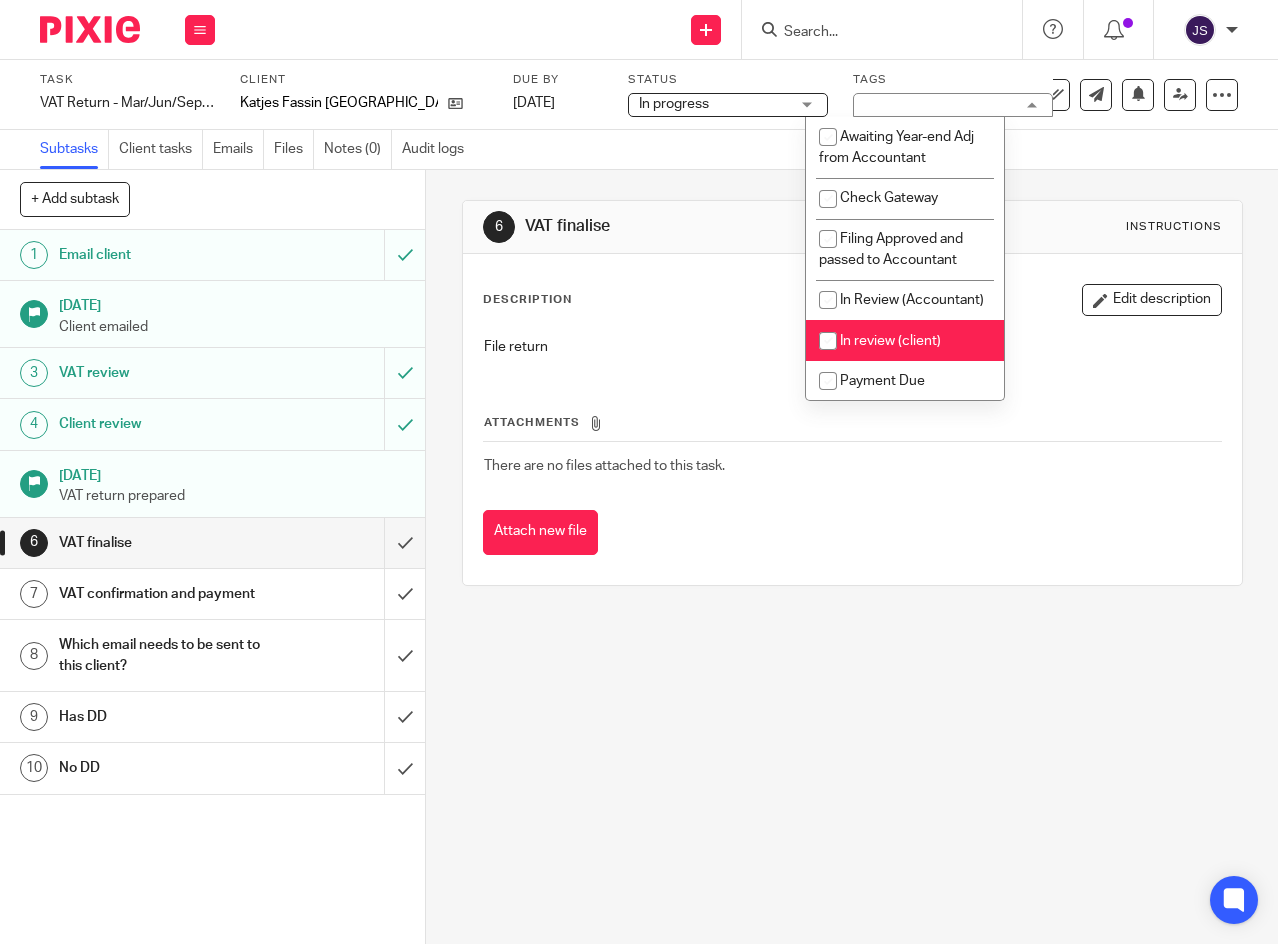 checkbox on "false" 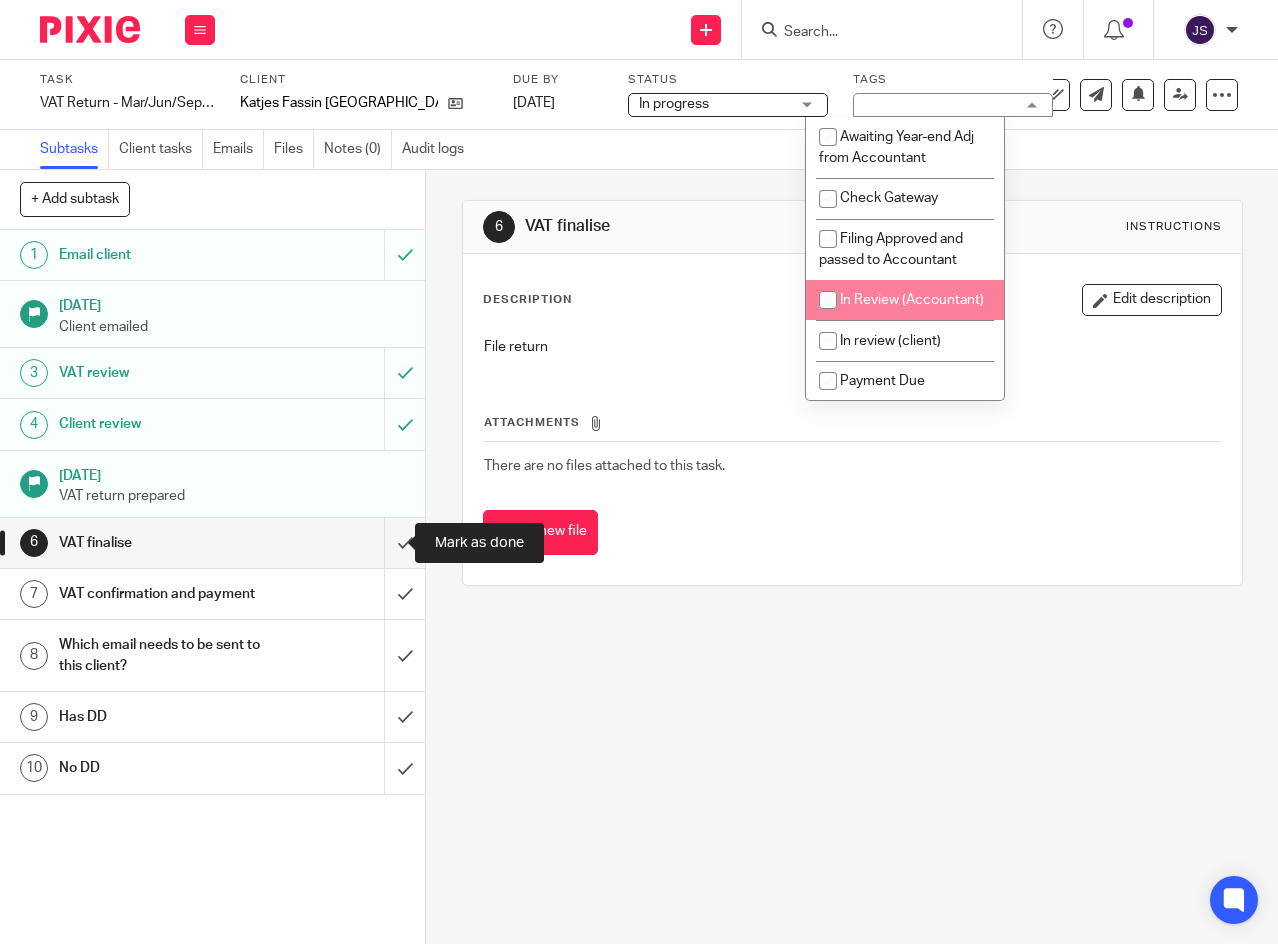 click at bounding box center (212, 543) 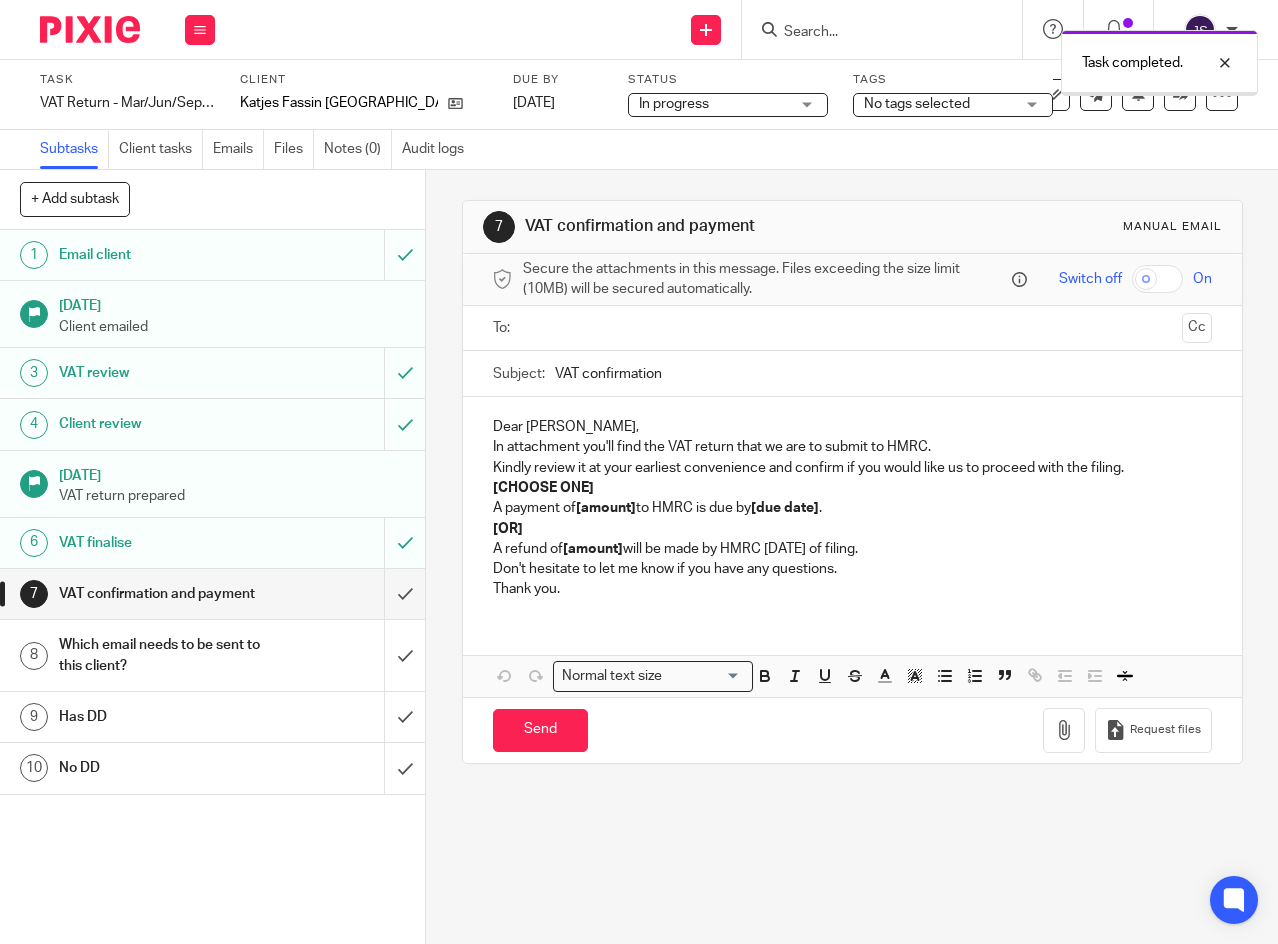 scroll, scrollTop: 0, scrollLeft: 0, axis: both 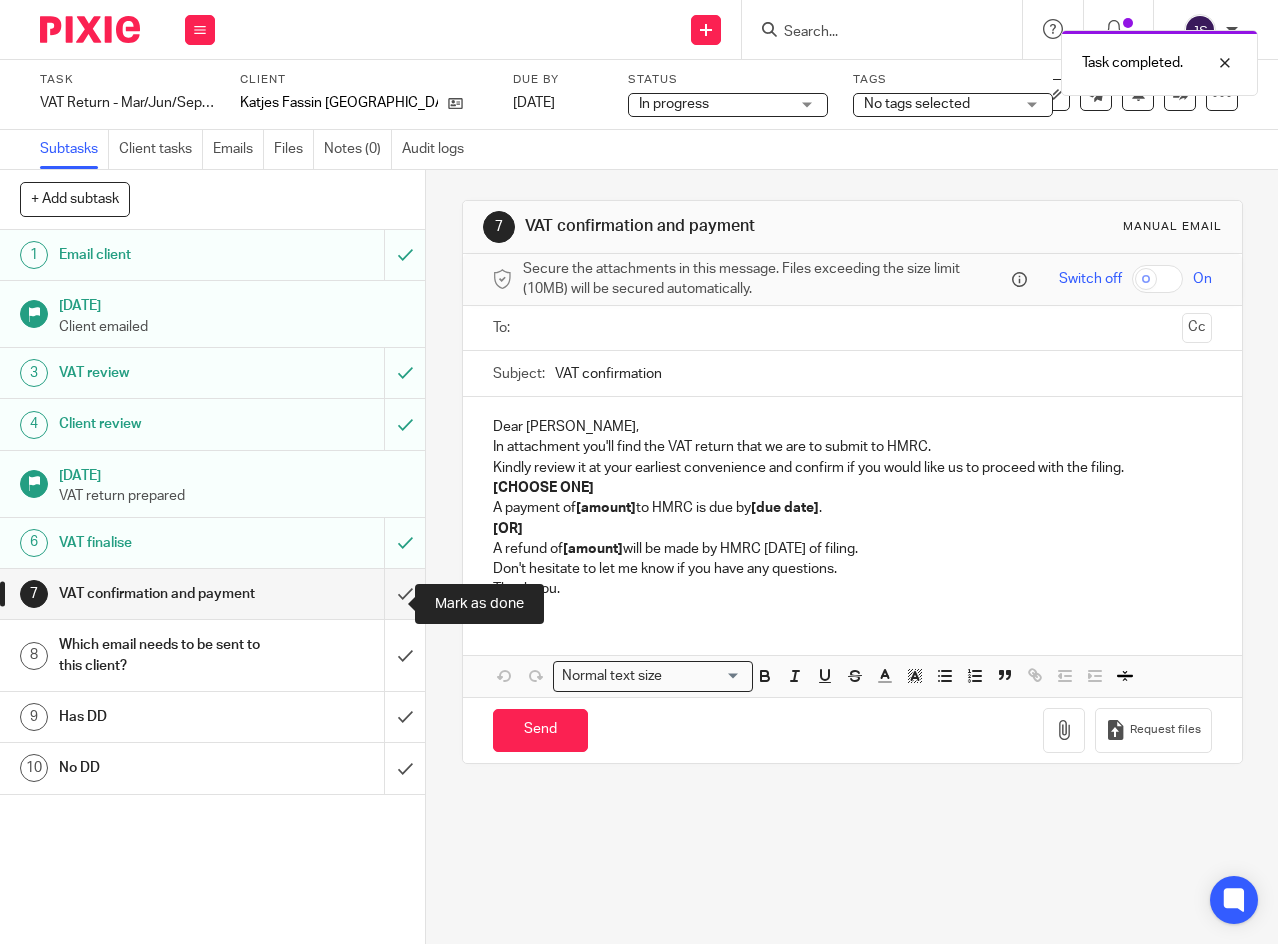 click at bounding box center (212, 594) 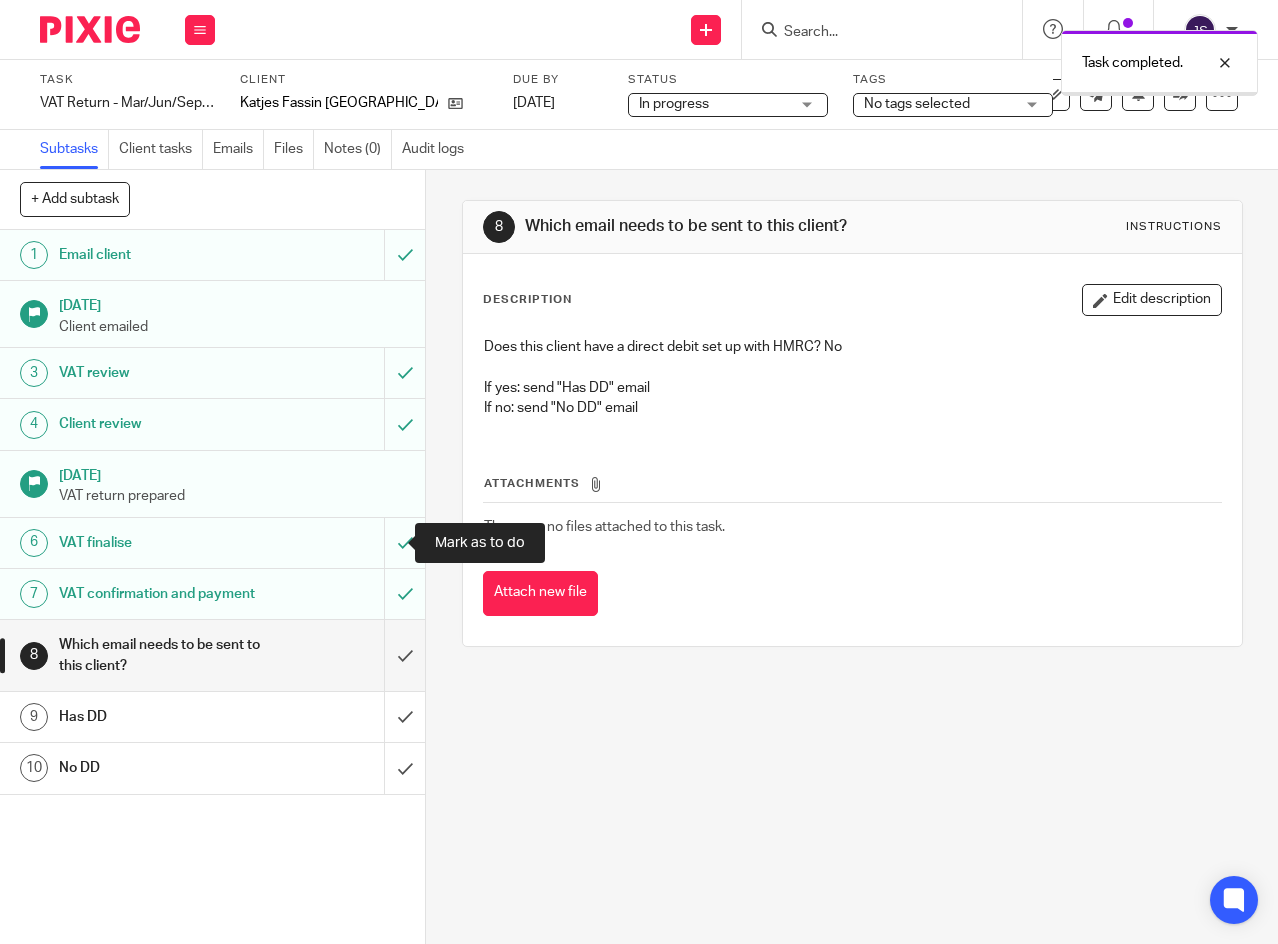 scroll, scrollTop: 0, scrollLeft: 0, axis: both 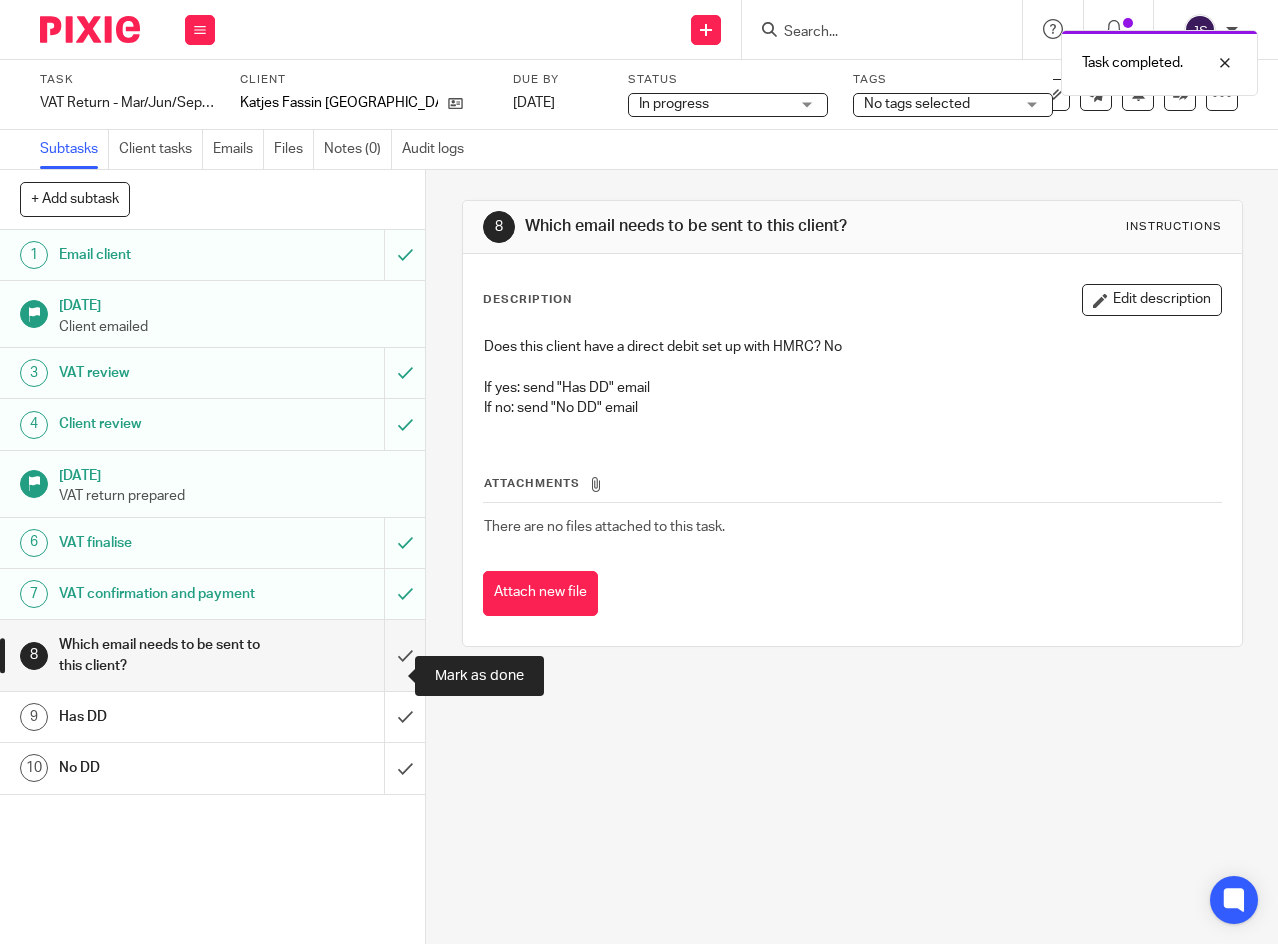 click at bounding box center (212, 655) 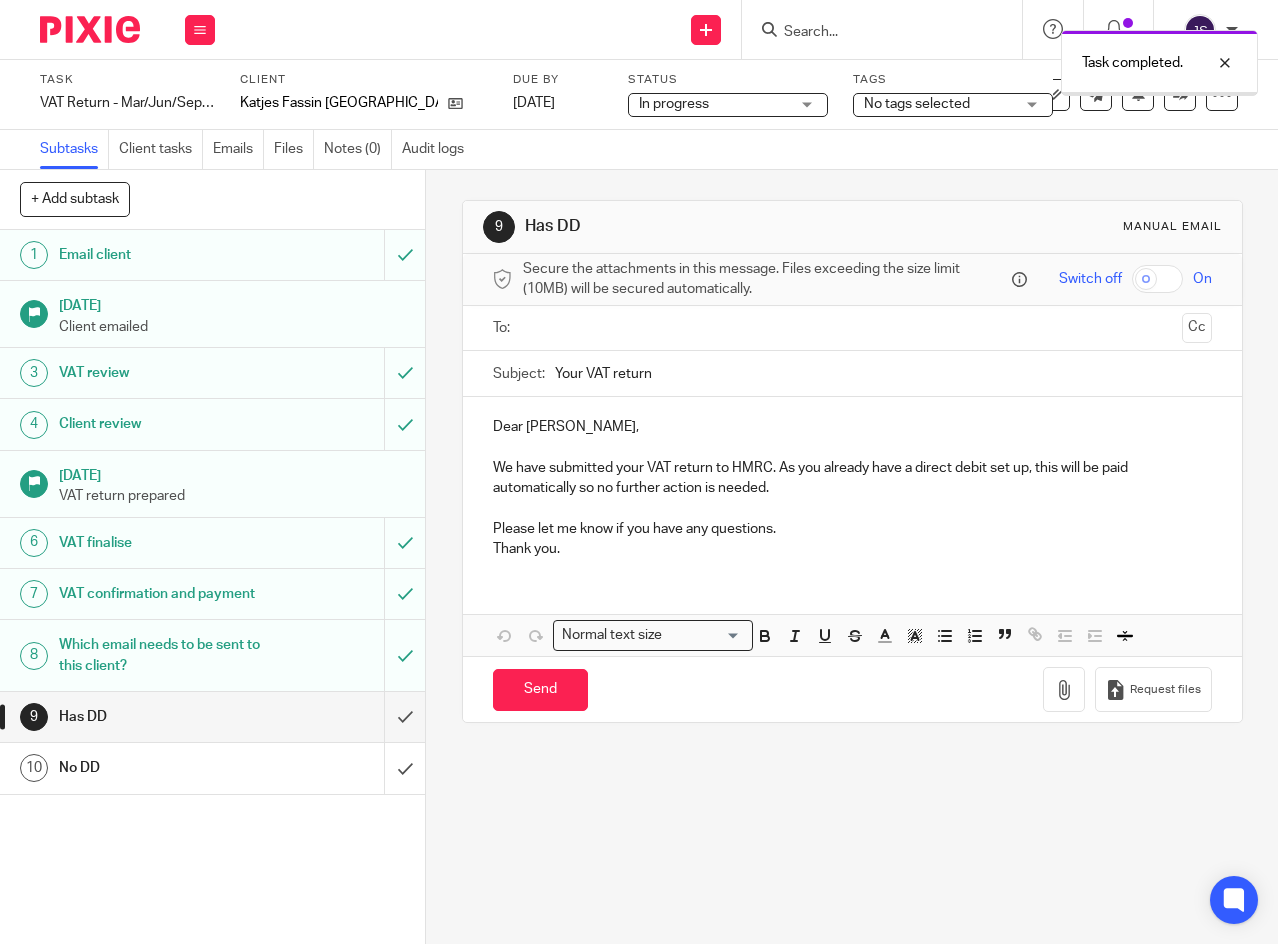 scroll, scrollTop: 0, scrollLeft: 0, axis: both 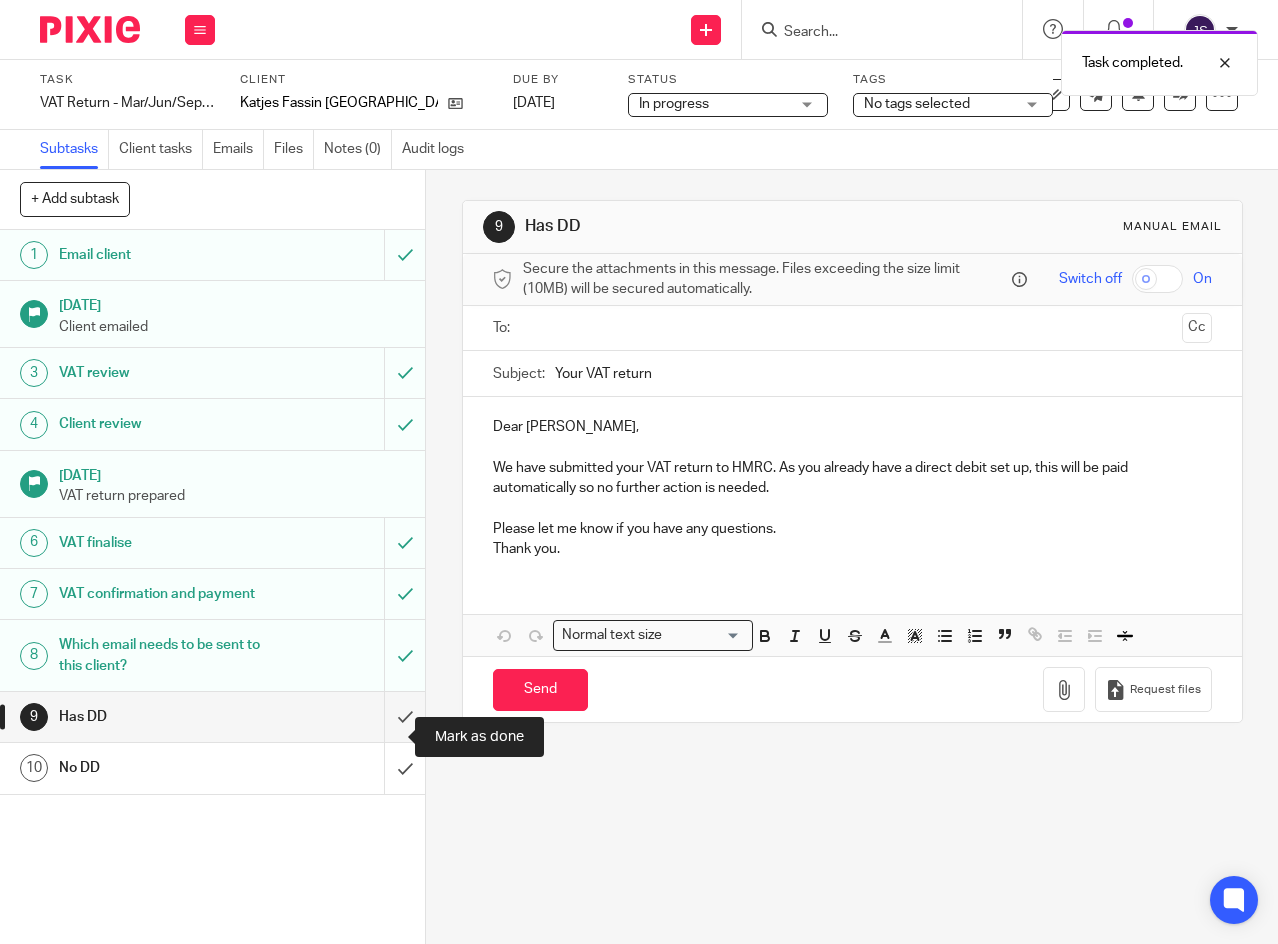 click at bounding box center (212, 717) 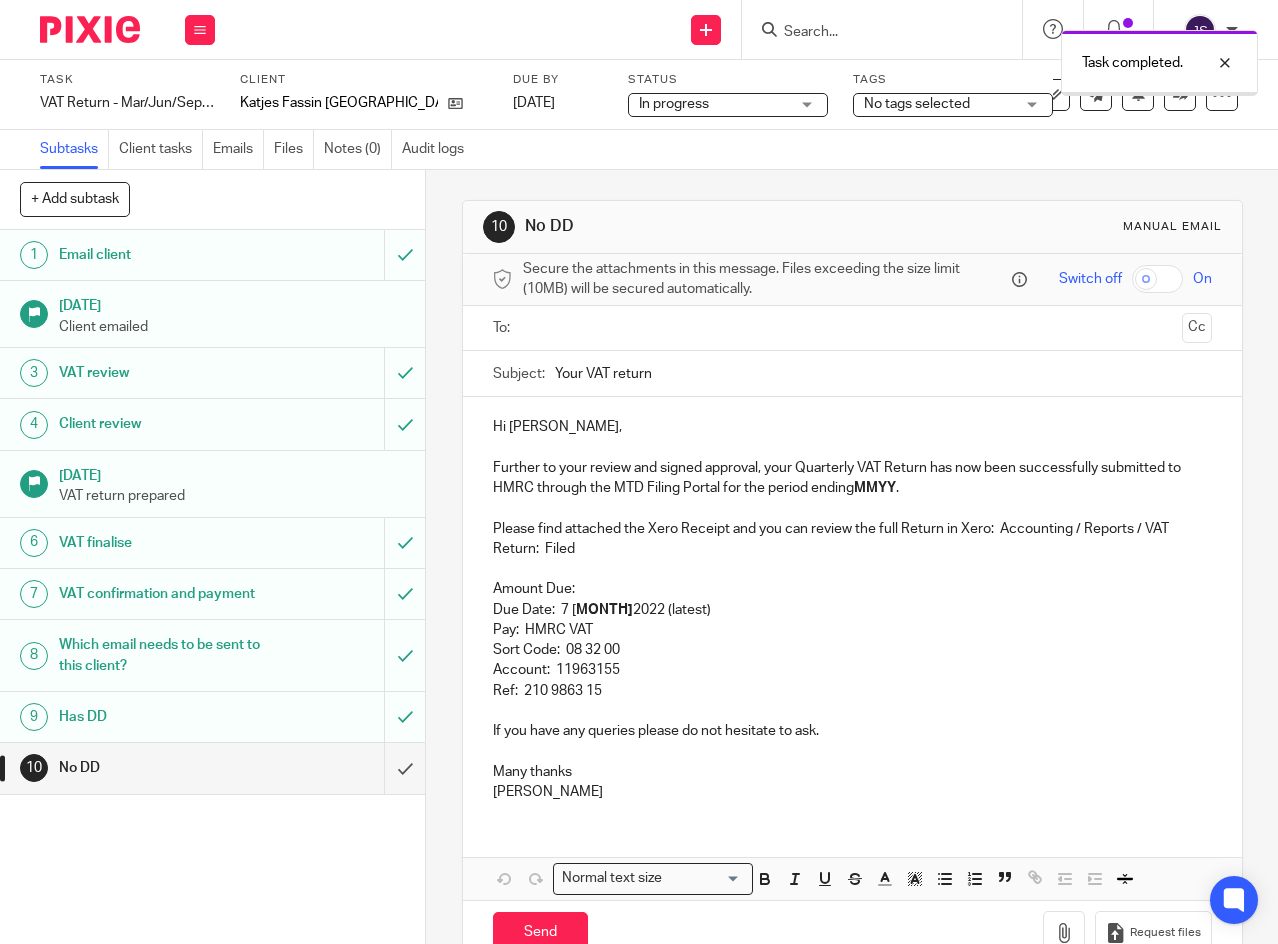 scroll, scrollTop: 0, scrollLeft: 0, axis: both 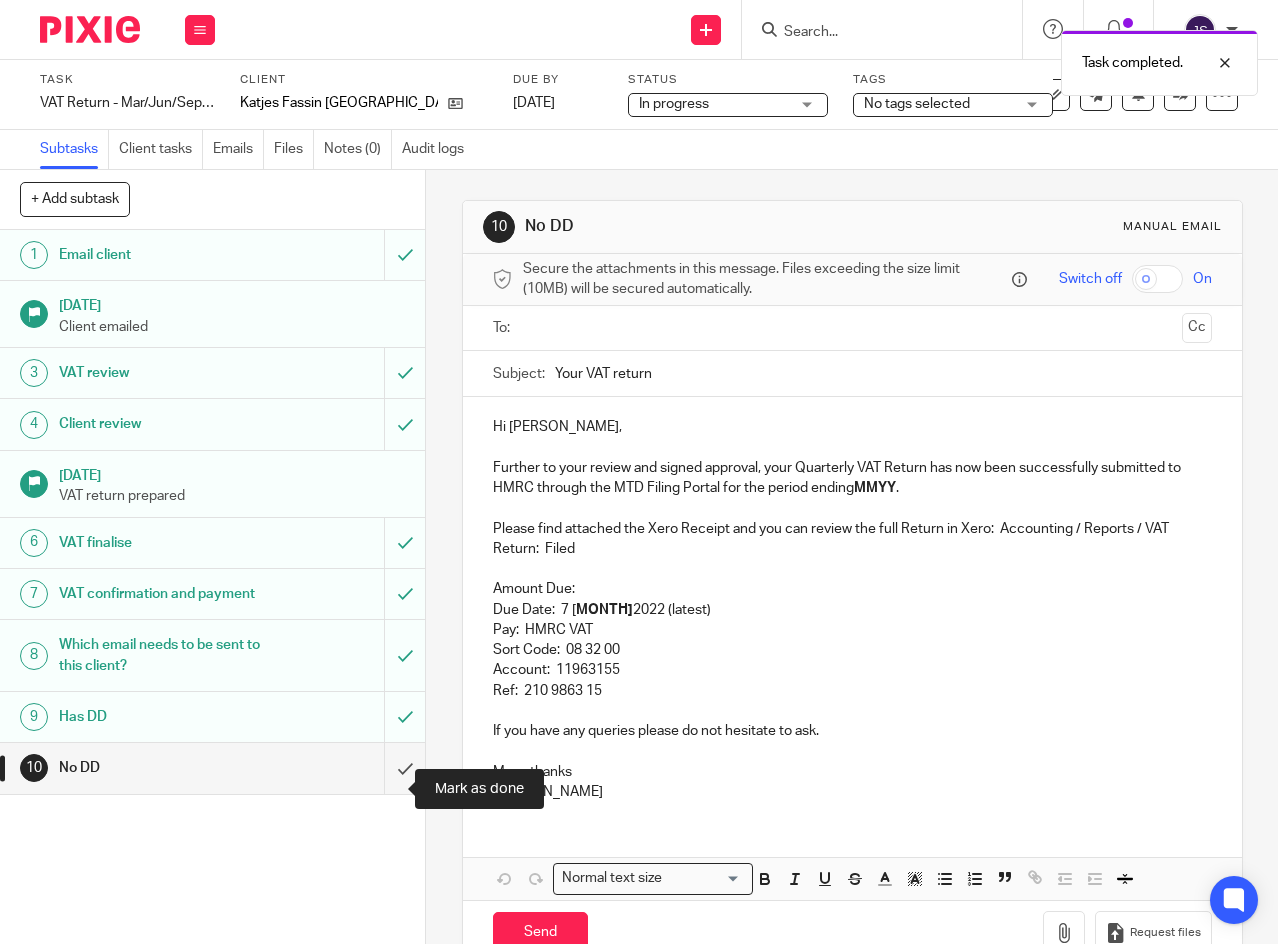 click at bounding box center [212, 768] 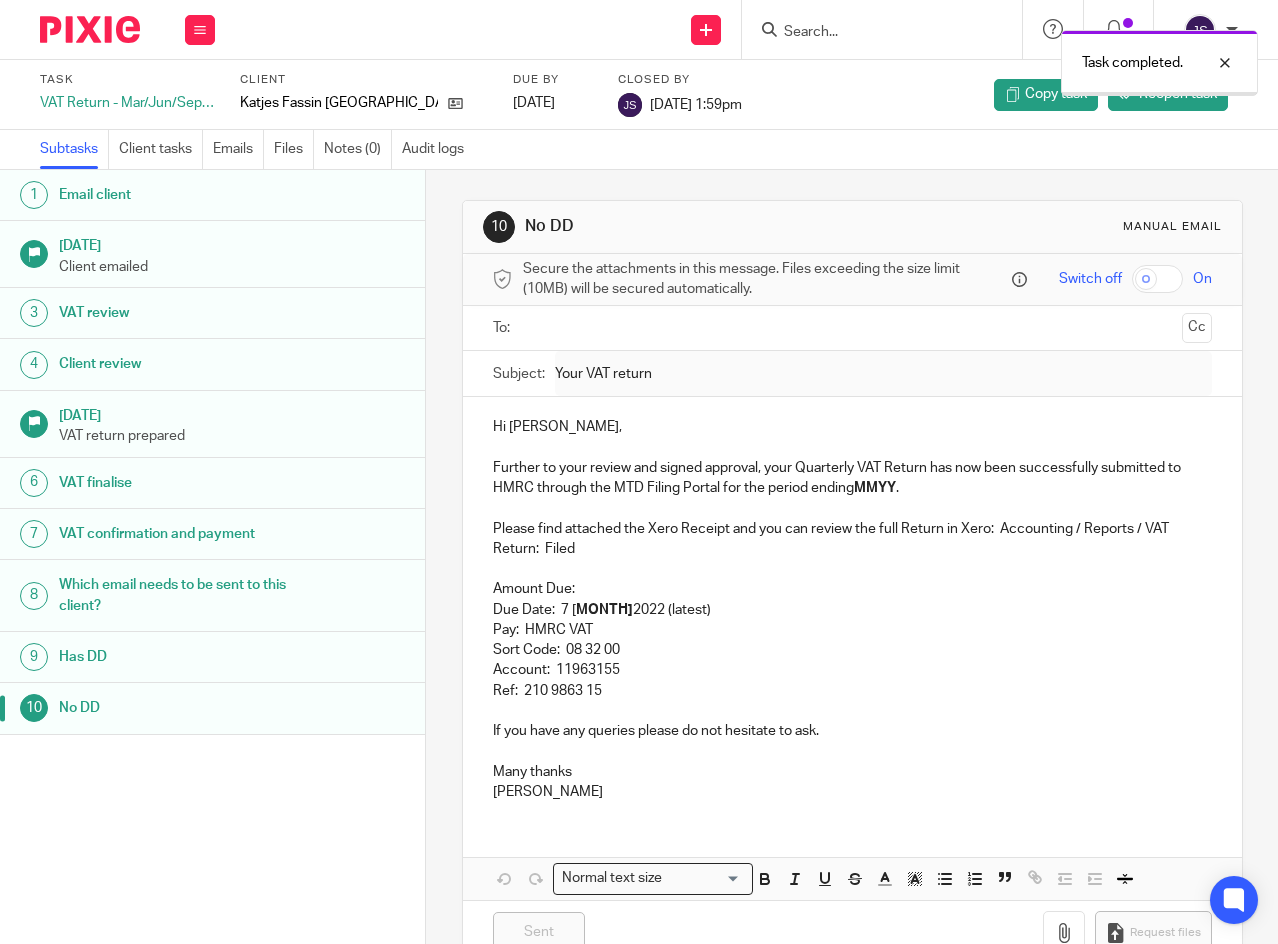 scroll, scrollTop: 0, scrollLeft: 0, axis: both 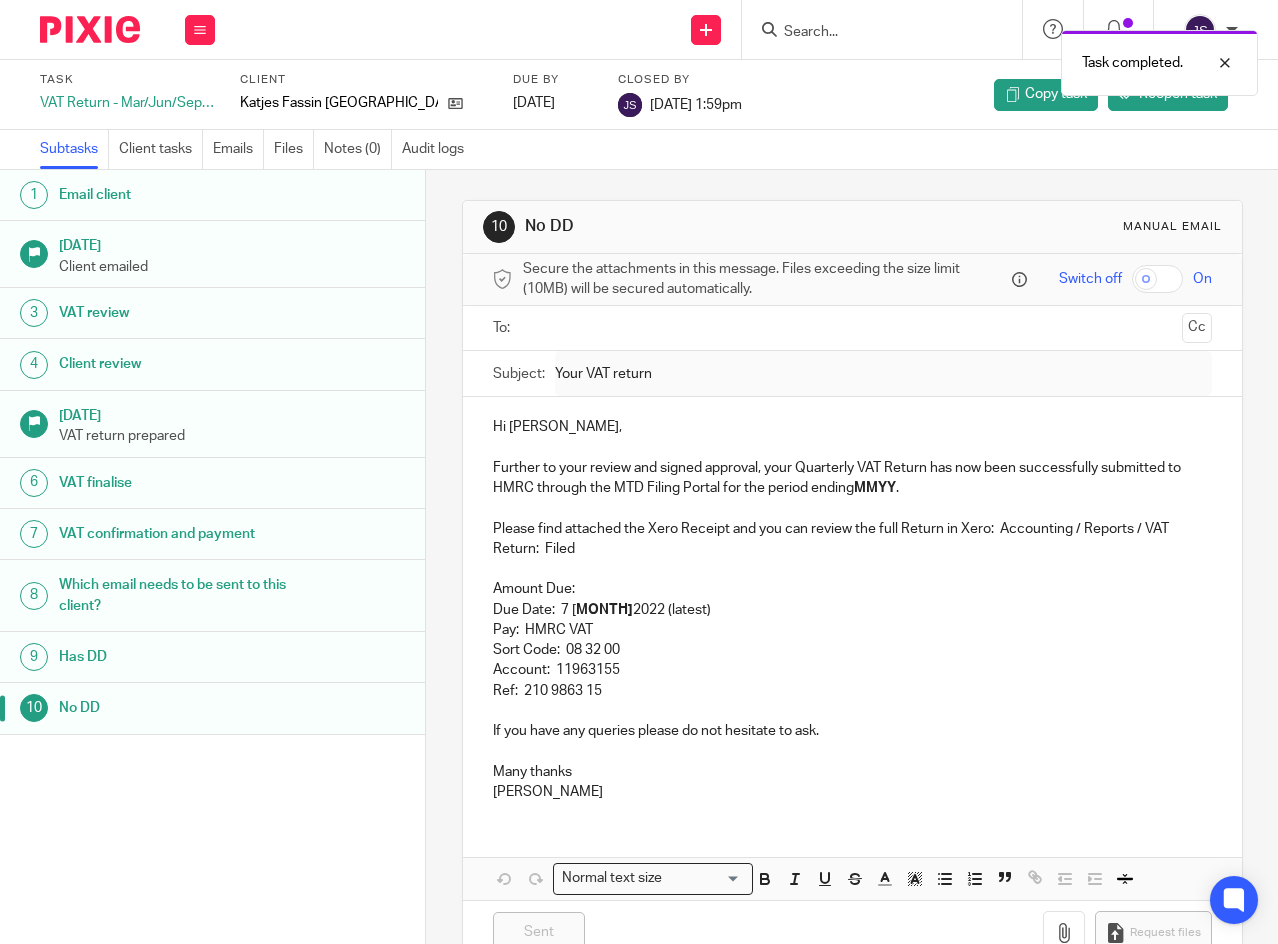 click at bounding box center [200, 30] 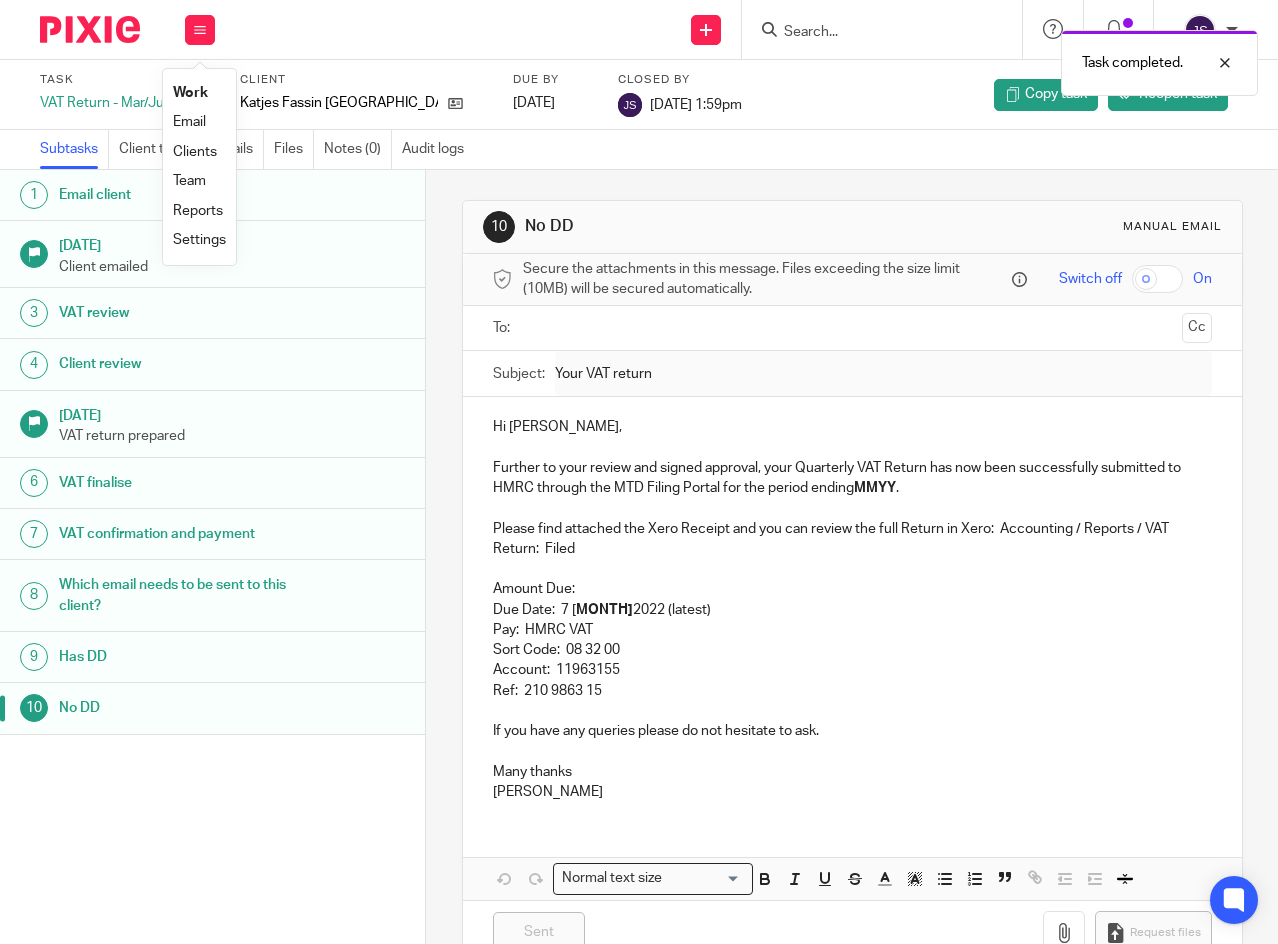 click on "Work" at bounding box center [190, 93] 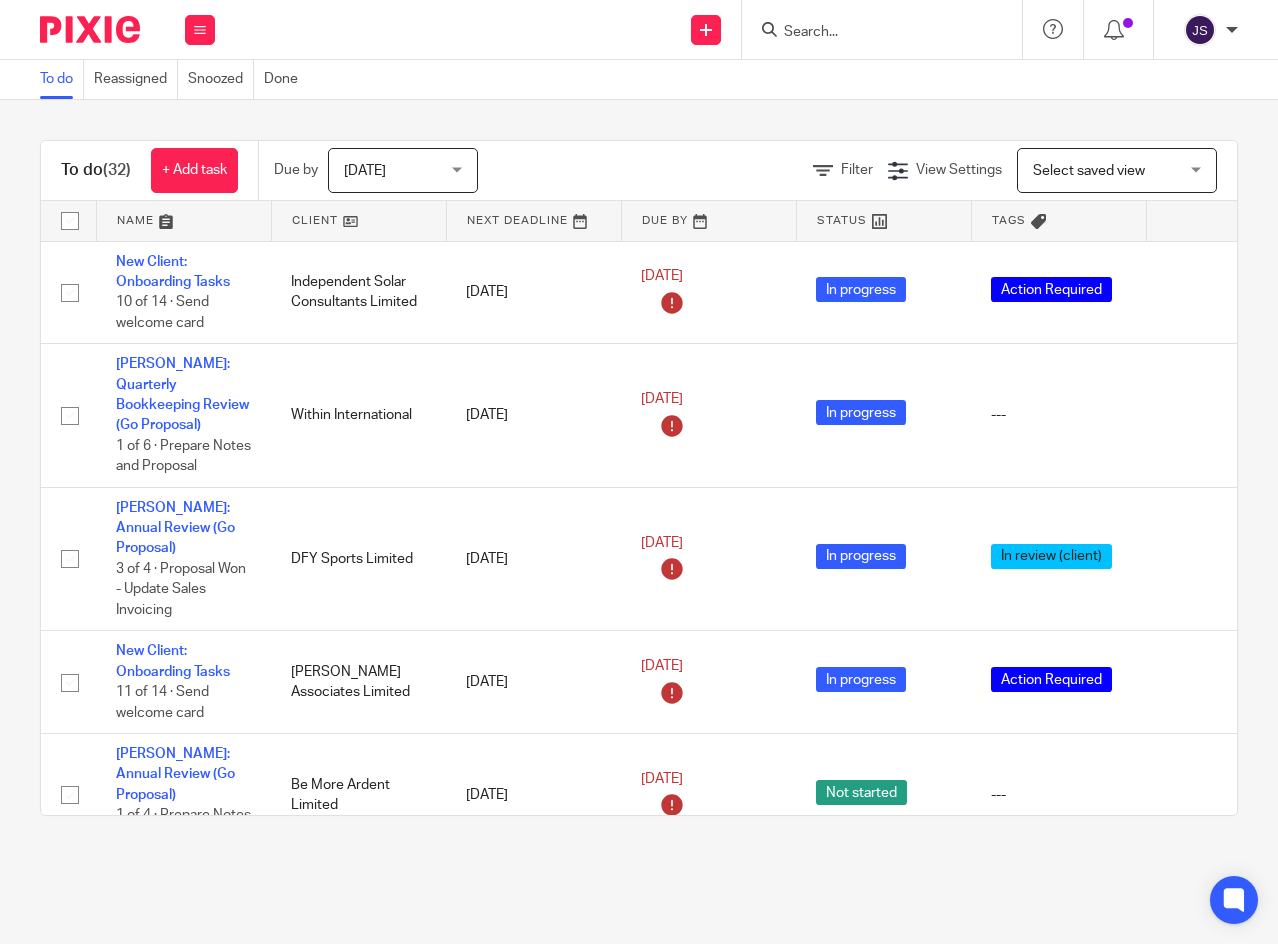 scroll, scrollTop: 0, scrollLeft: 0, axis: both 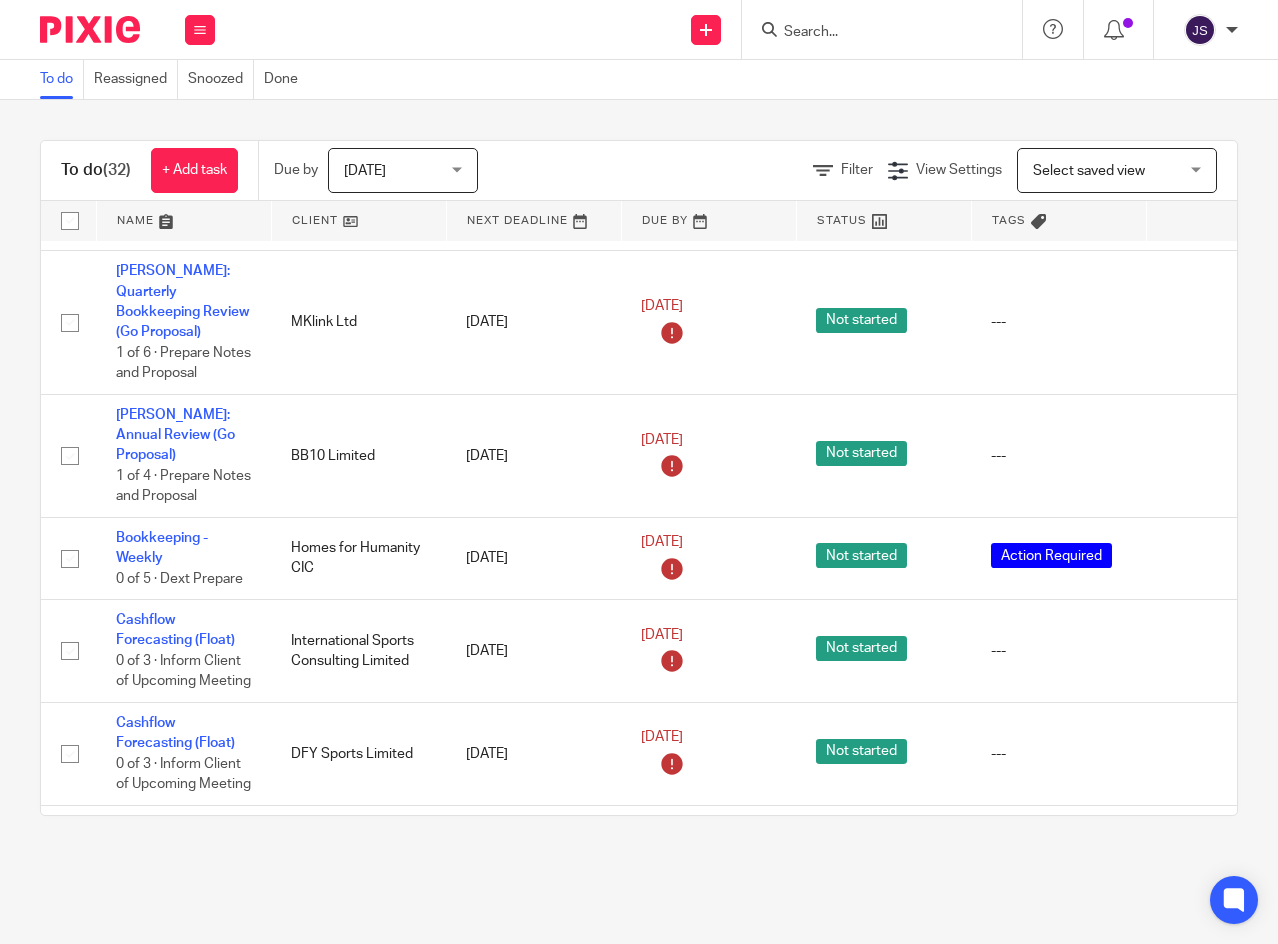 click at bounding box center [1191, 559] 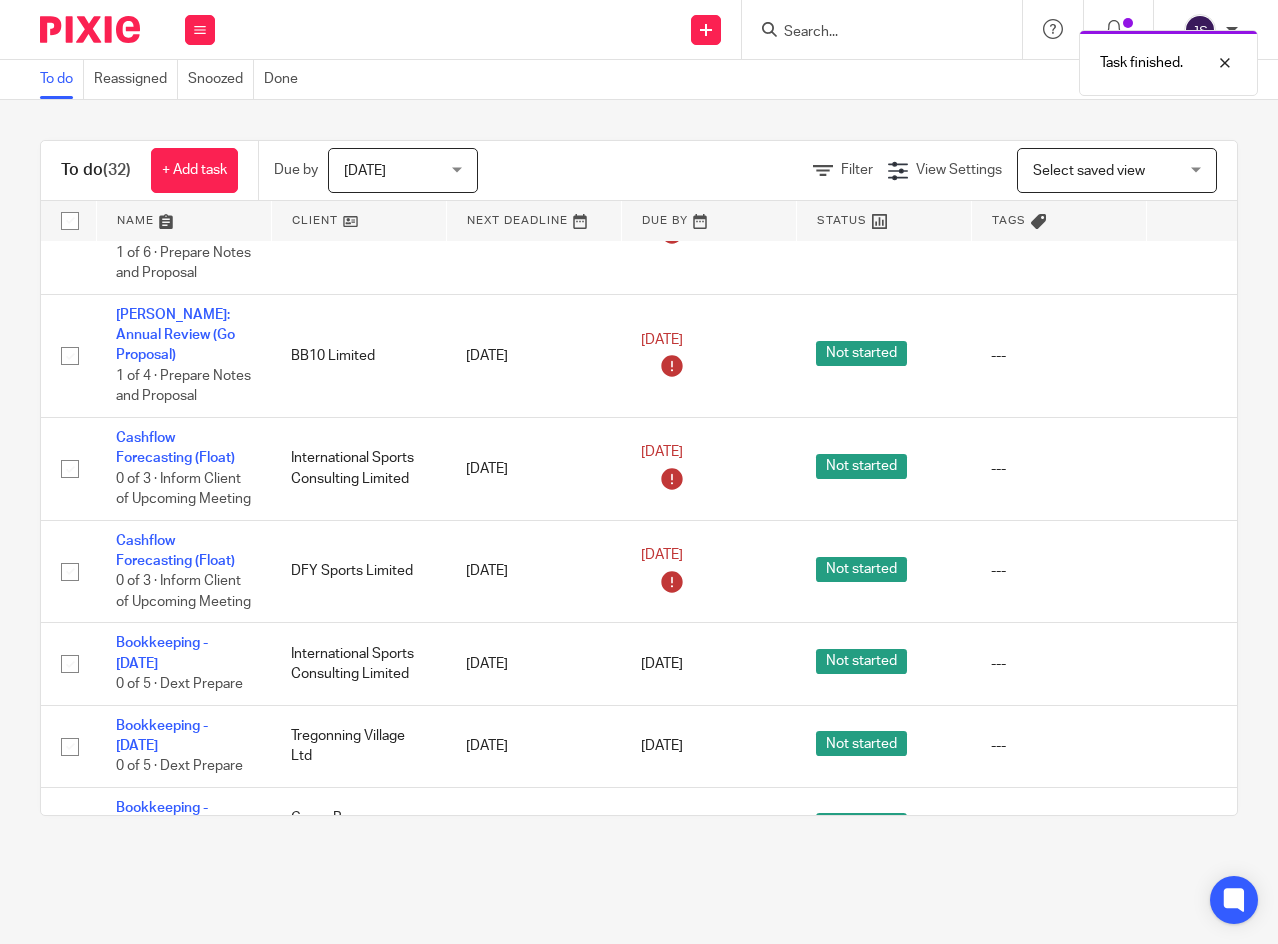 scroll, scrollTop: 2100, scrollLeft: 0, axis: vertical 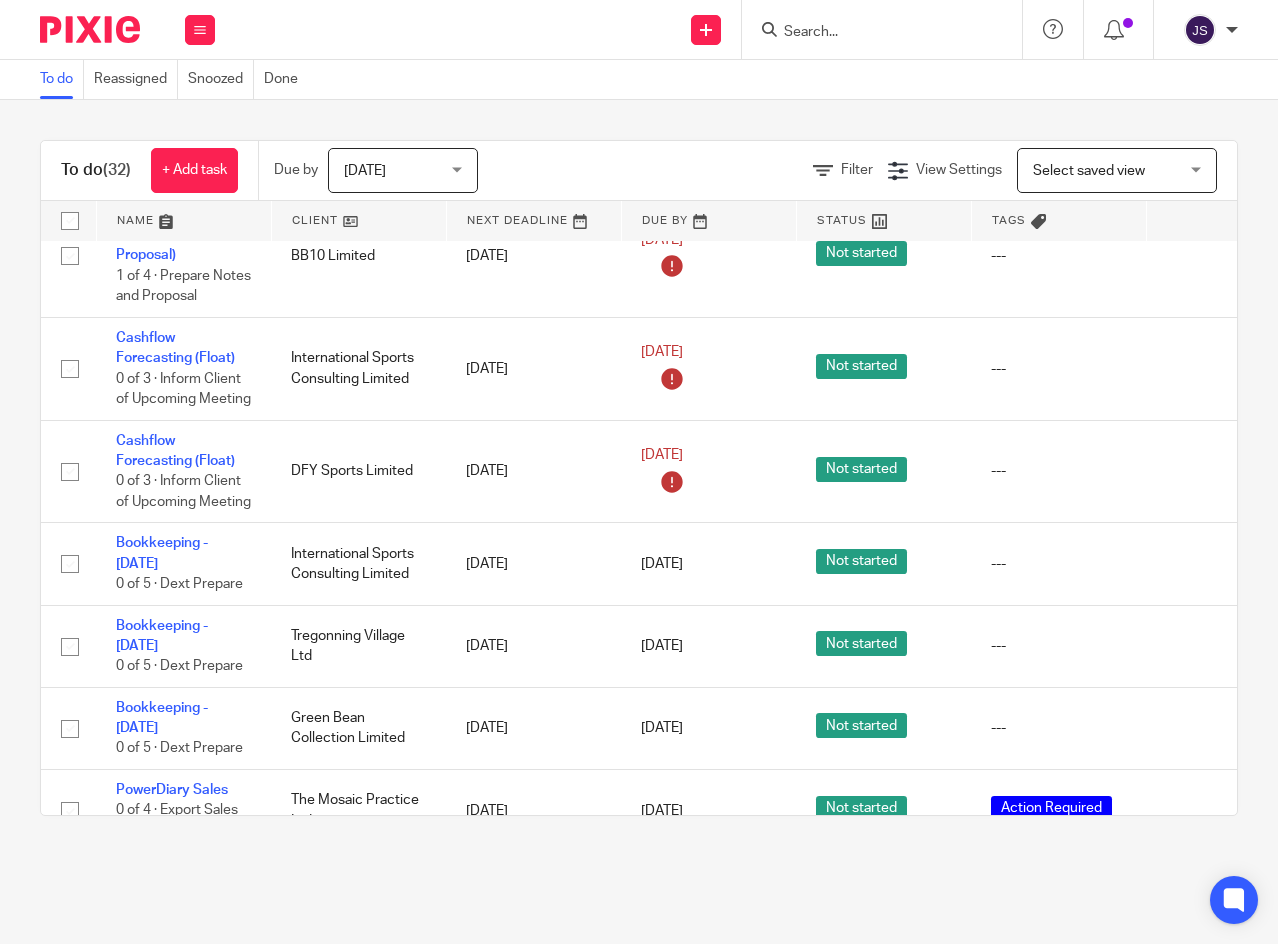 click at bounding box center (1191, 564) 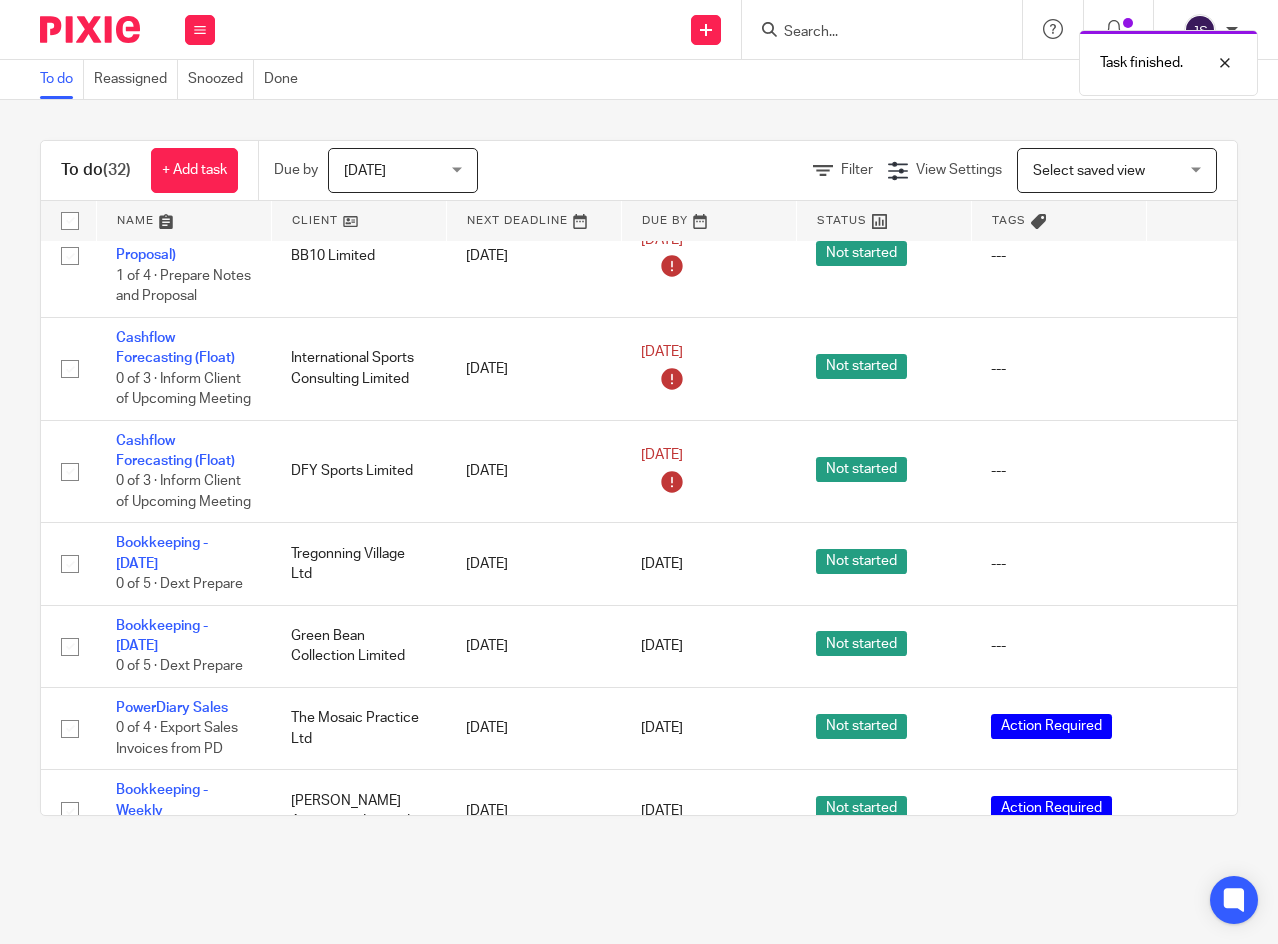 click at bounding box center (1191, 564) 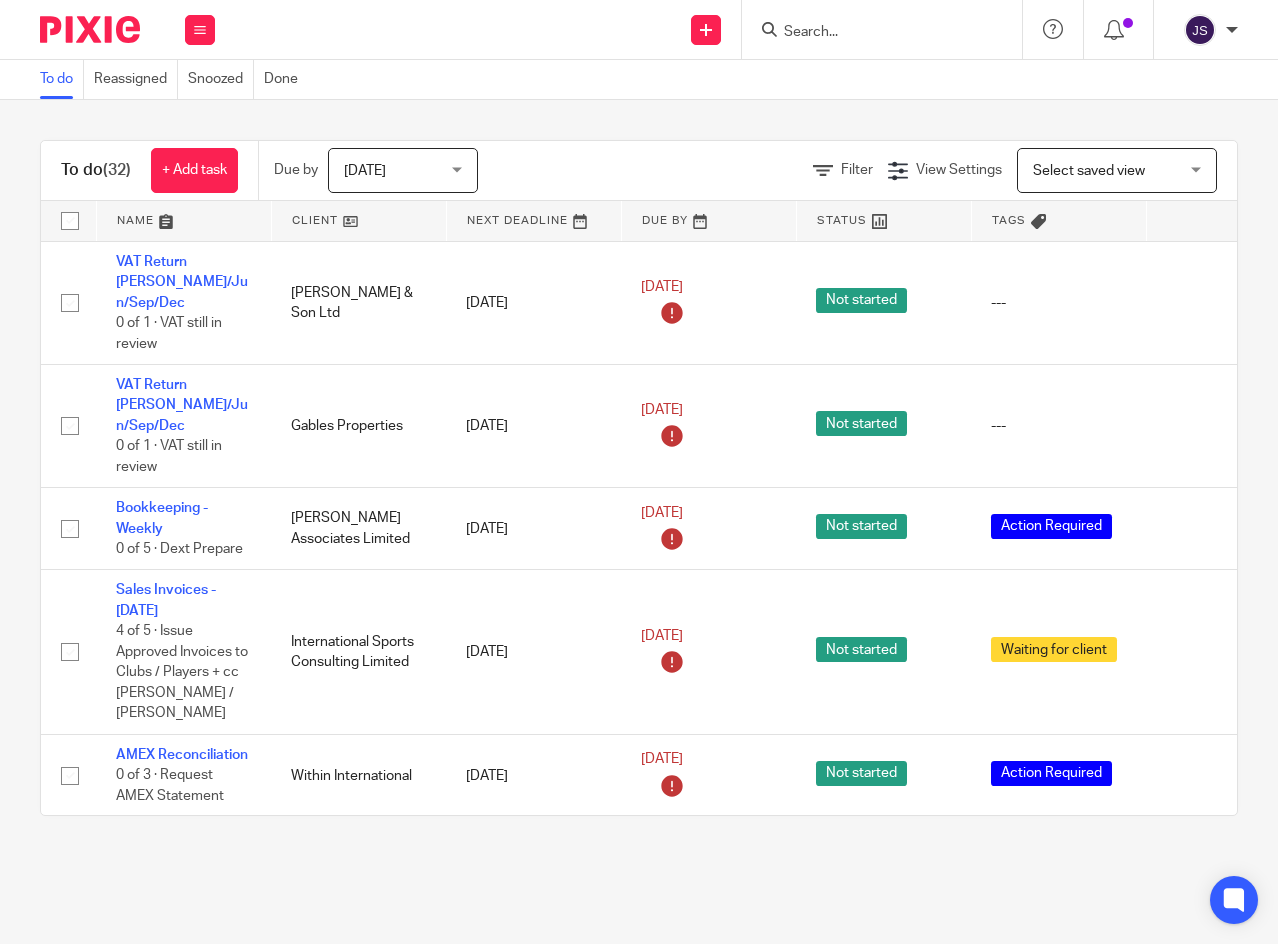 scroll, scrollTop: 1300, scrollLeft: 0, axis: vertical 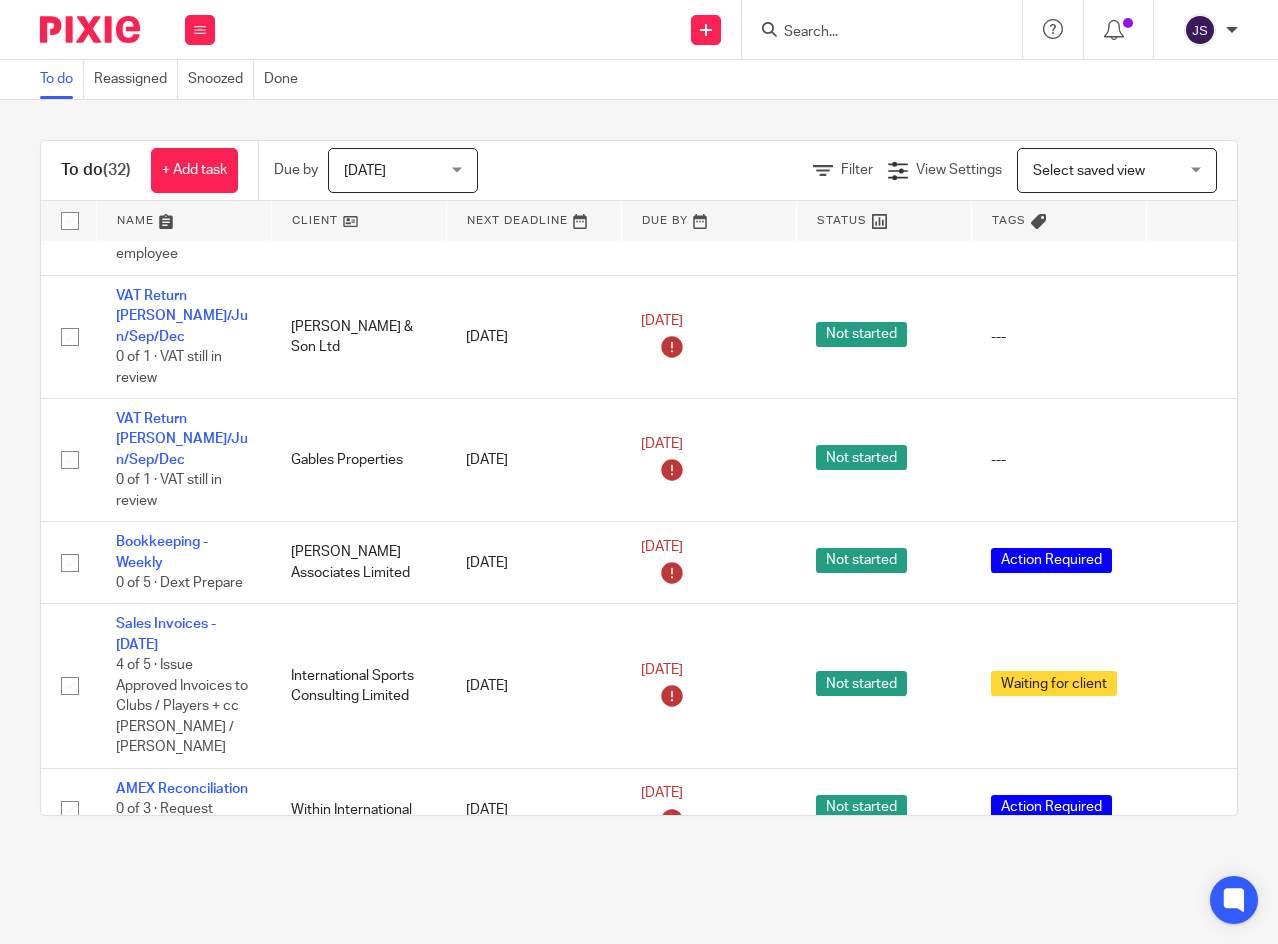 click at bounding box center [1191, 563] 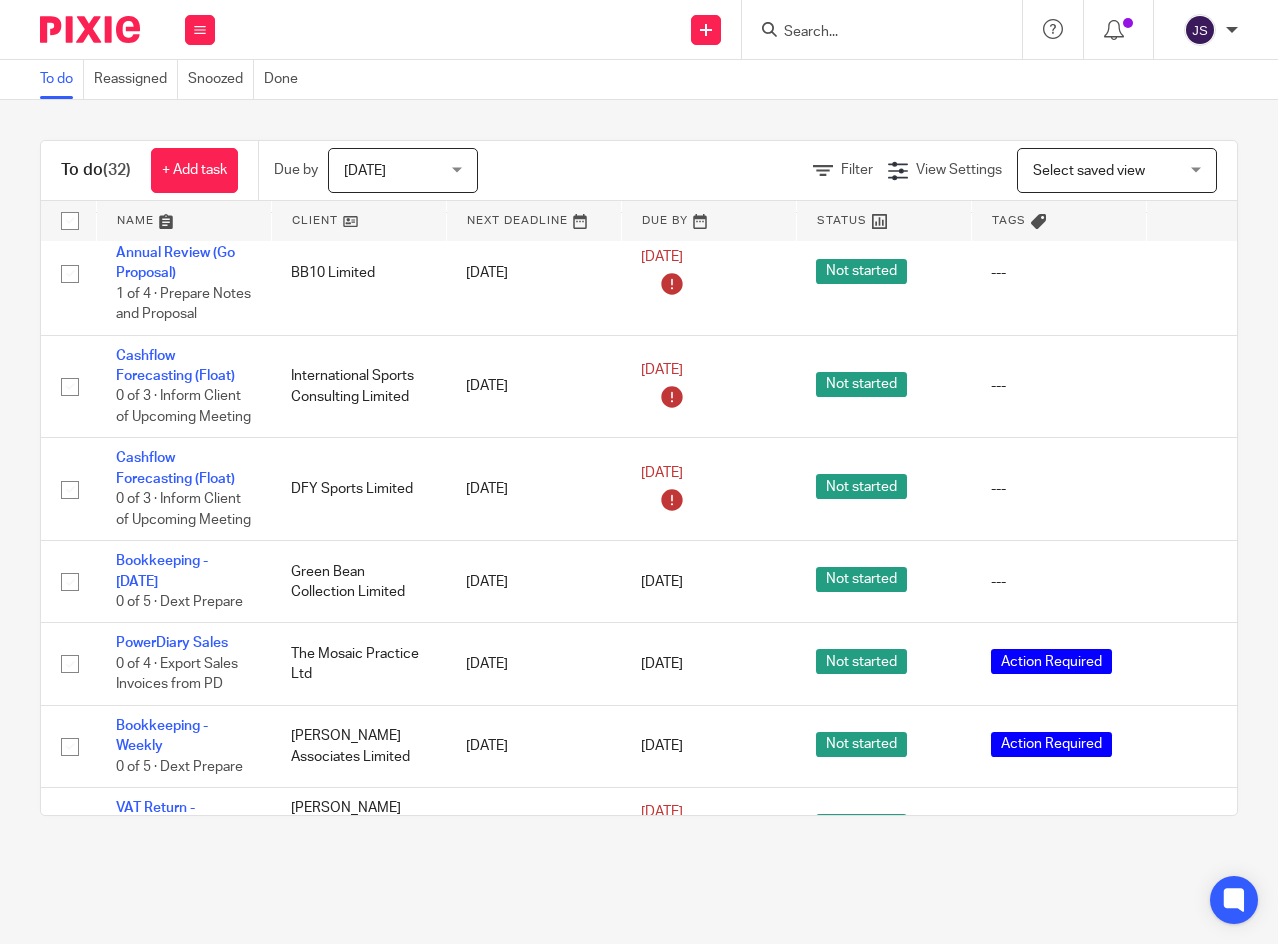 scroll, scrollTop: 1999, scrollLeft: 0, axis: vertical 